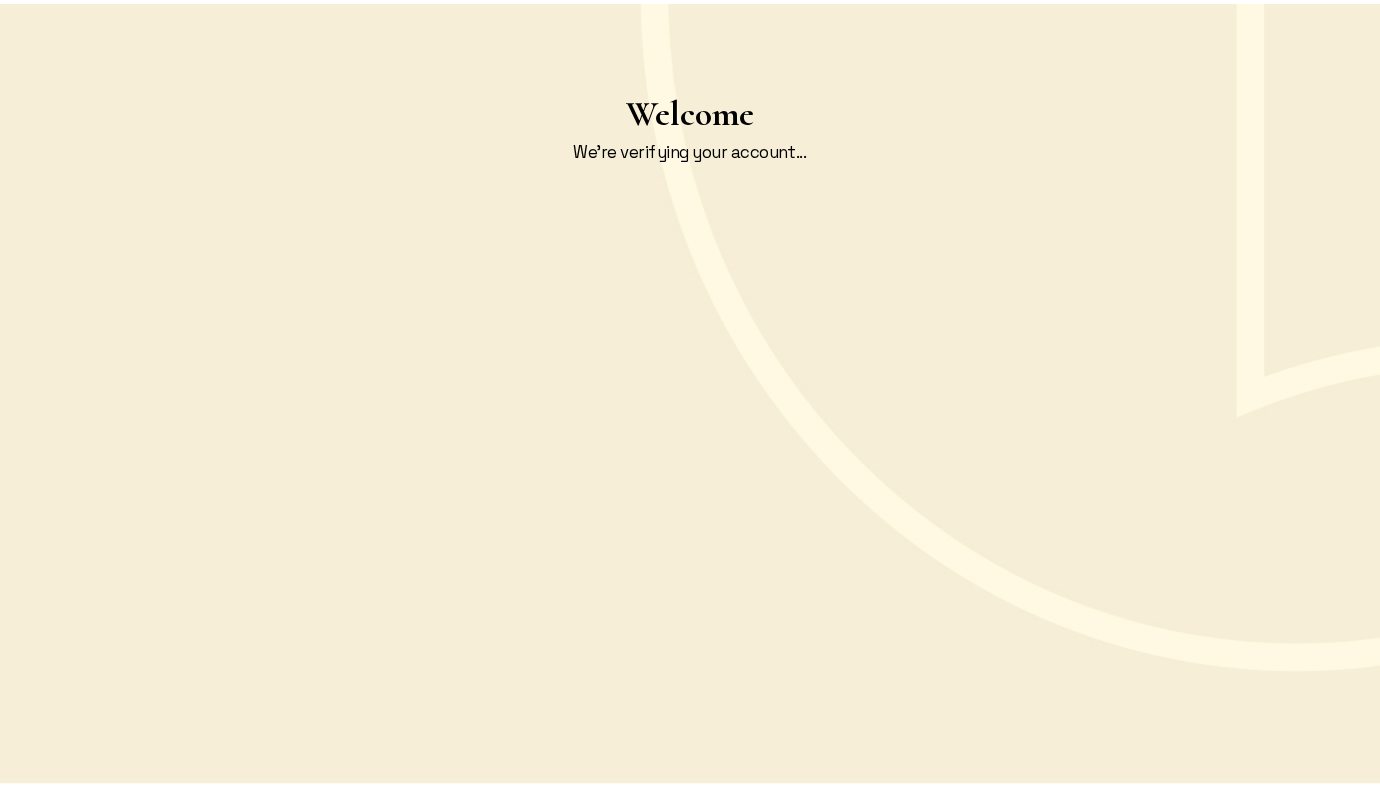 scroll, scrollTop: 0, scrollLeft: 0, axis: both 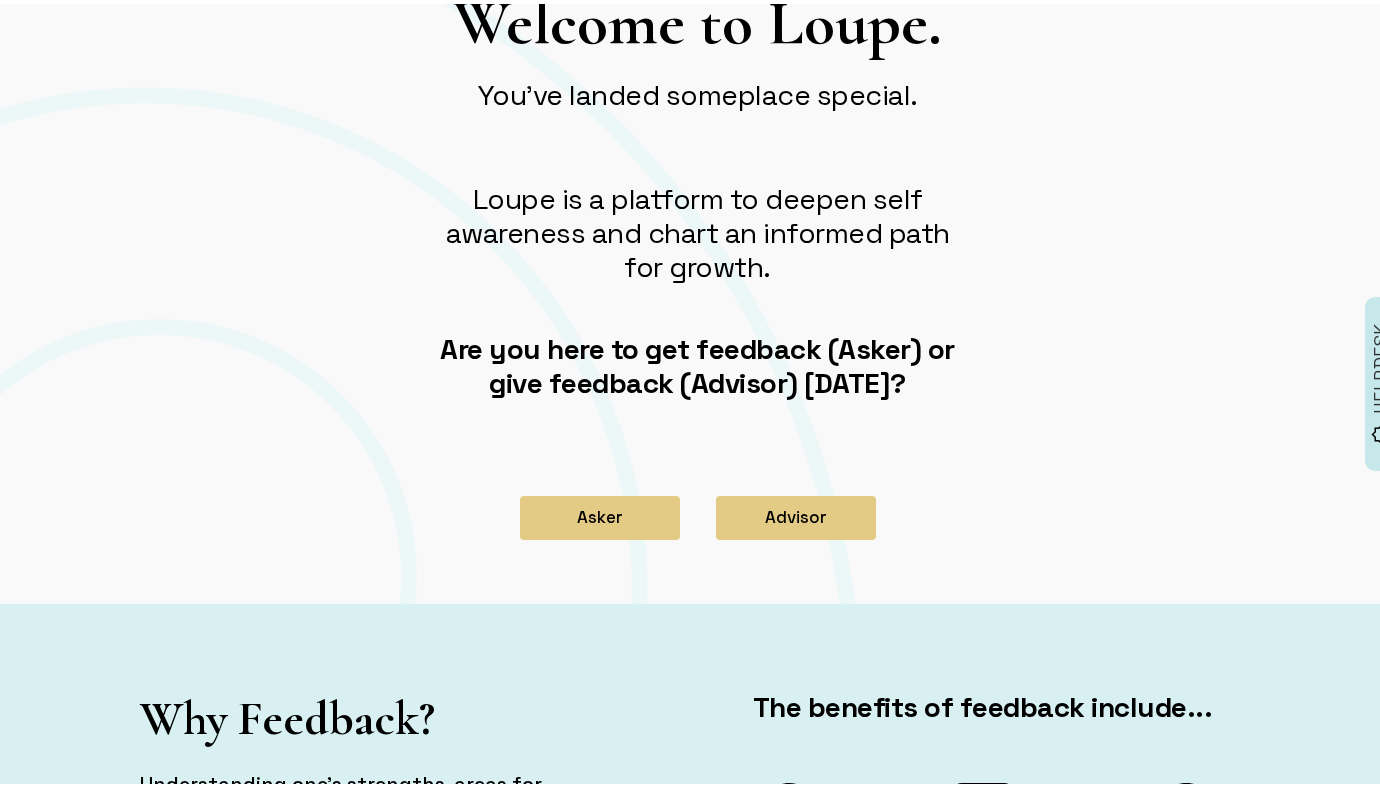 click on "Welcome to Loupe. You've landed someplace special. Loupe is a platform to deepen self awareness and chart an informed path for growth. Are you here to get feedback (Asker) or give feedback (Advisor) [DATE]?" 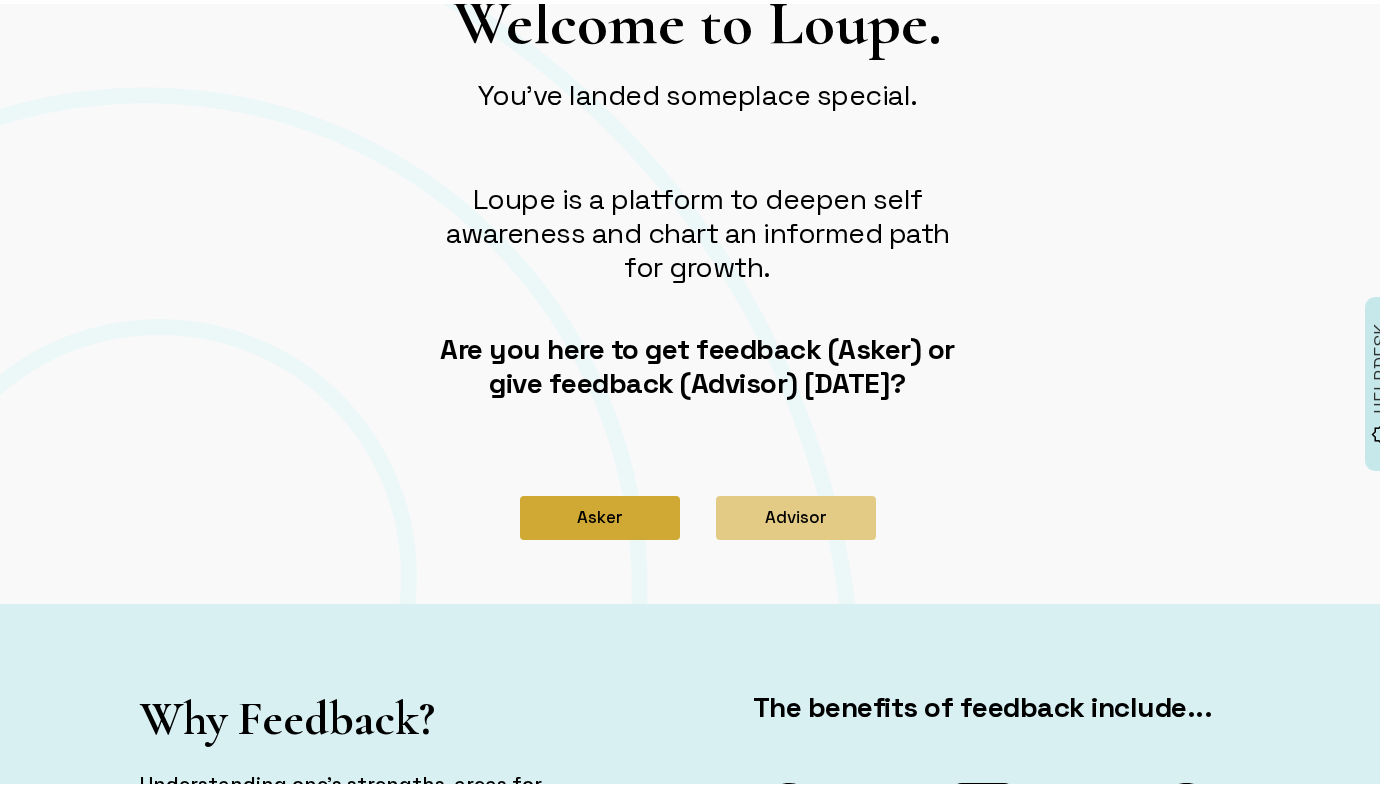 click on "Asker" 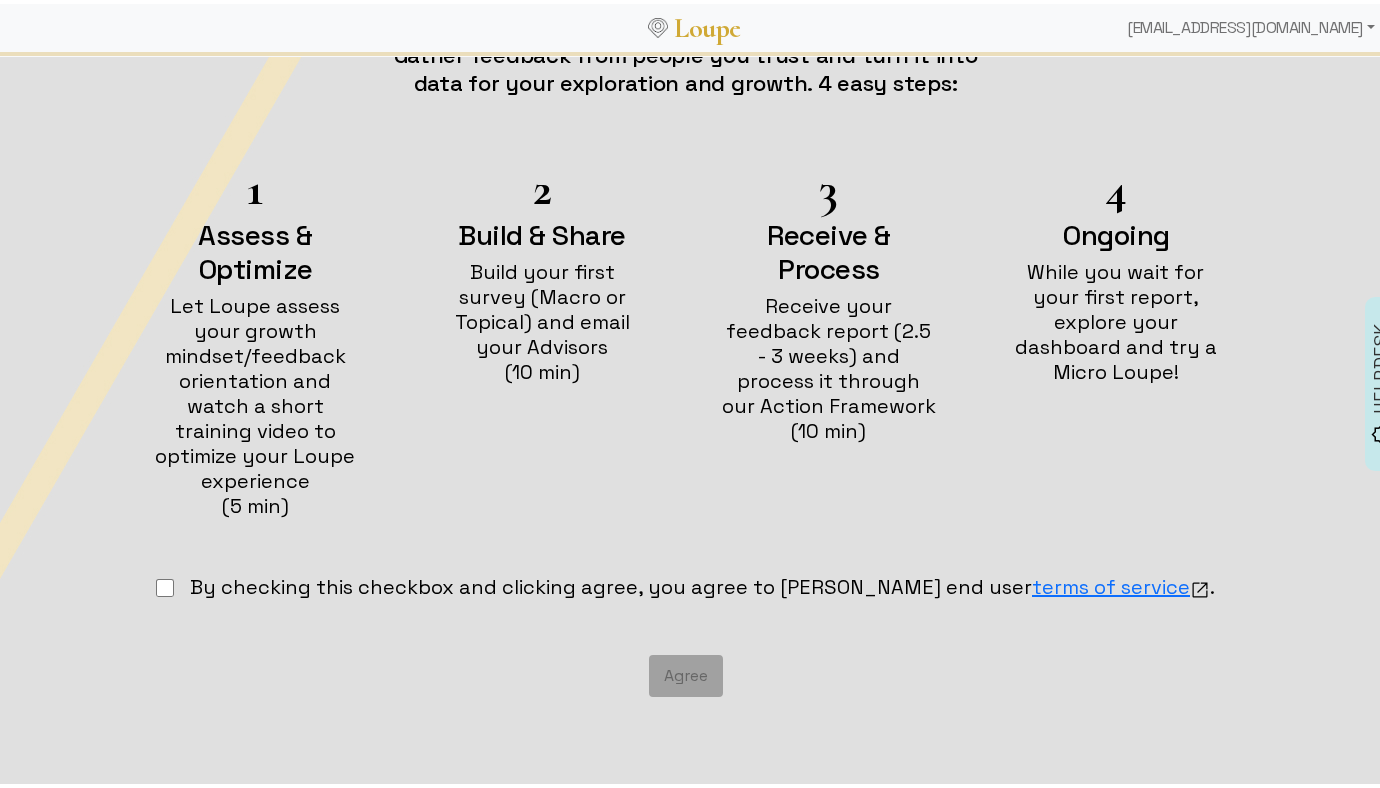 scroll, scrollTop: 251, scrollLeft: 0, axis: vertical 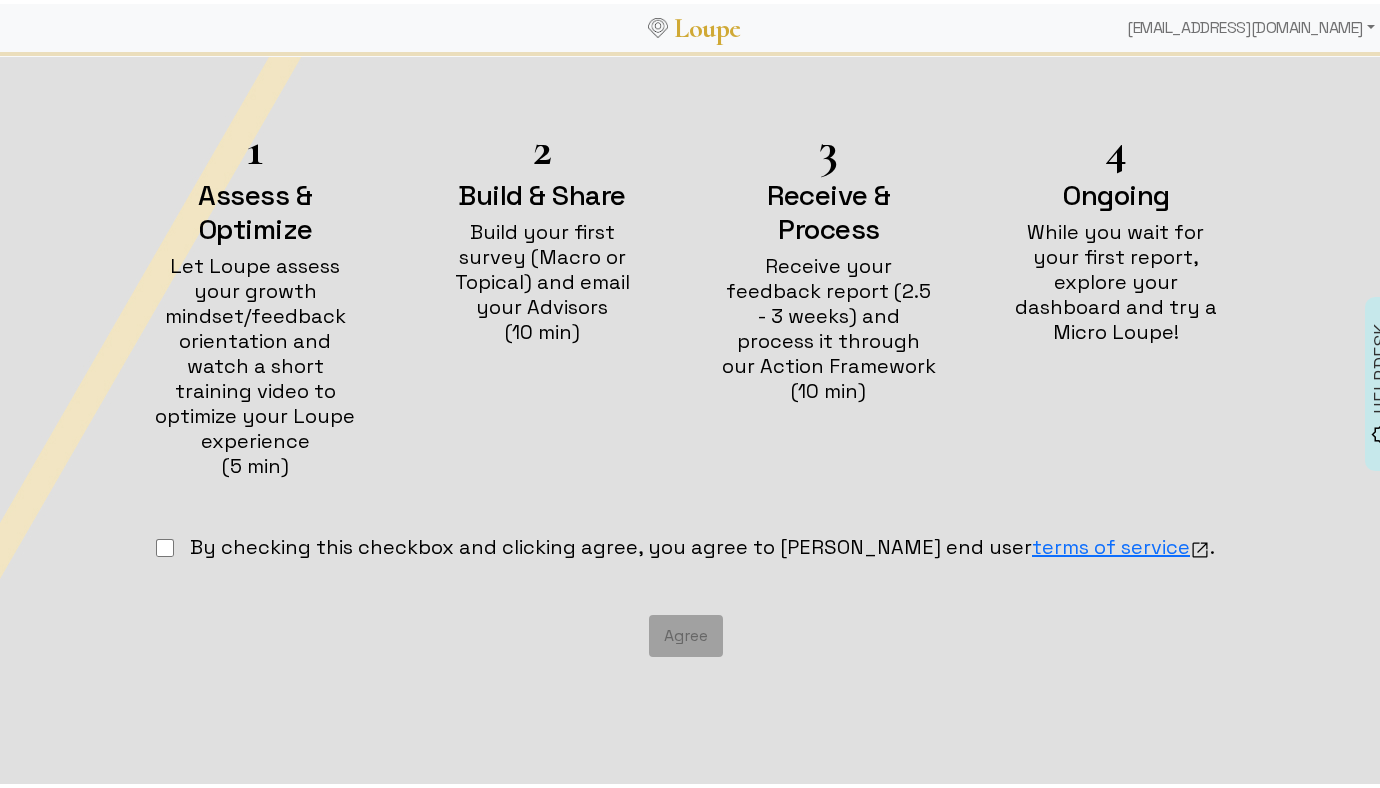 click on "By checking this checkbox and clicking agree, you agree to [PERSON_NAME] end user  terms of service ." 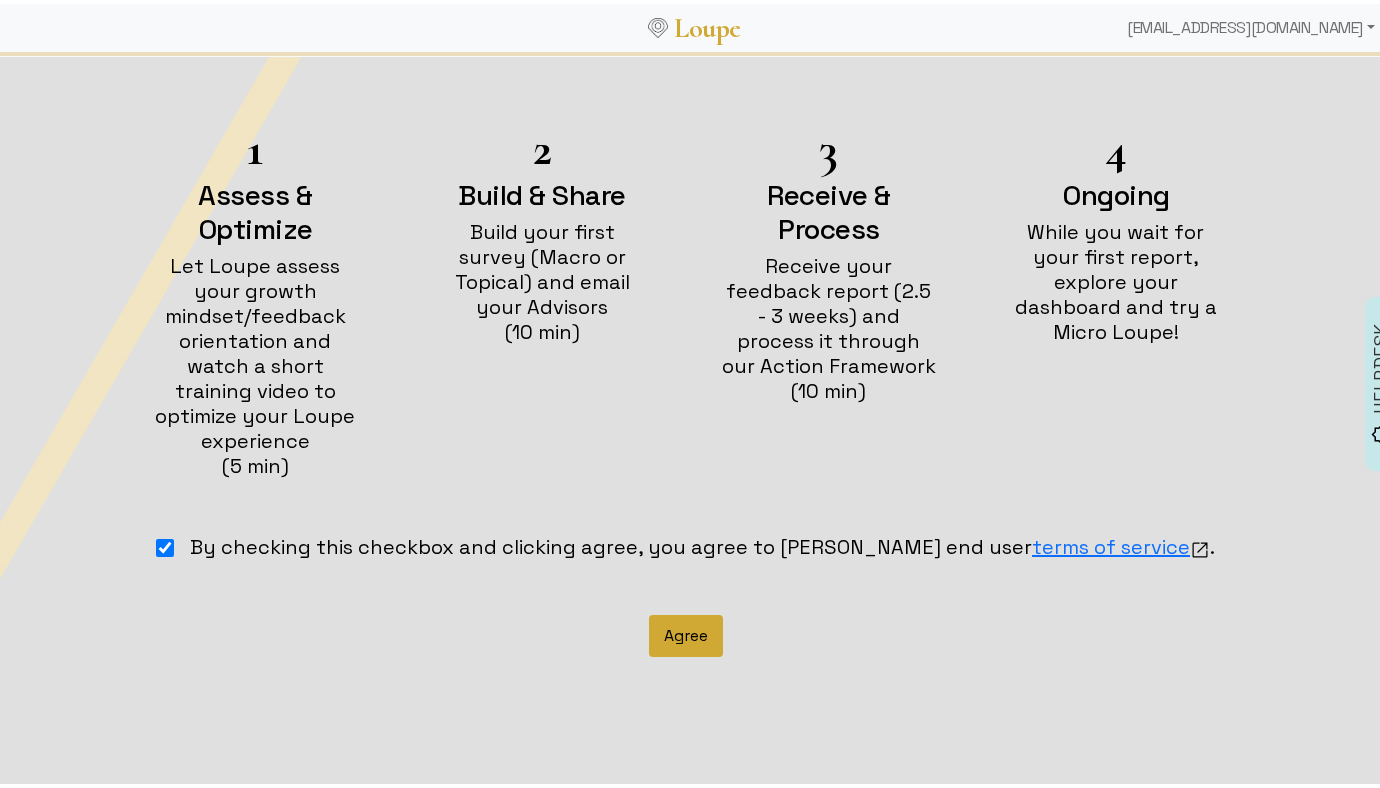 click on "Agree" 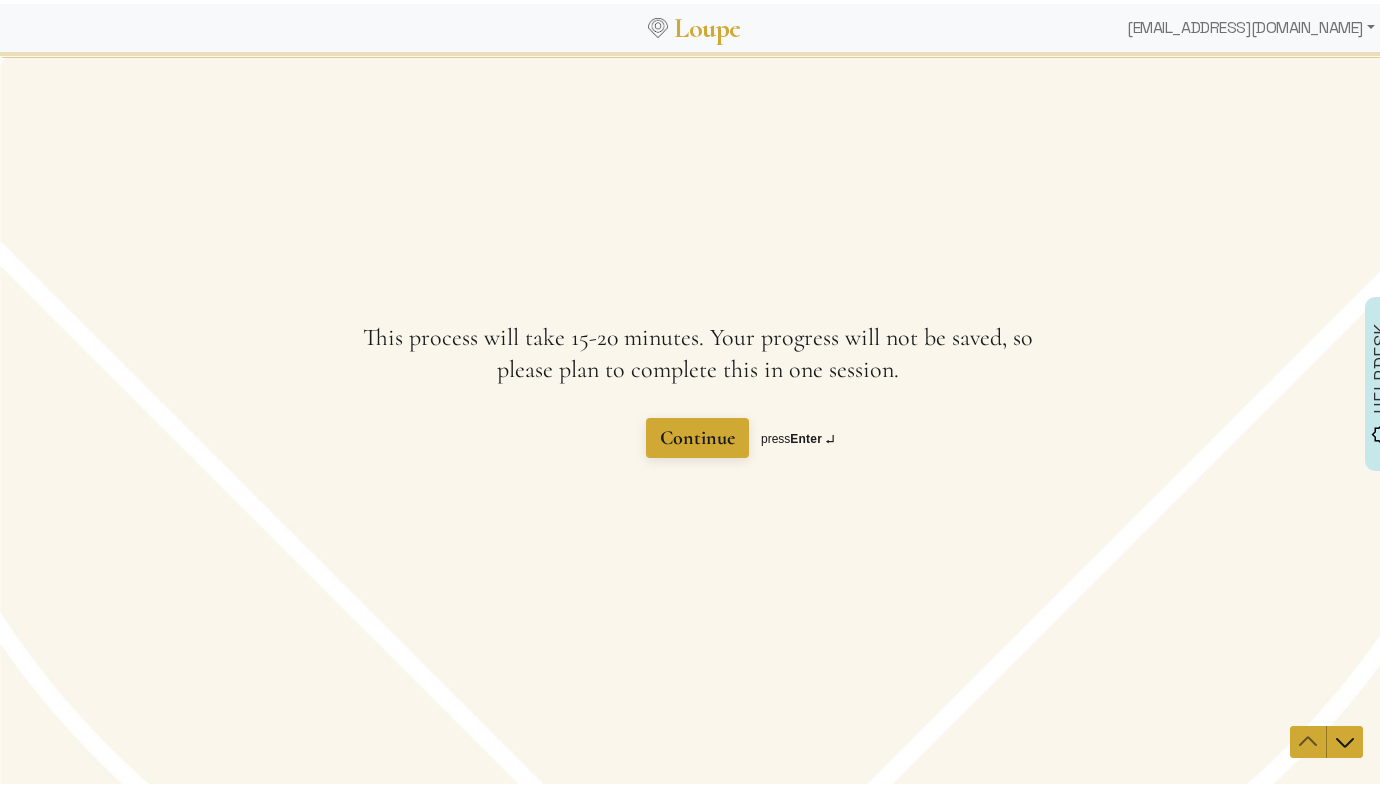 scroll, scrollTop: 0, scrollLeft: 0, axis: both 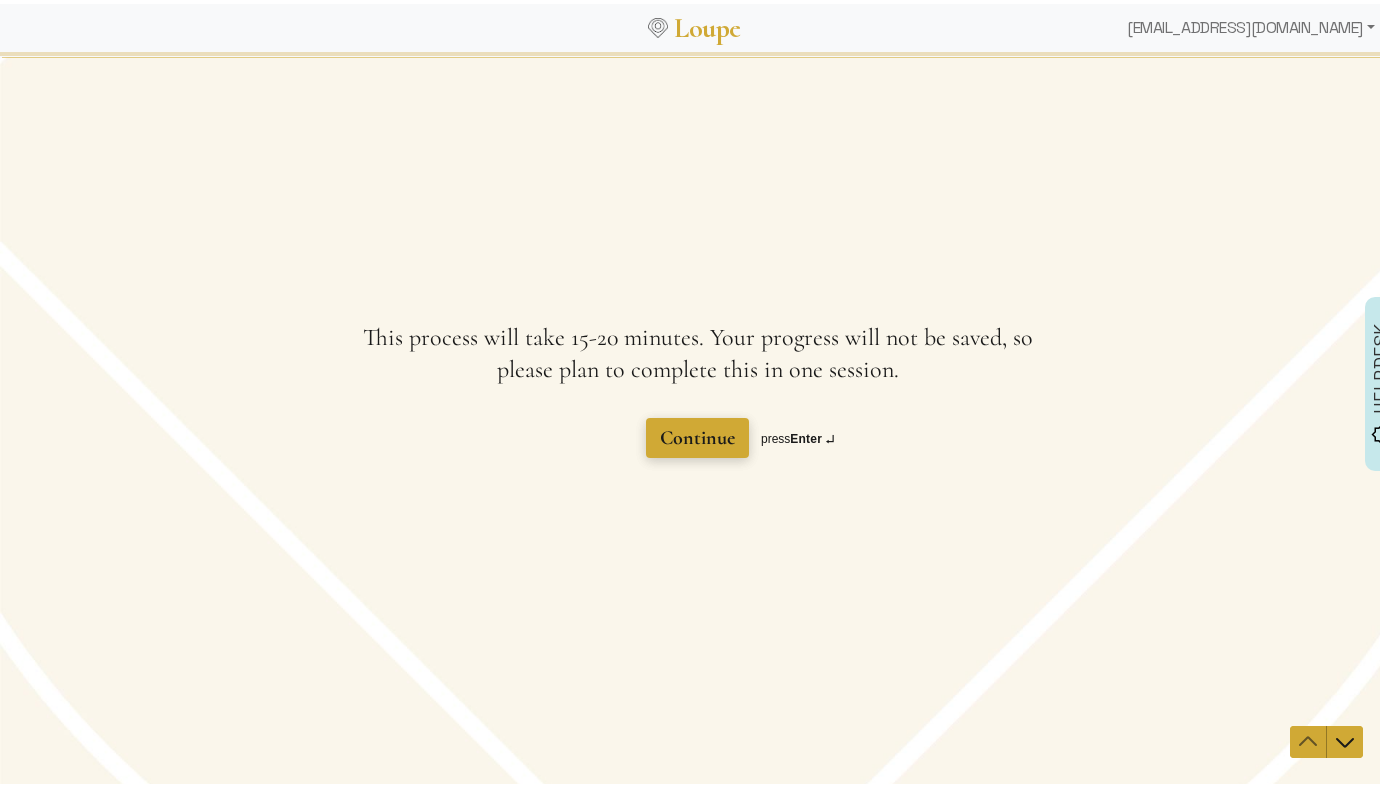 click on "Continue" at bounding box center [697, 438] 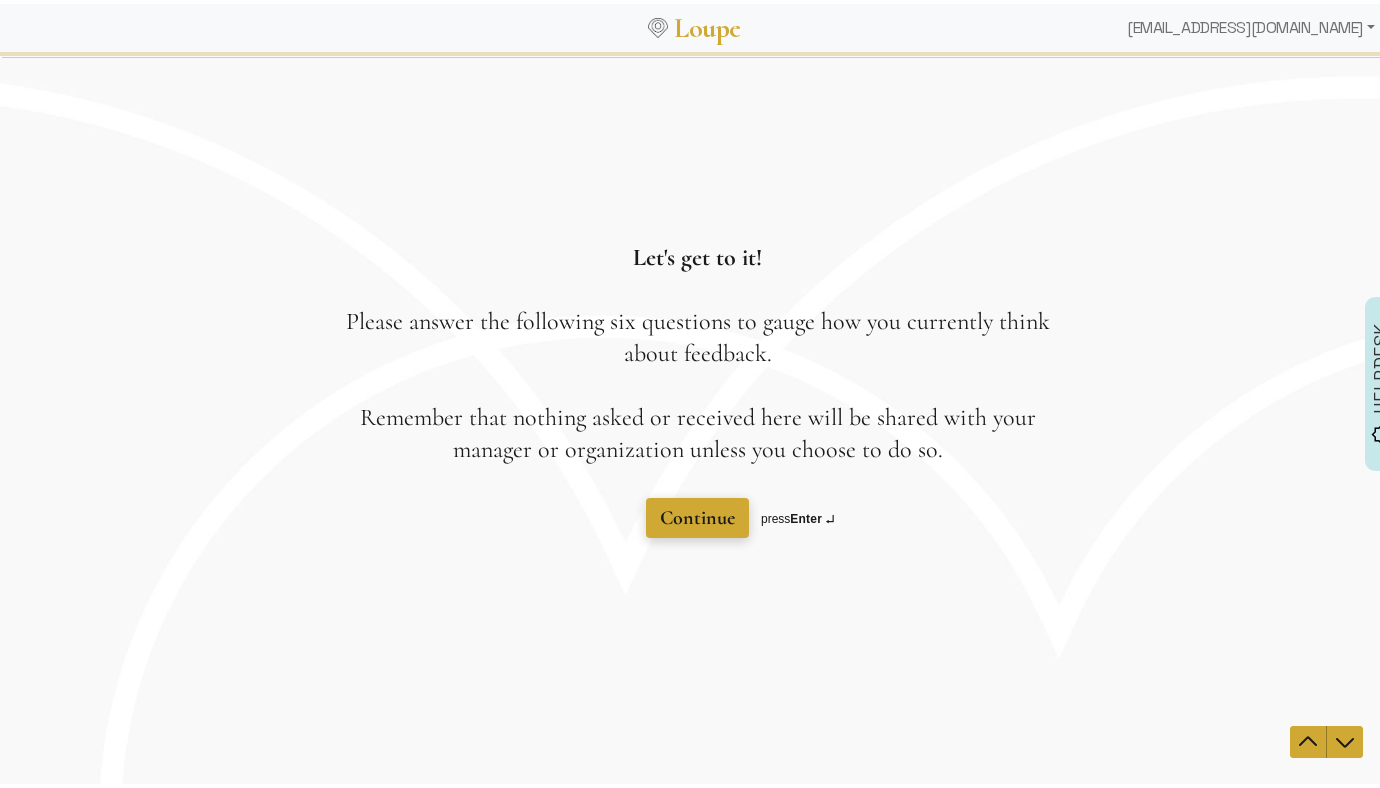click on "Continue" at bounding box center [697, 518] 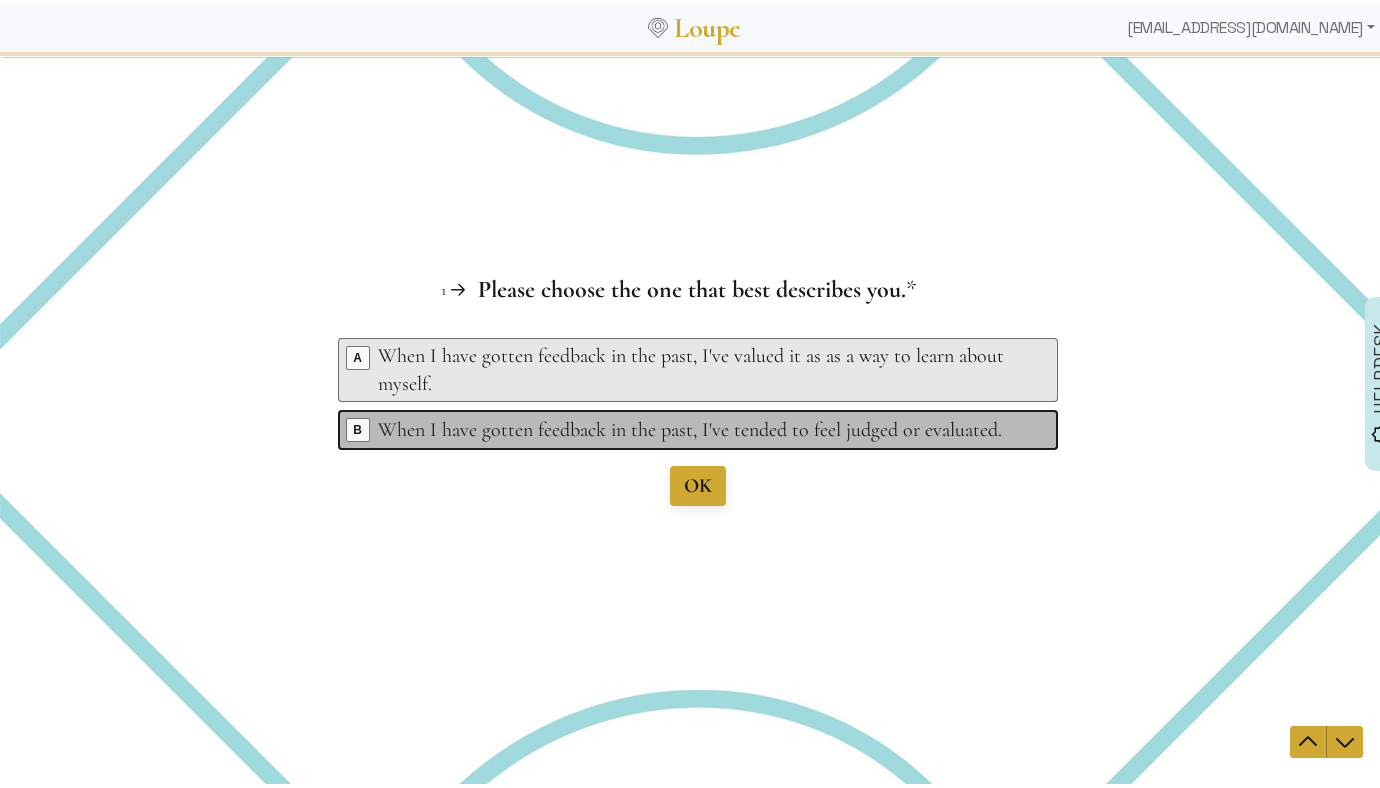 click on "When I have gotten feedback in the past, I've tended to feel judged or evaluated." at bounding box center (701, 430) 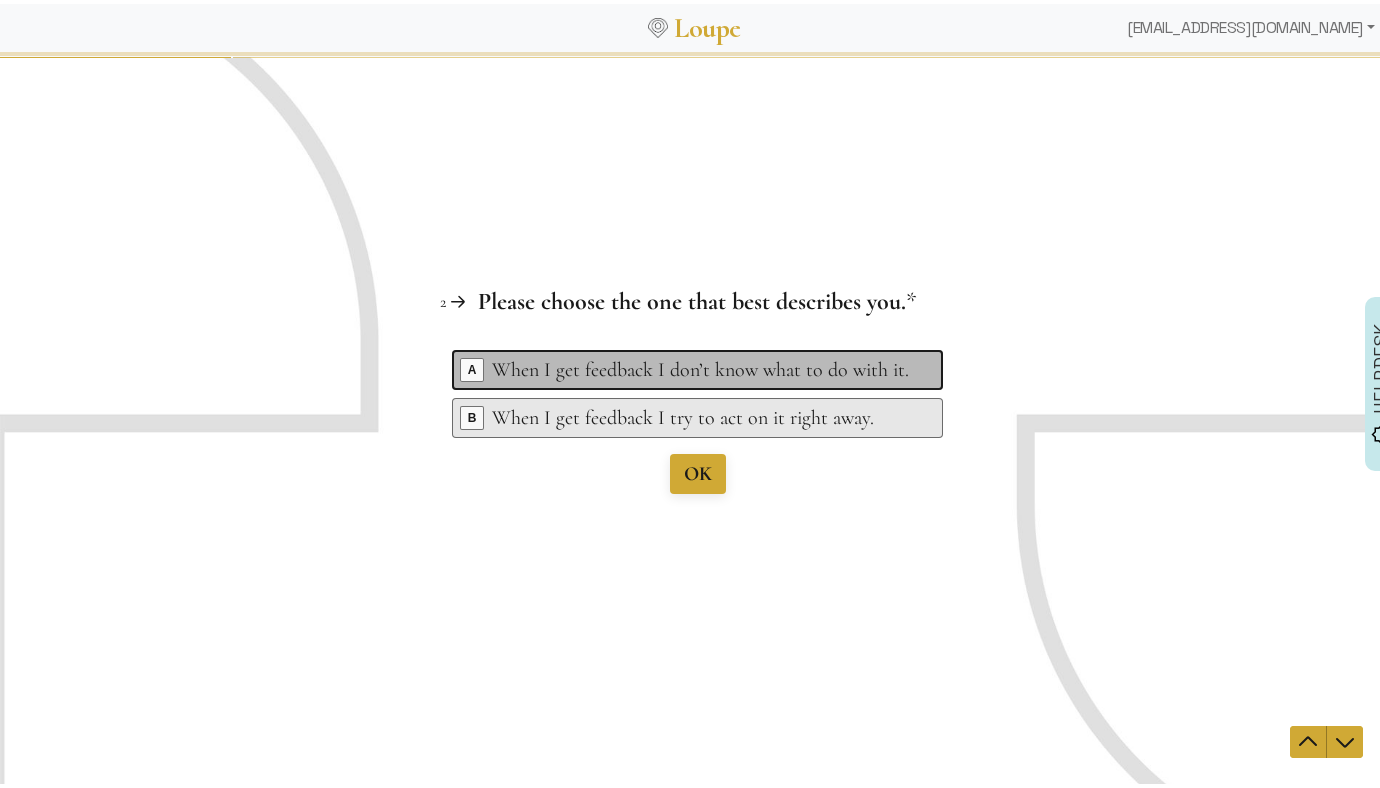 click on "When I get feedback I don’t know what to do with it." at bounding box center [700, 370] 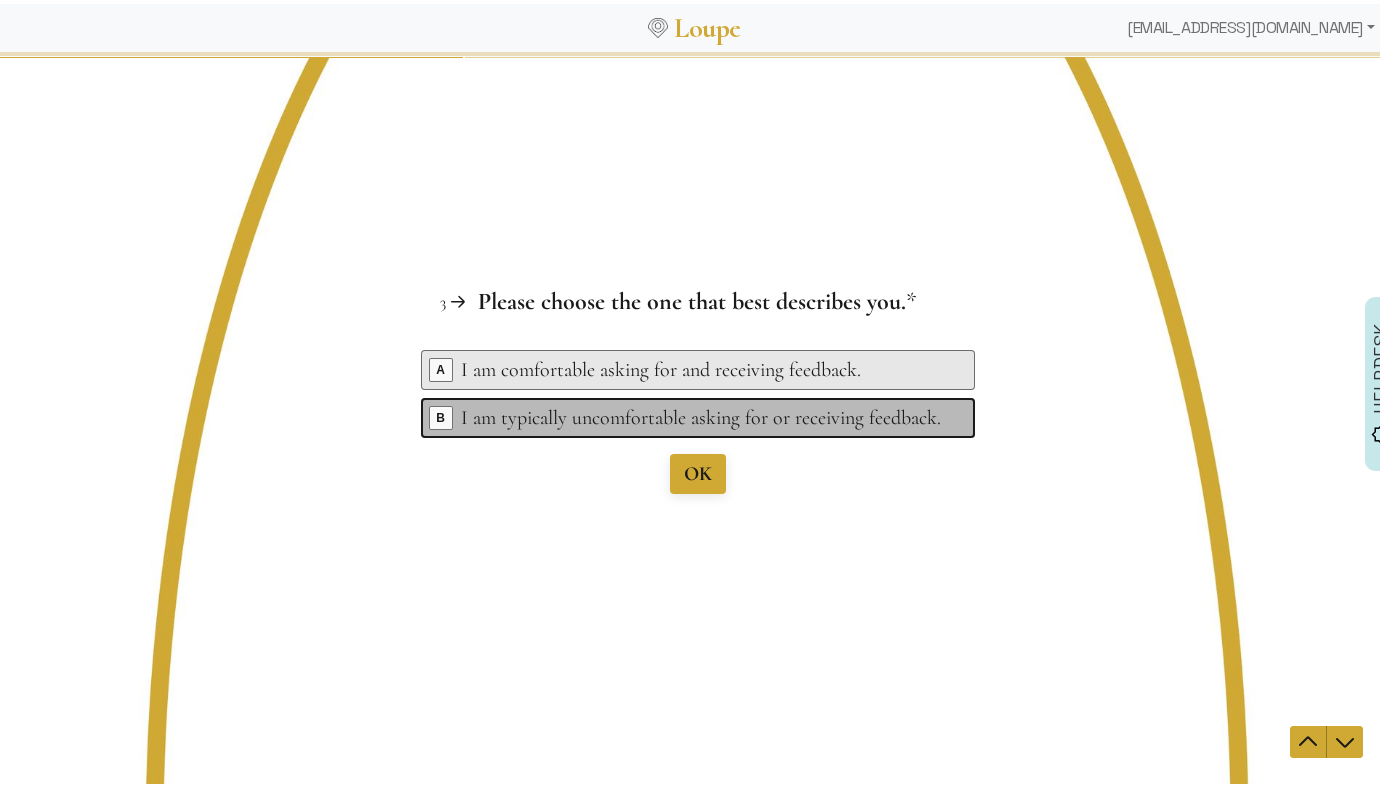 click on "I am typically uncomfortable asking for or receiving feedback." at bounding box center [701, 418] 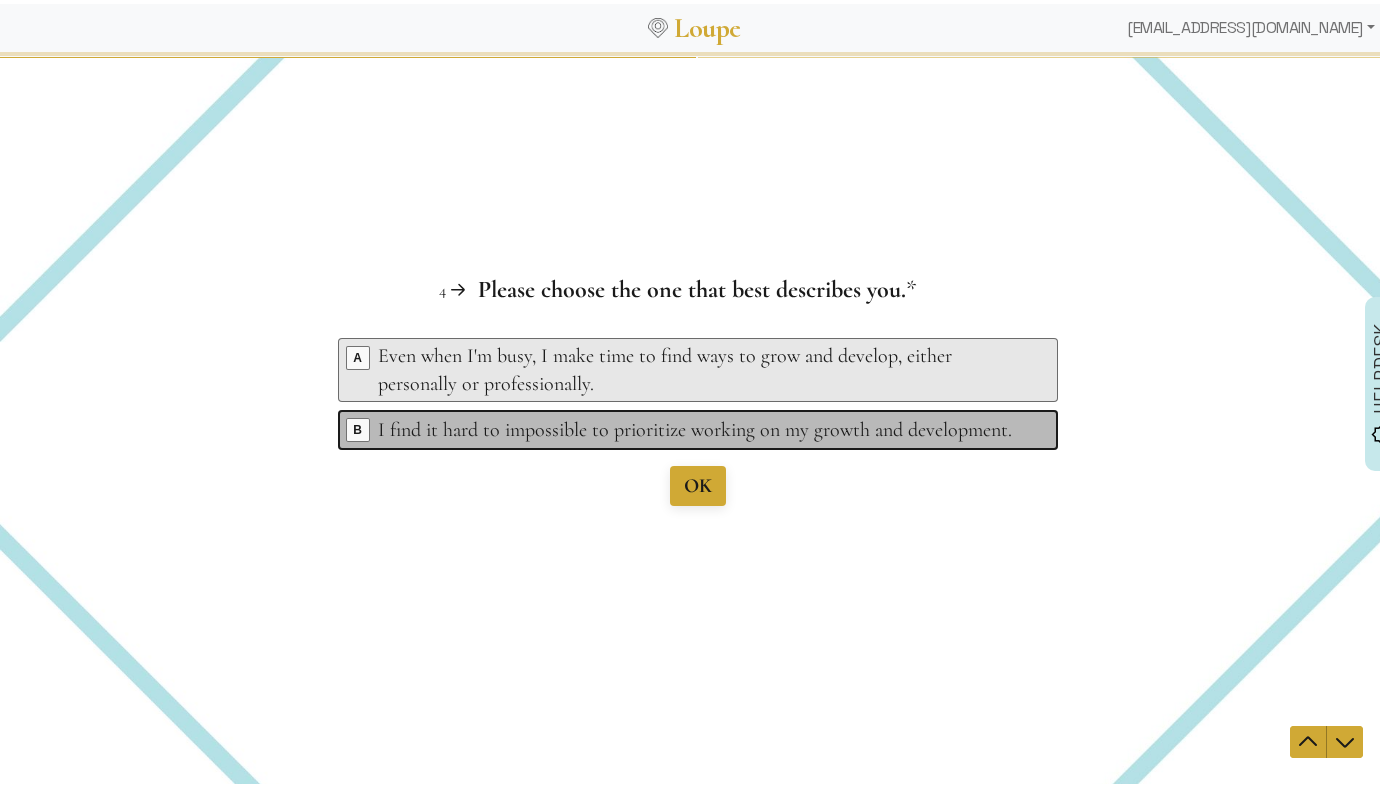click on "I find it hard to impossible to prioritize working on my growth and development." at bounding box center (701, 430) 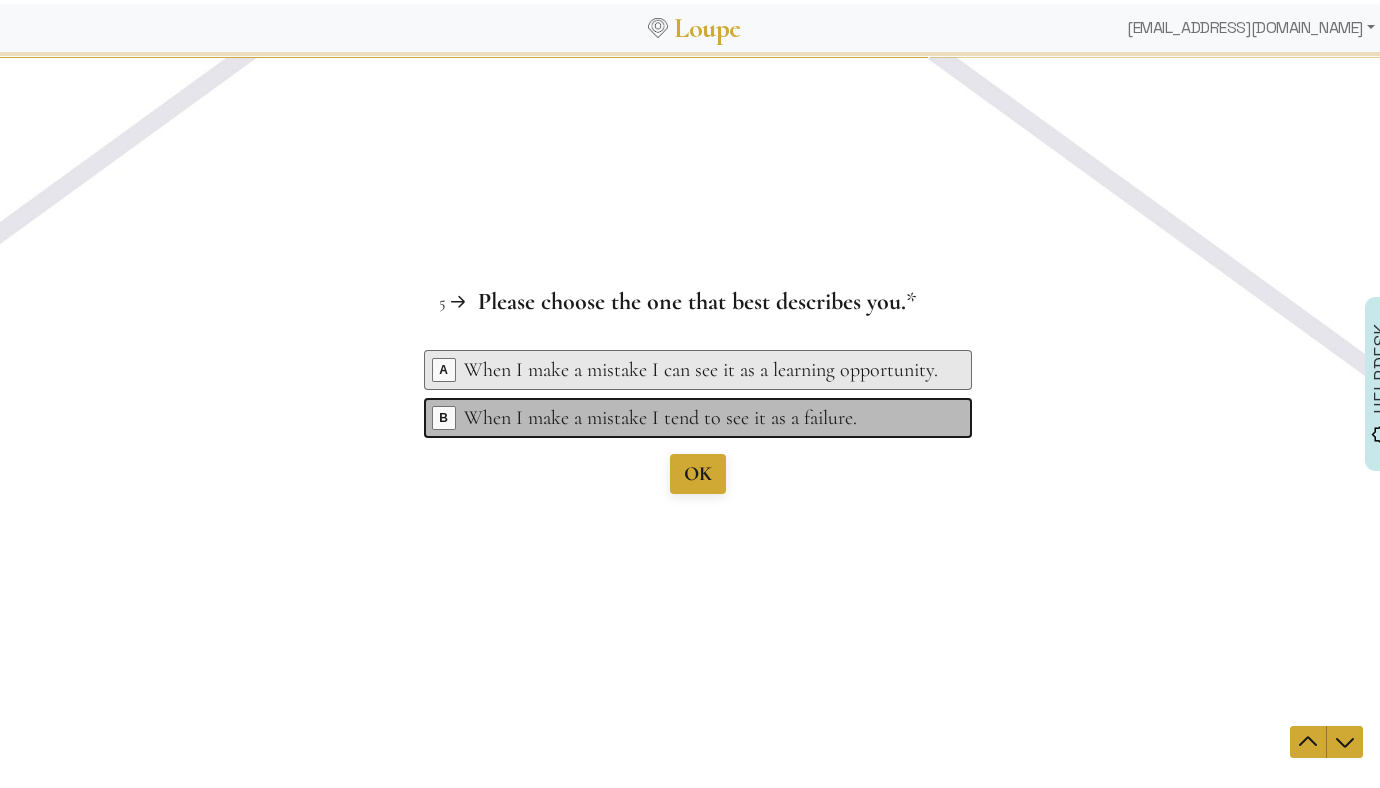 click on "When I make a mistake I tend to see it as a failure." at bounding box center (701, 418) 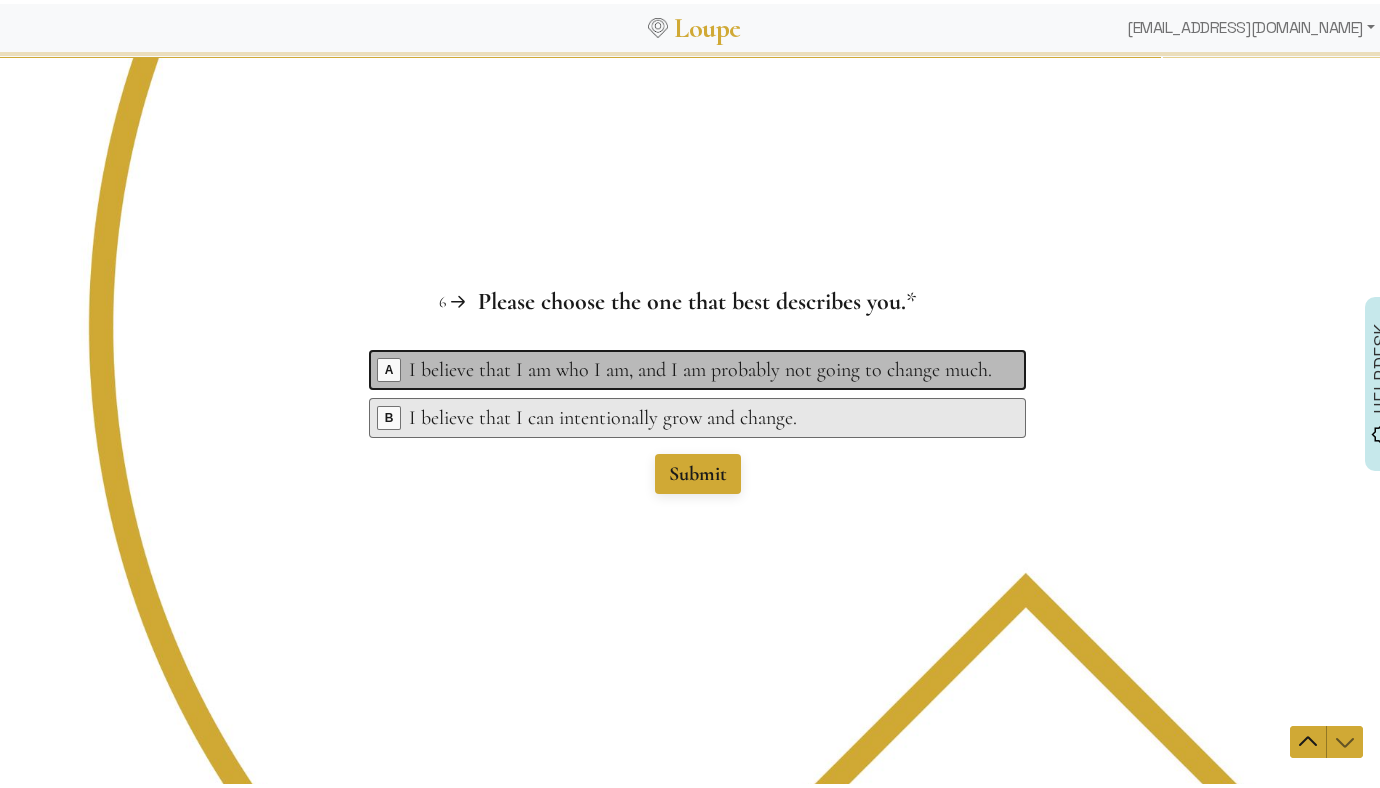click on "I believe that I am who I am, and I am probably not going to change much." at bounding box center [700, 370] 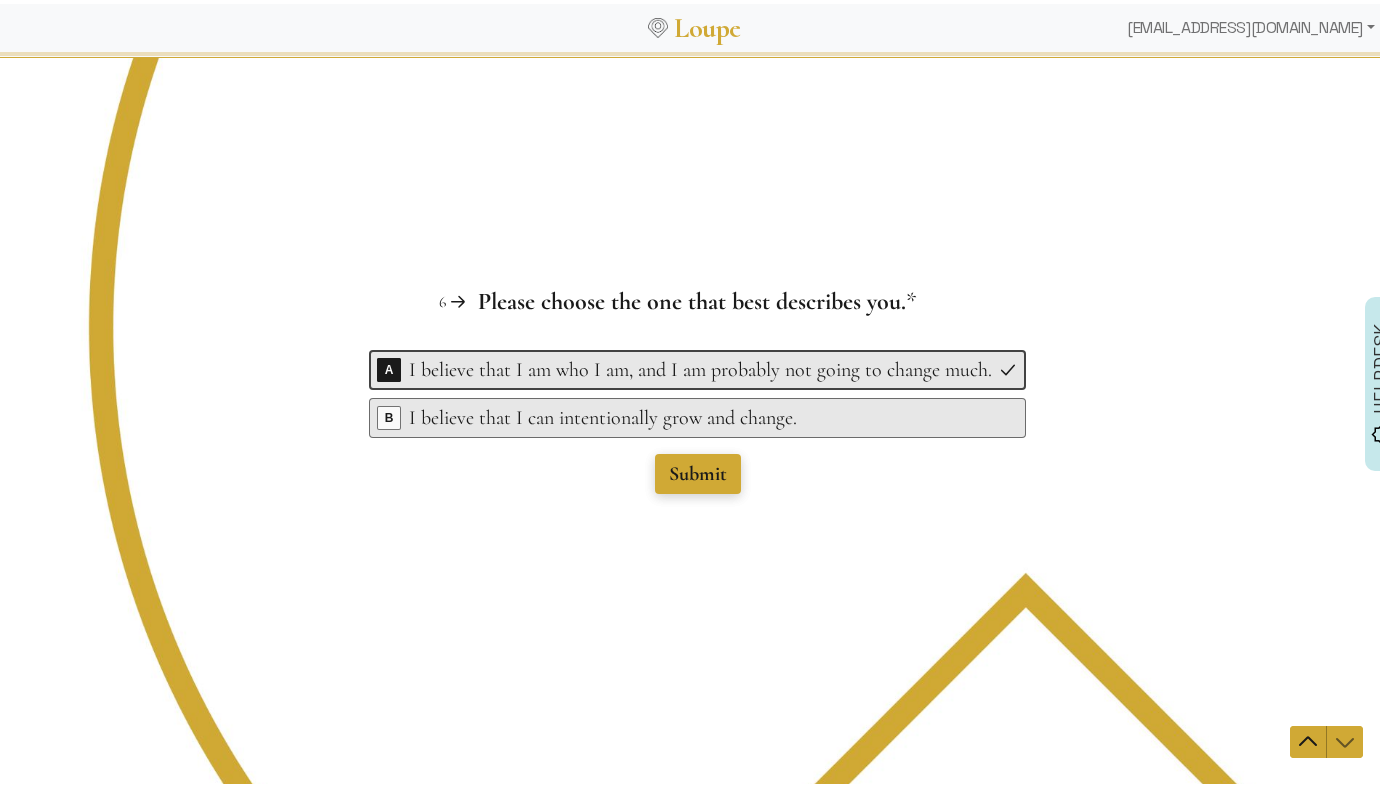 click on "Submit" at bounding box center (698, 474) 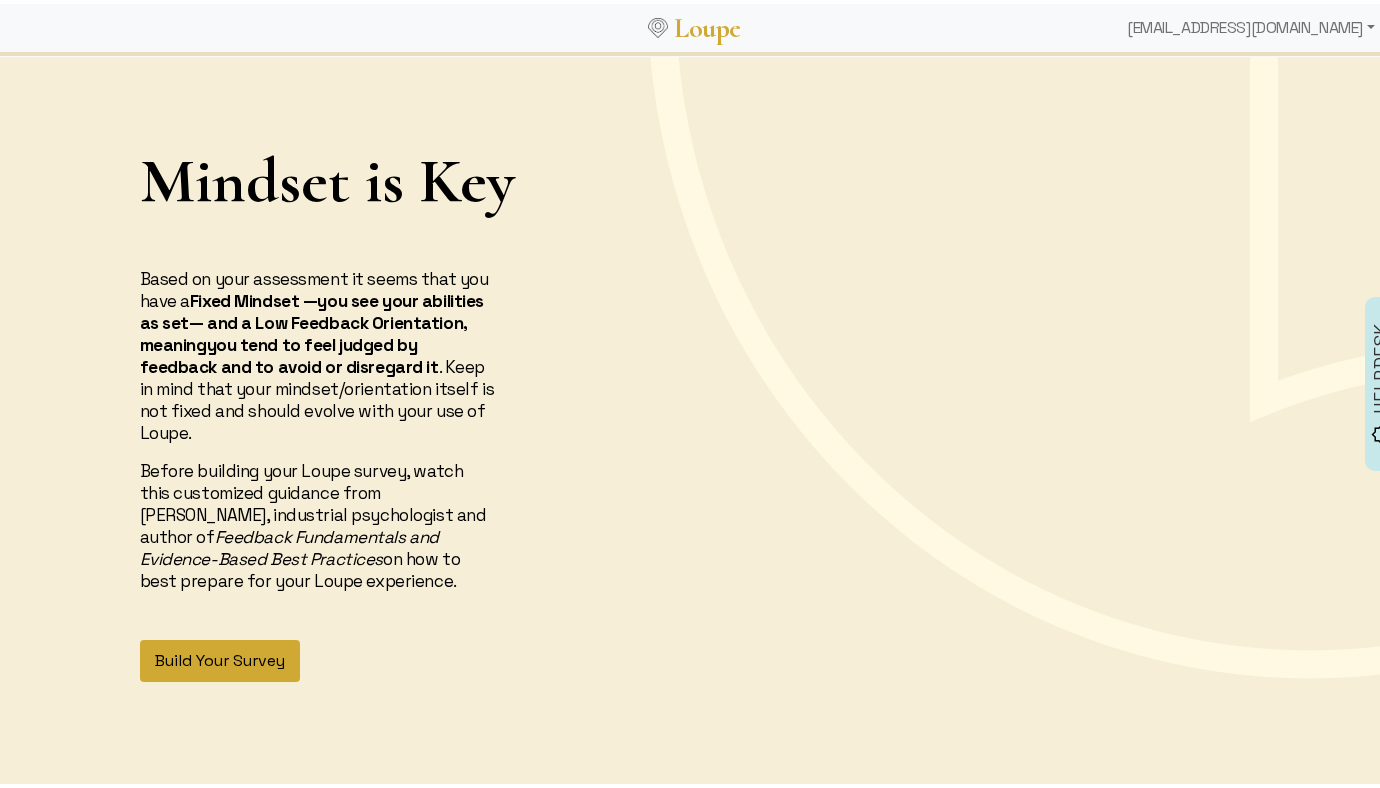 click on "Build Your Survey" 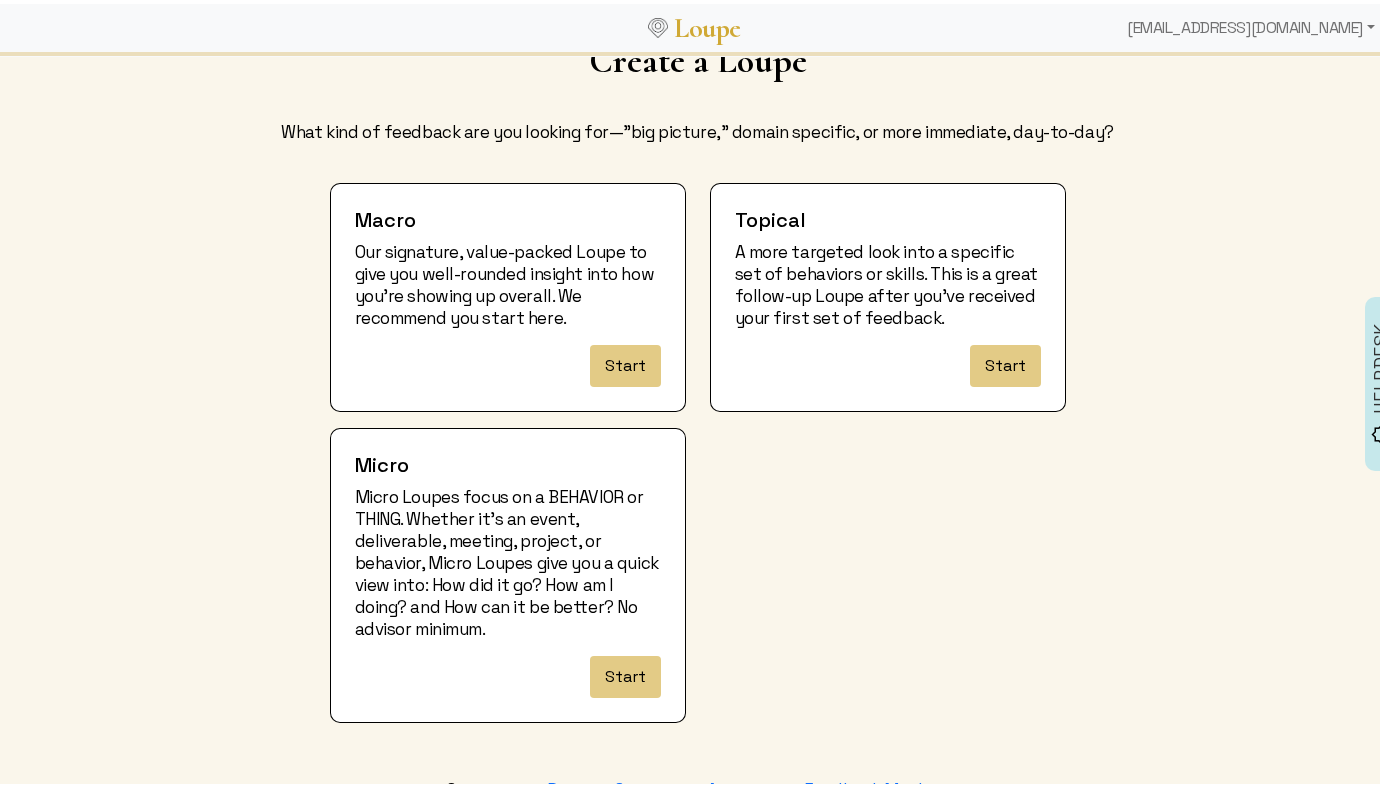 scroll, scrollTop: 64, scrollLeft: 0, axis: vertical 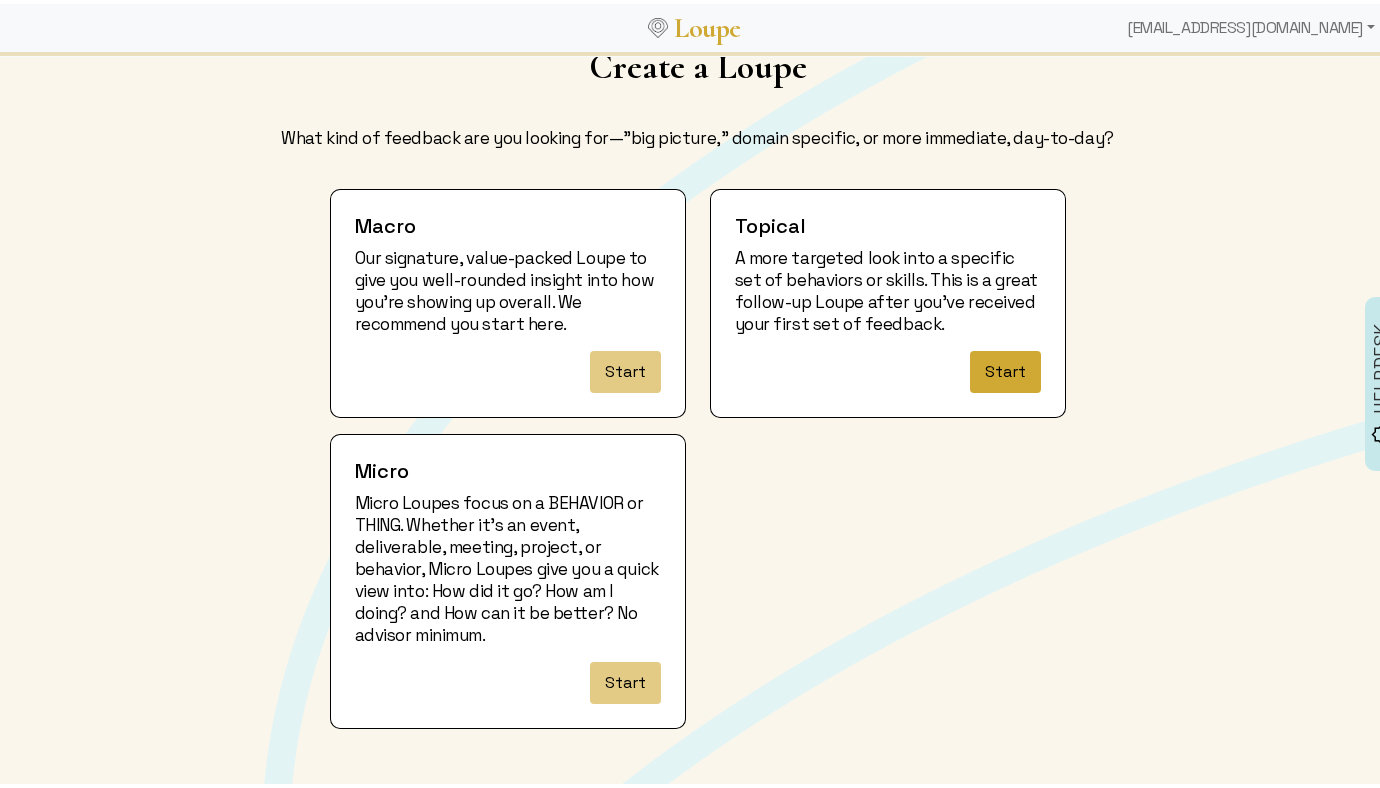 click on "Start" 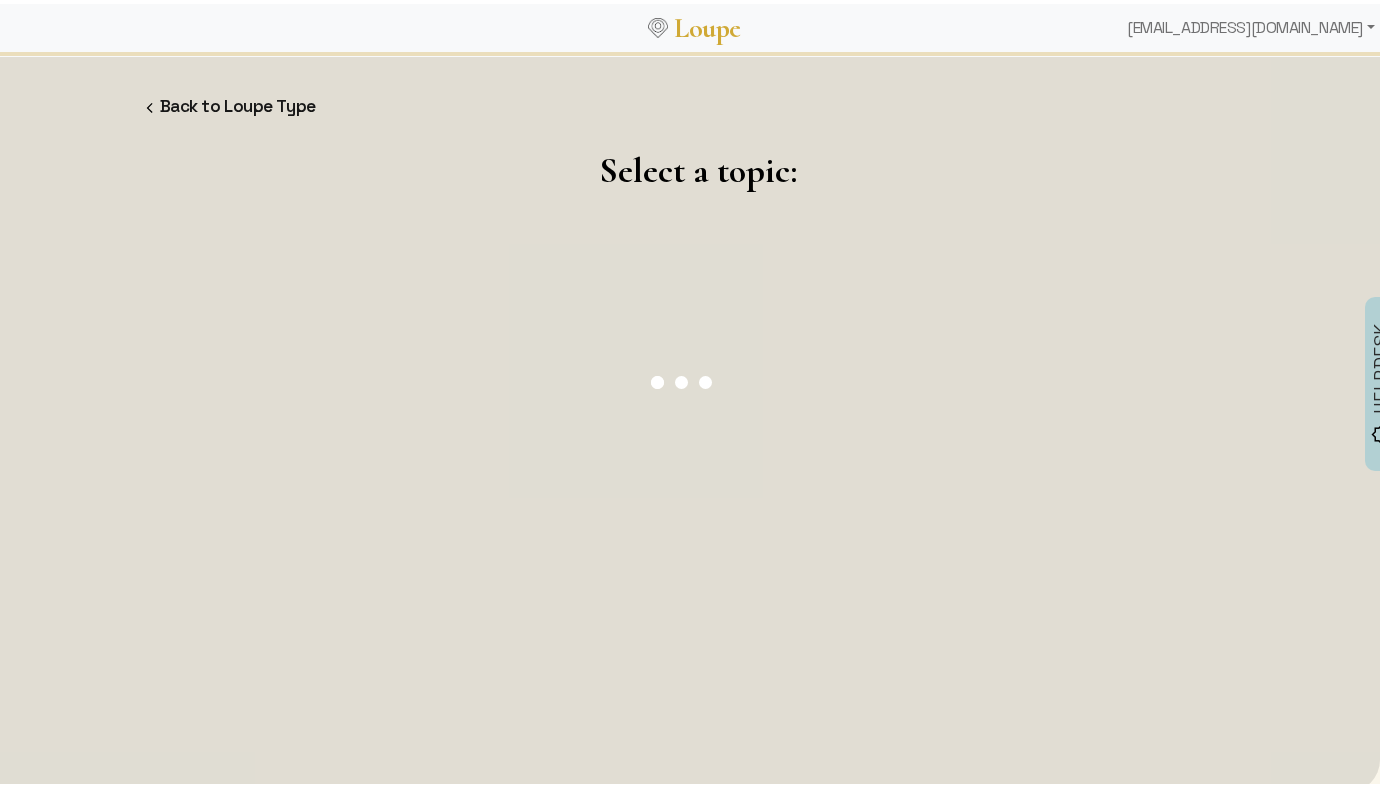 scroll, scrollTop: 0, scrollLeft: 0, axis: both 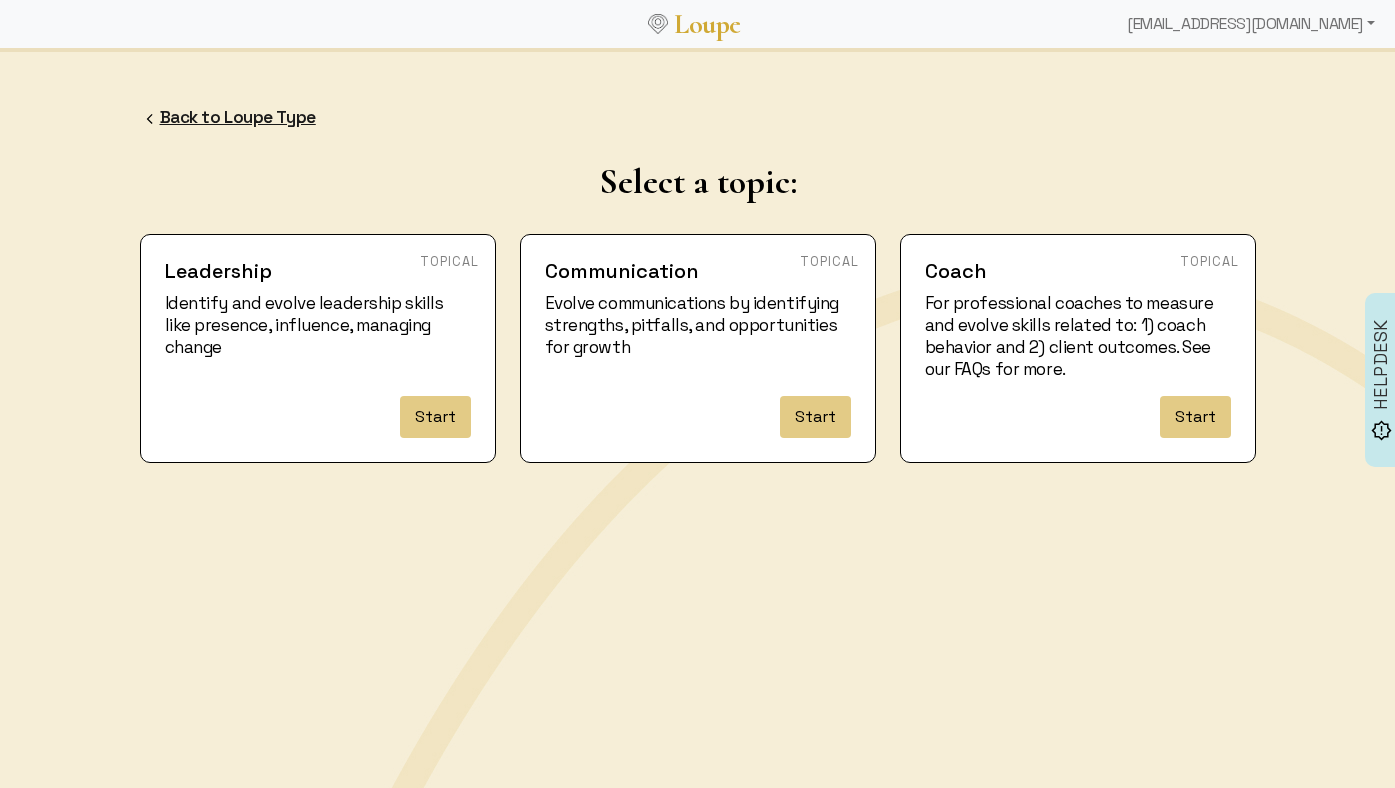click on "Back to Loupe Type" 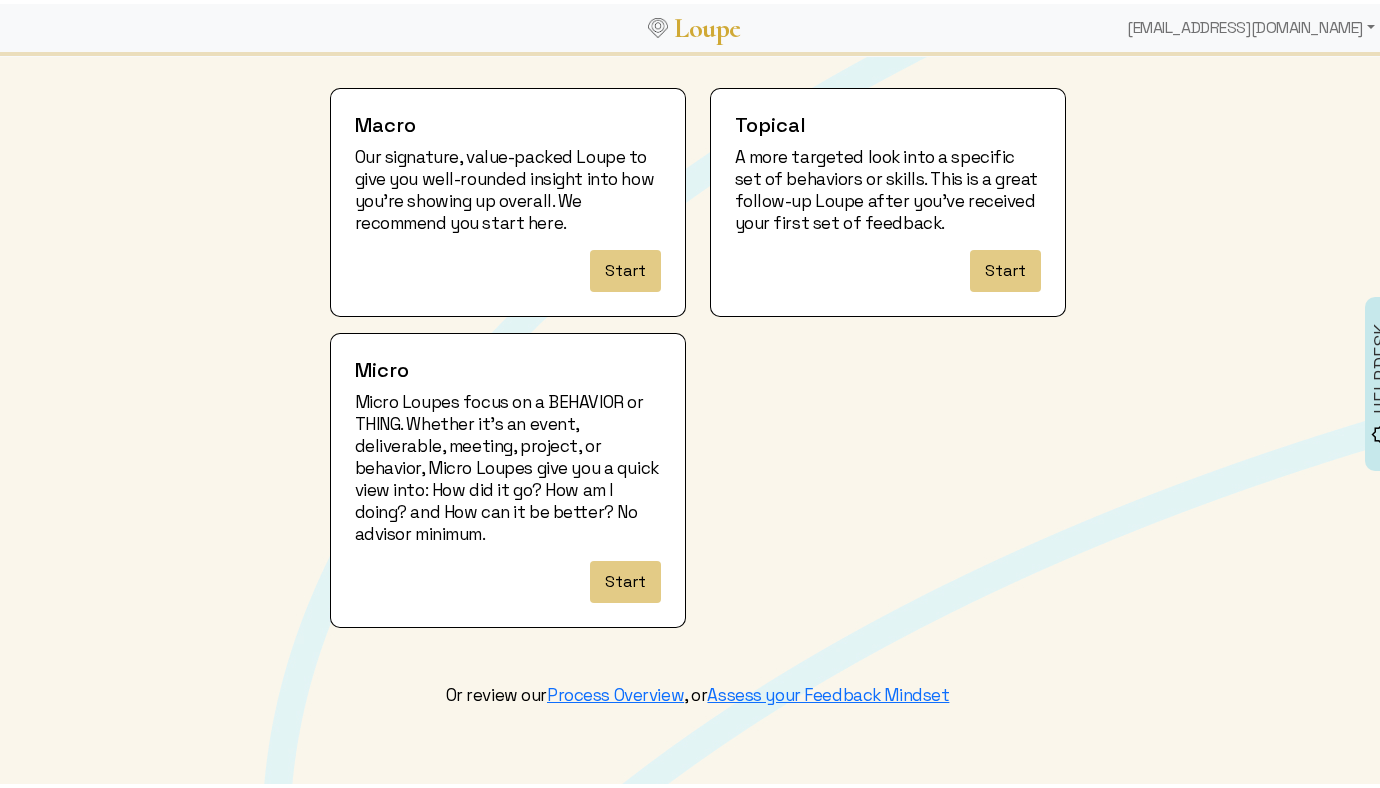 scroll, scrollTop: 166, scrollLeft: 0, axis: vertical 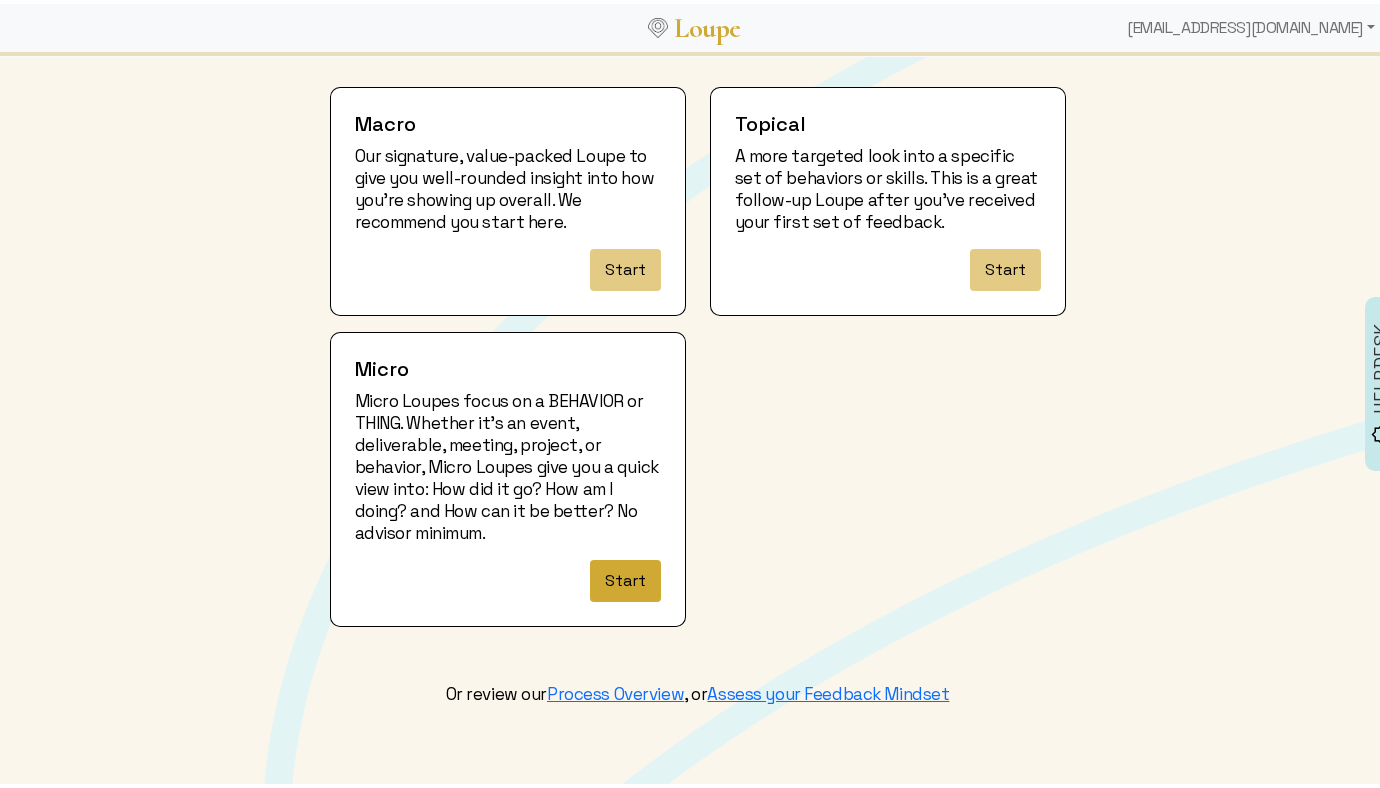 click on "Start" 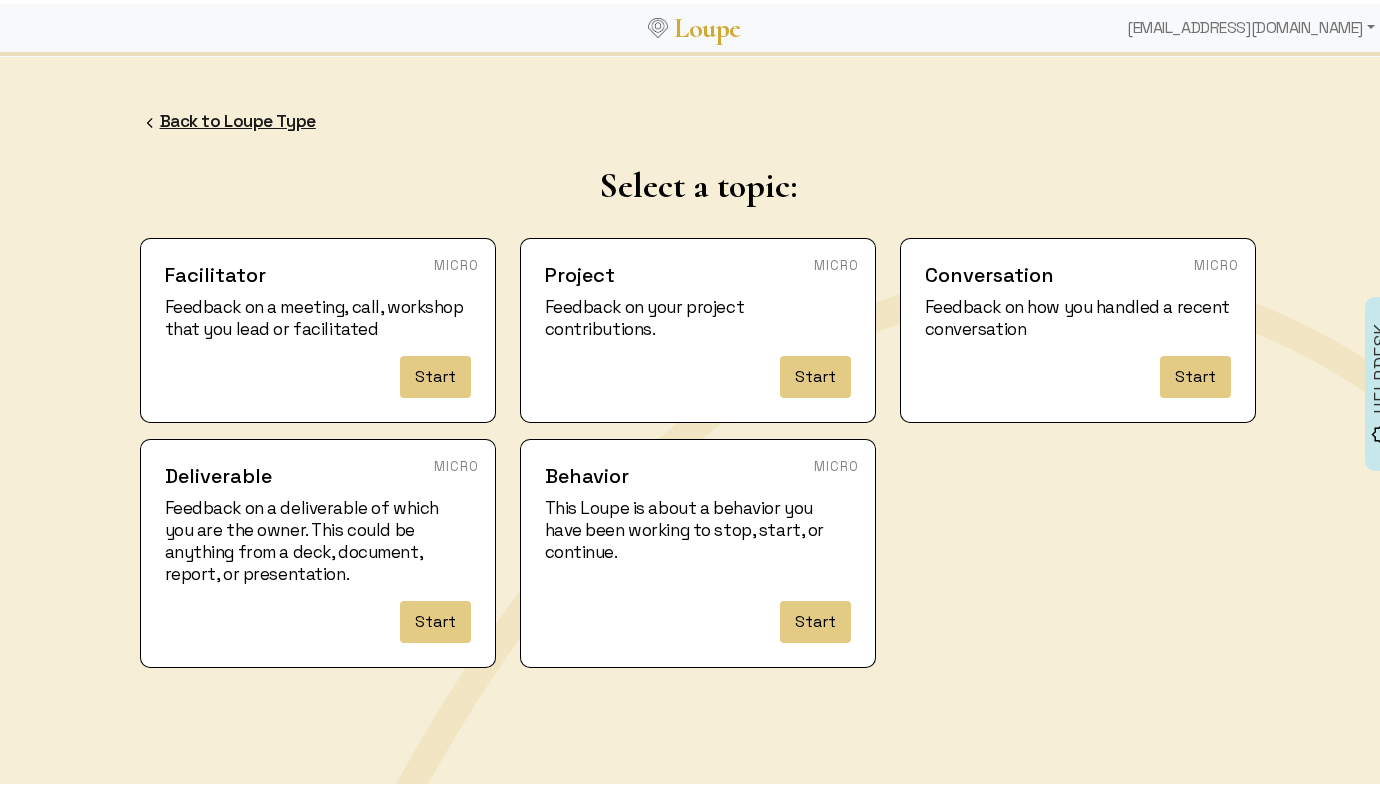 click on "Back to Loupe Type" 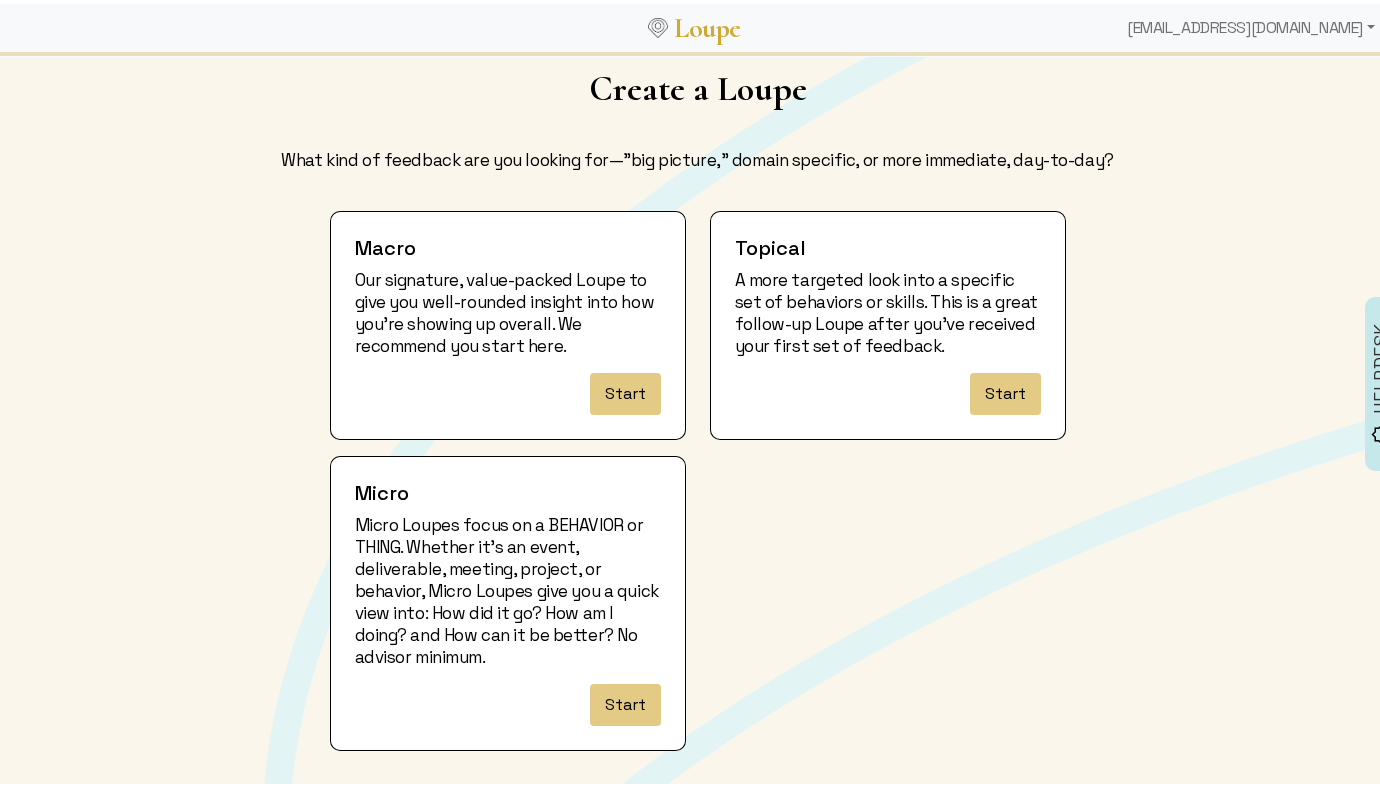 scroll, scrollTop: 43, scrollLeft: 0, axis: vertical 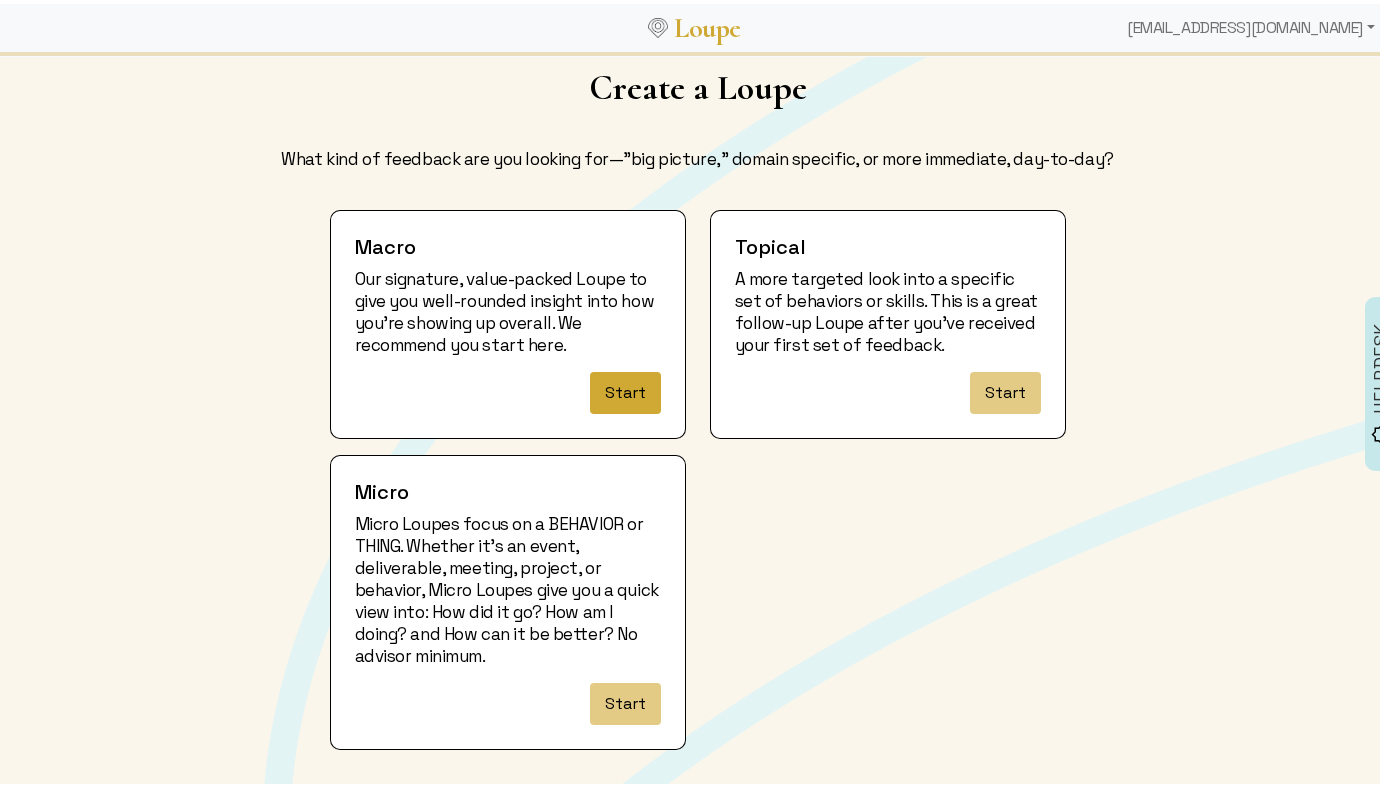 click on "Start" 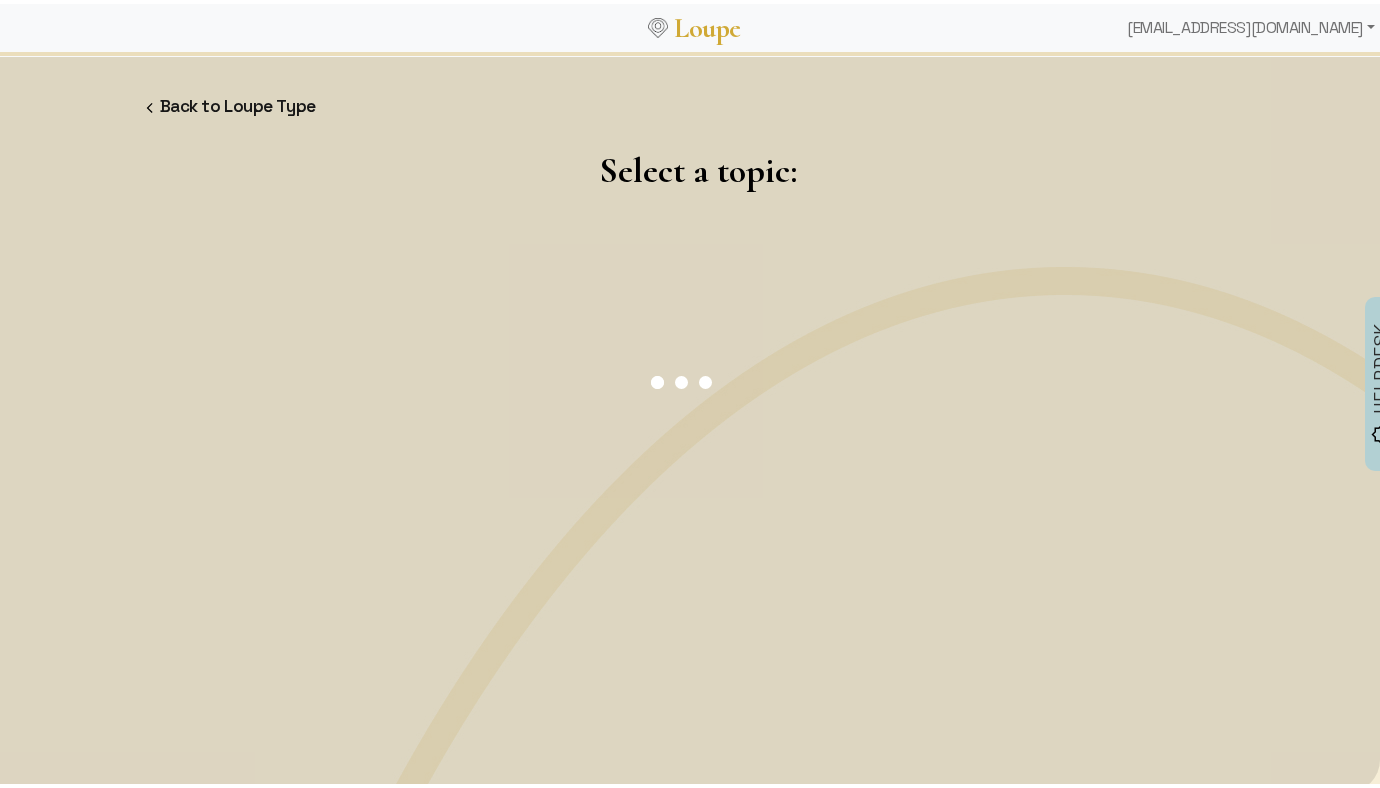 scroll, scrollTop: 0, scrollLeft: 0, axis: both 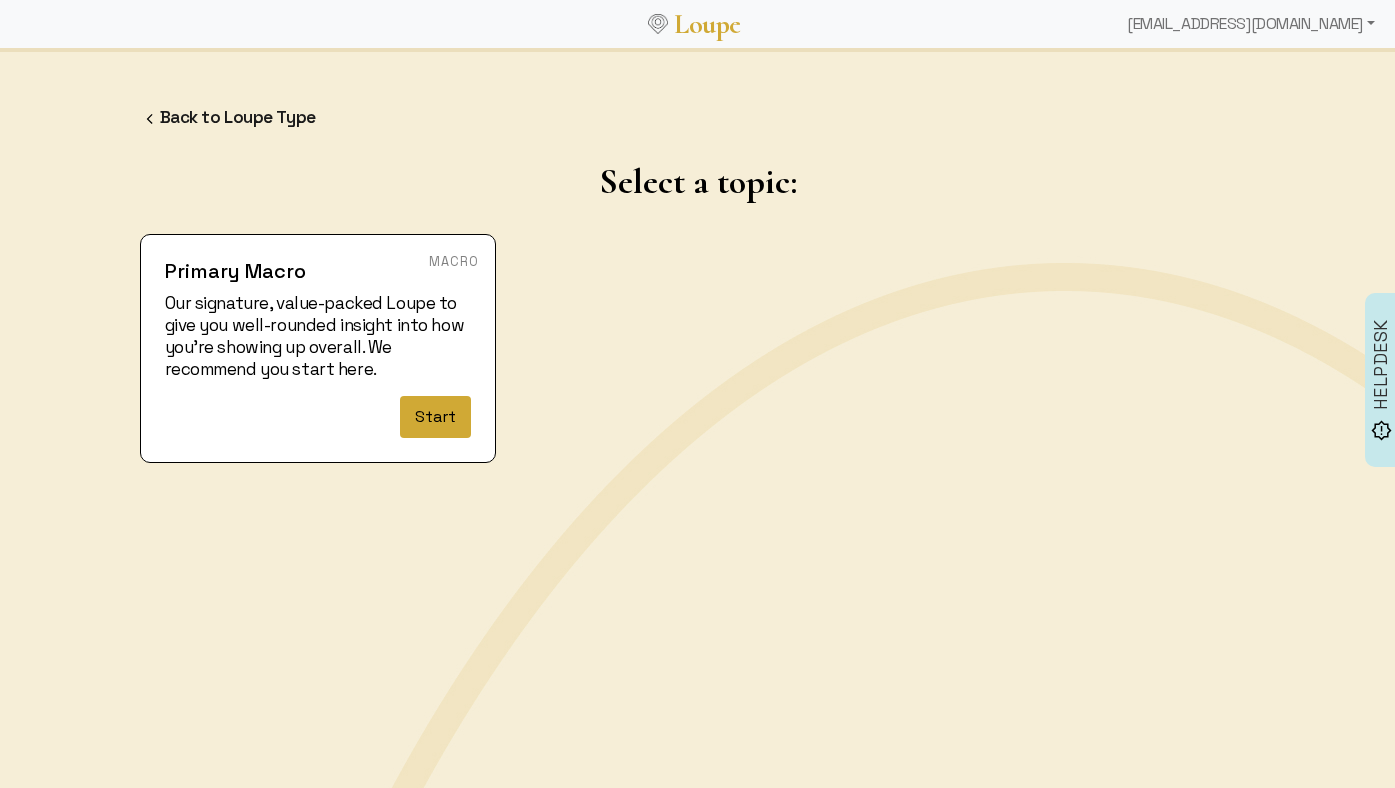 click on "Start" 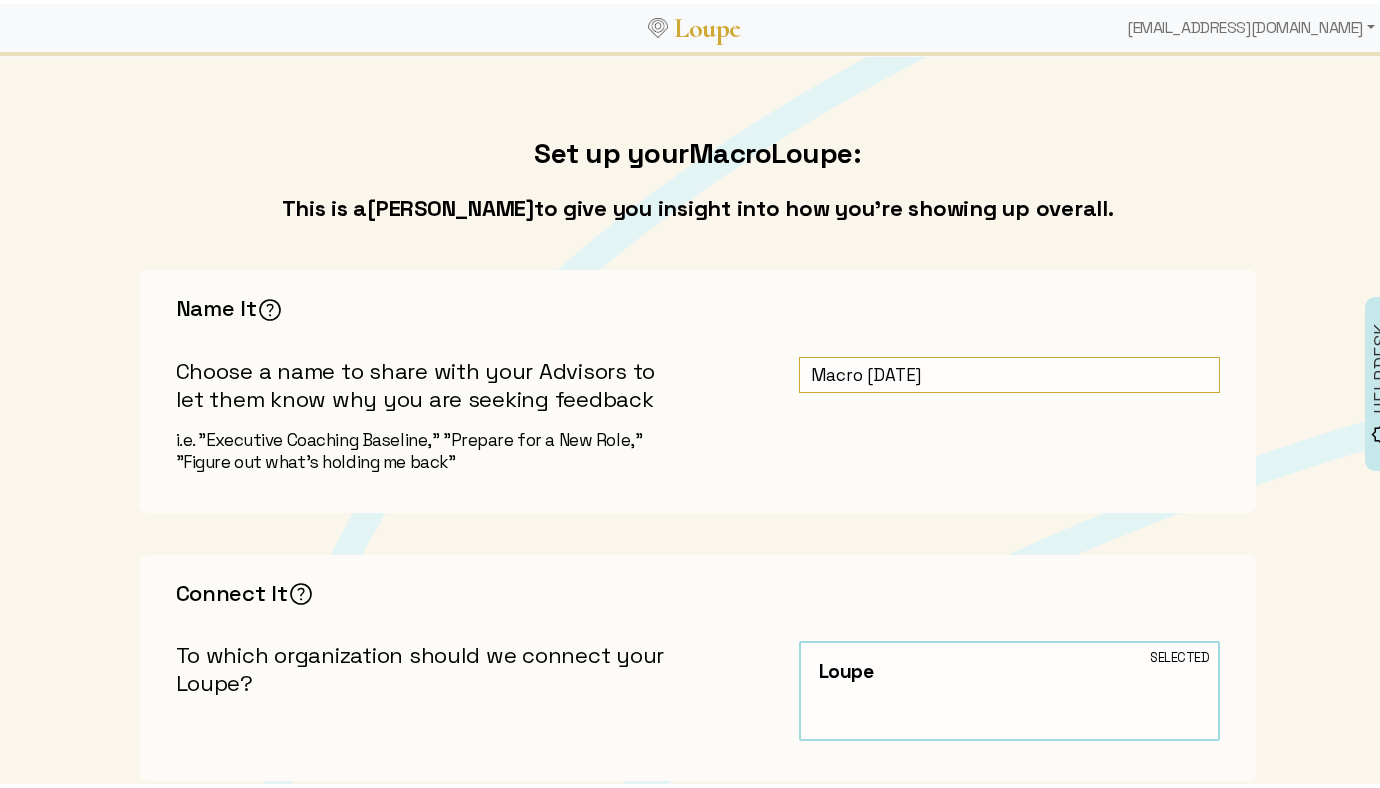 scroll, scrollTop: 74, scrollLeft: 0, axis: vertical 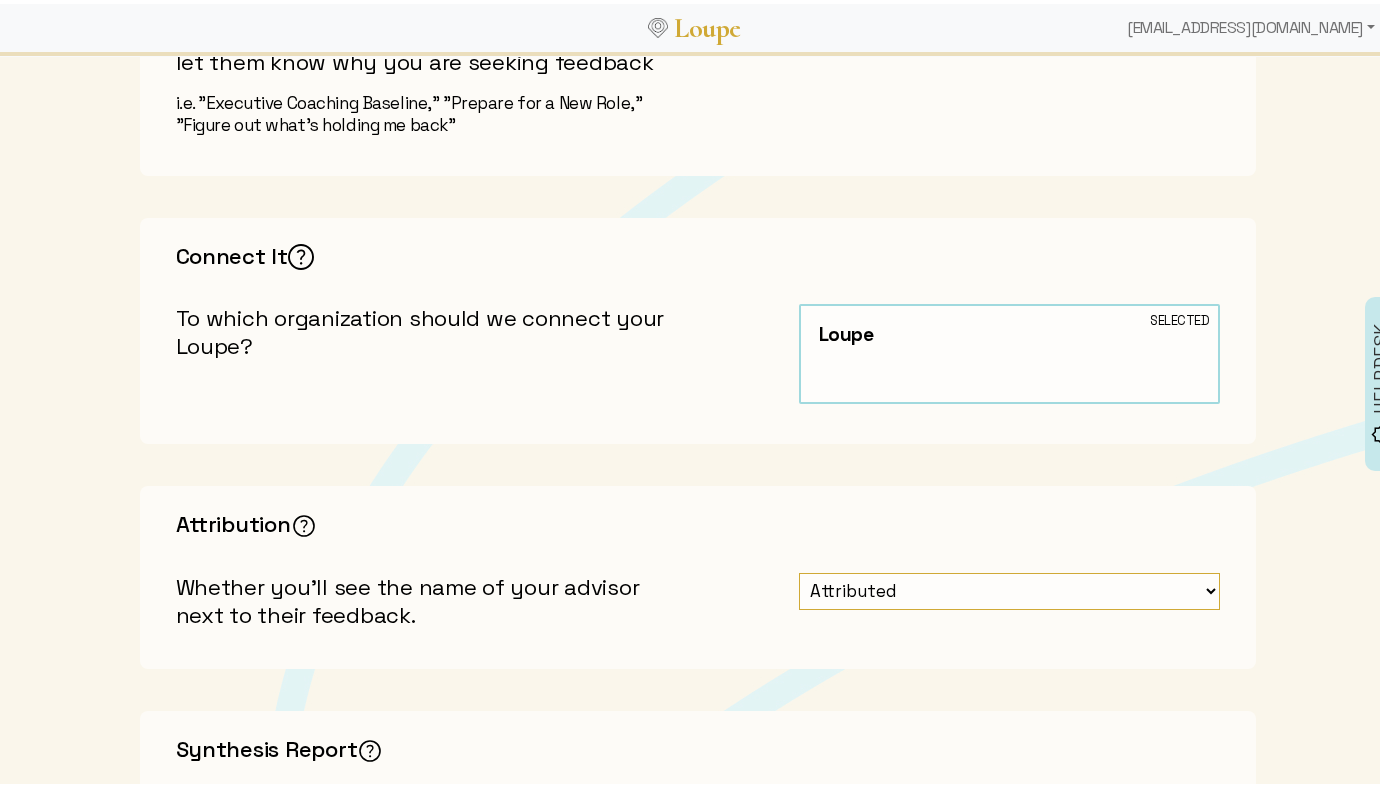 type on "DEMO: Macro [DATE]" 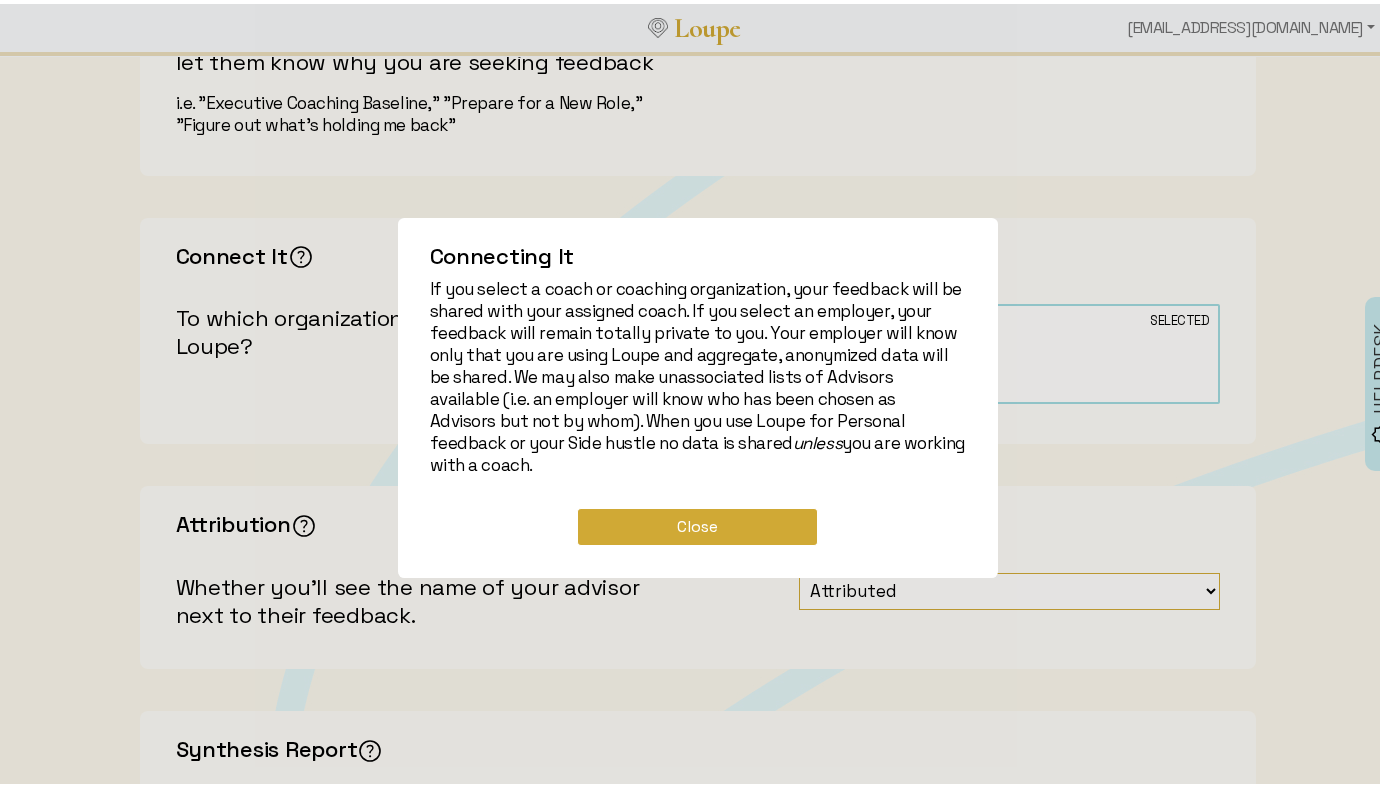 click on "Close" at bounding box center [697, 523] 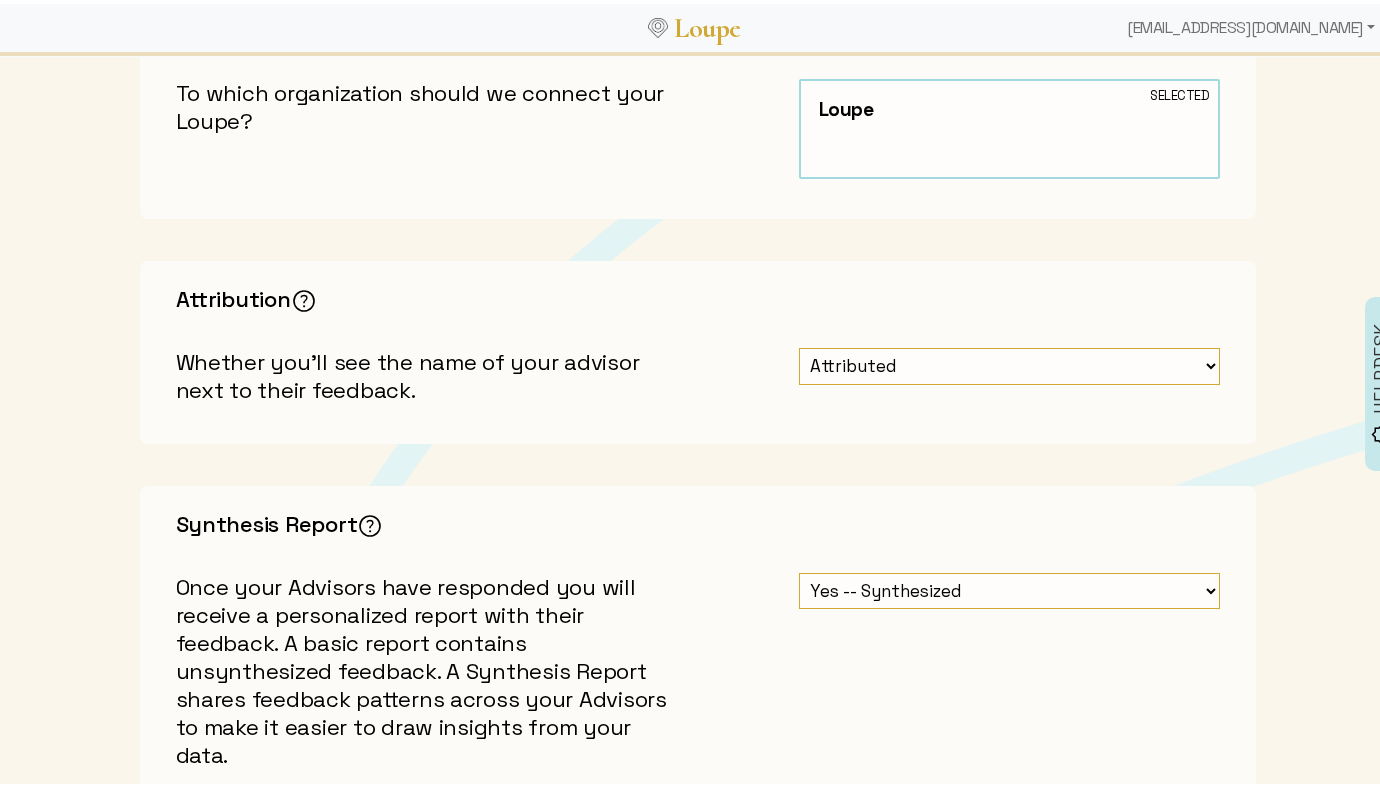scroll, scrollTop: 643, scrollLeft: 0, axis: vertical 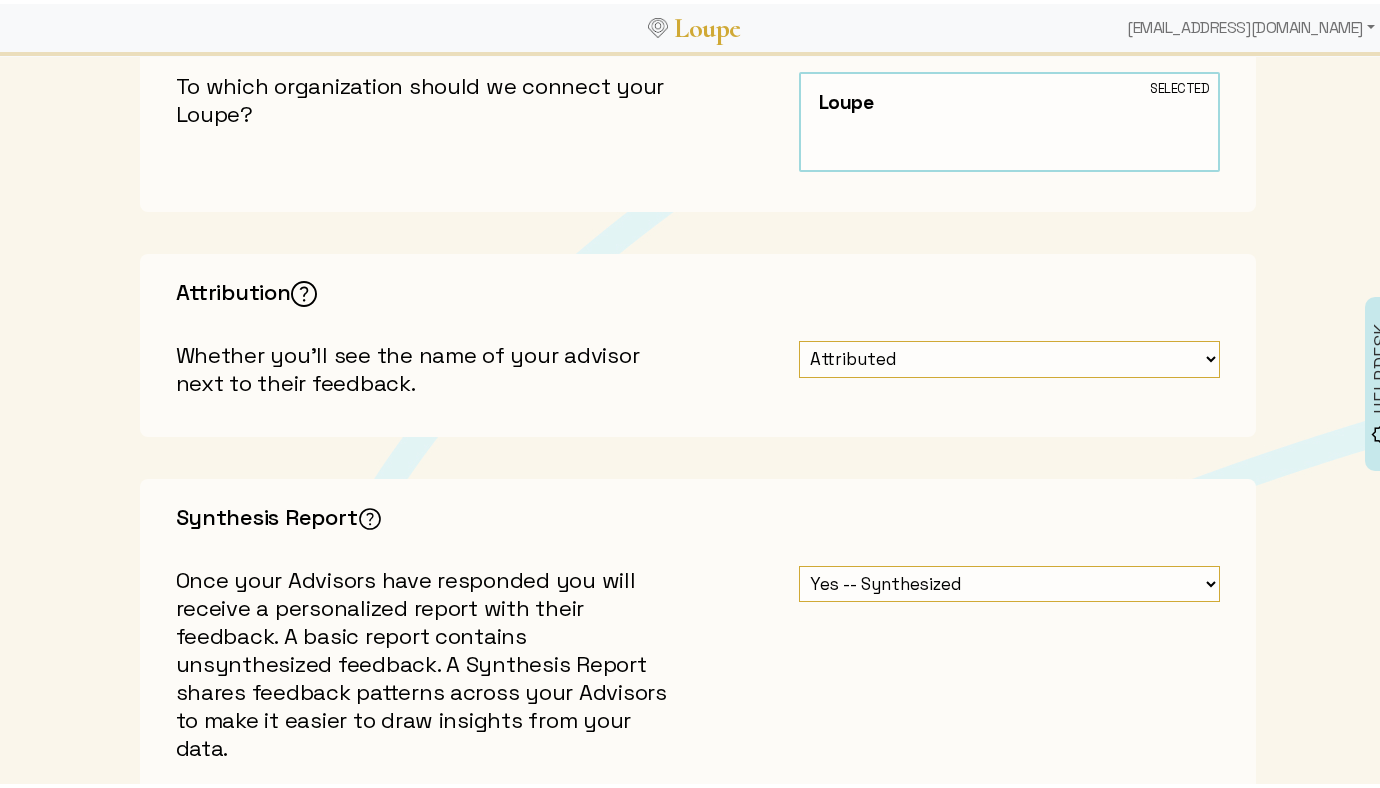 click 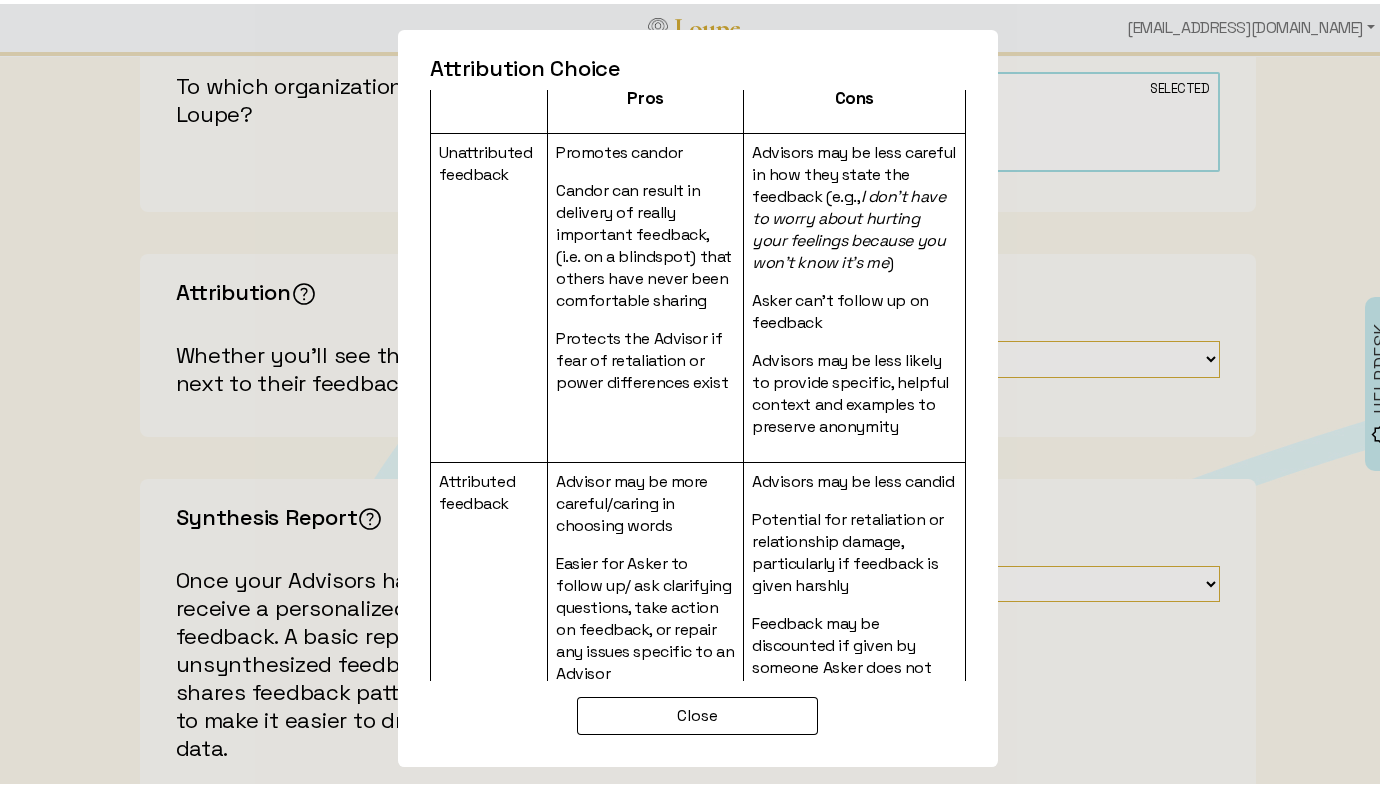 scroll, scrollTop: 253, scrollLeft: 0, axis: vertical 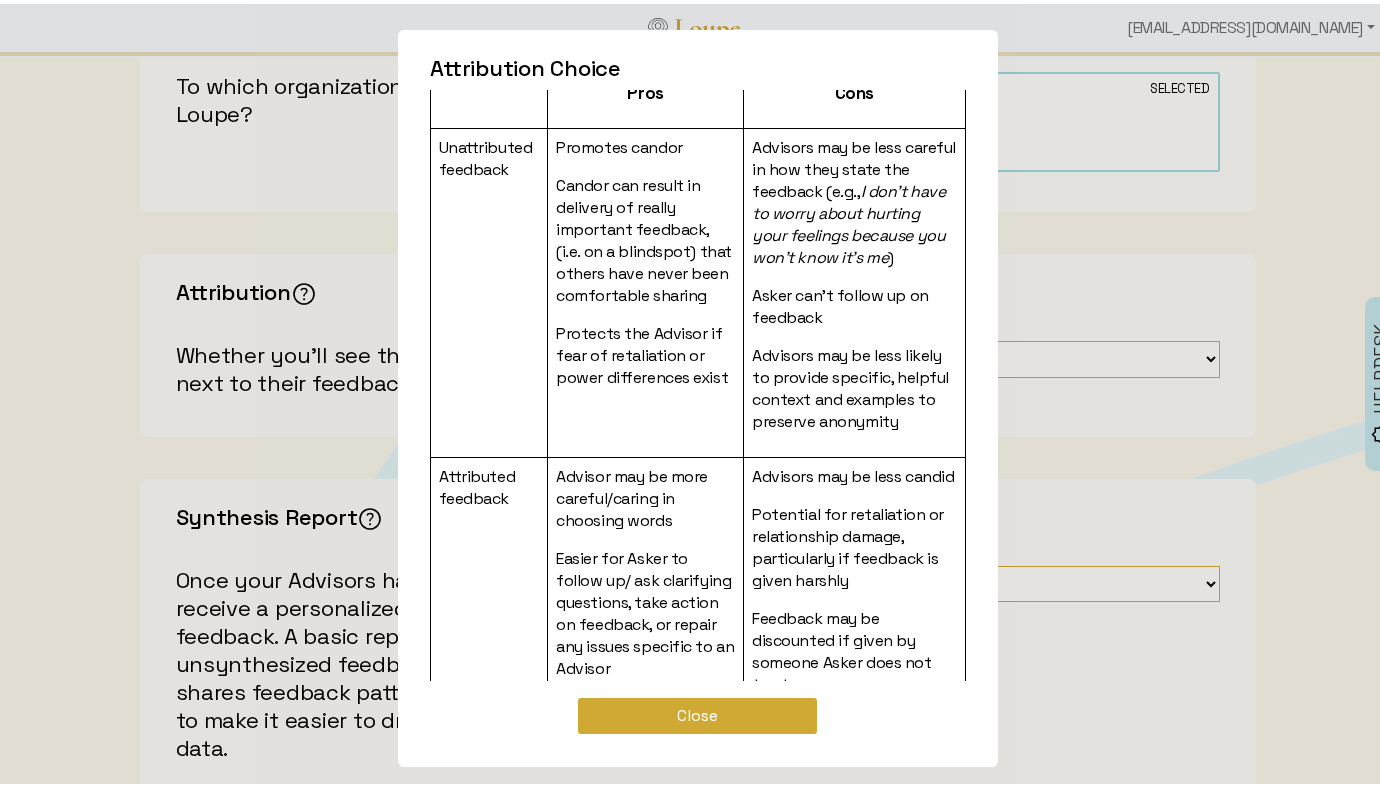 click on "Close" at bounding box center (697, 712) 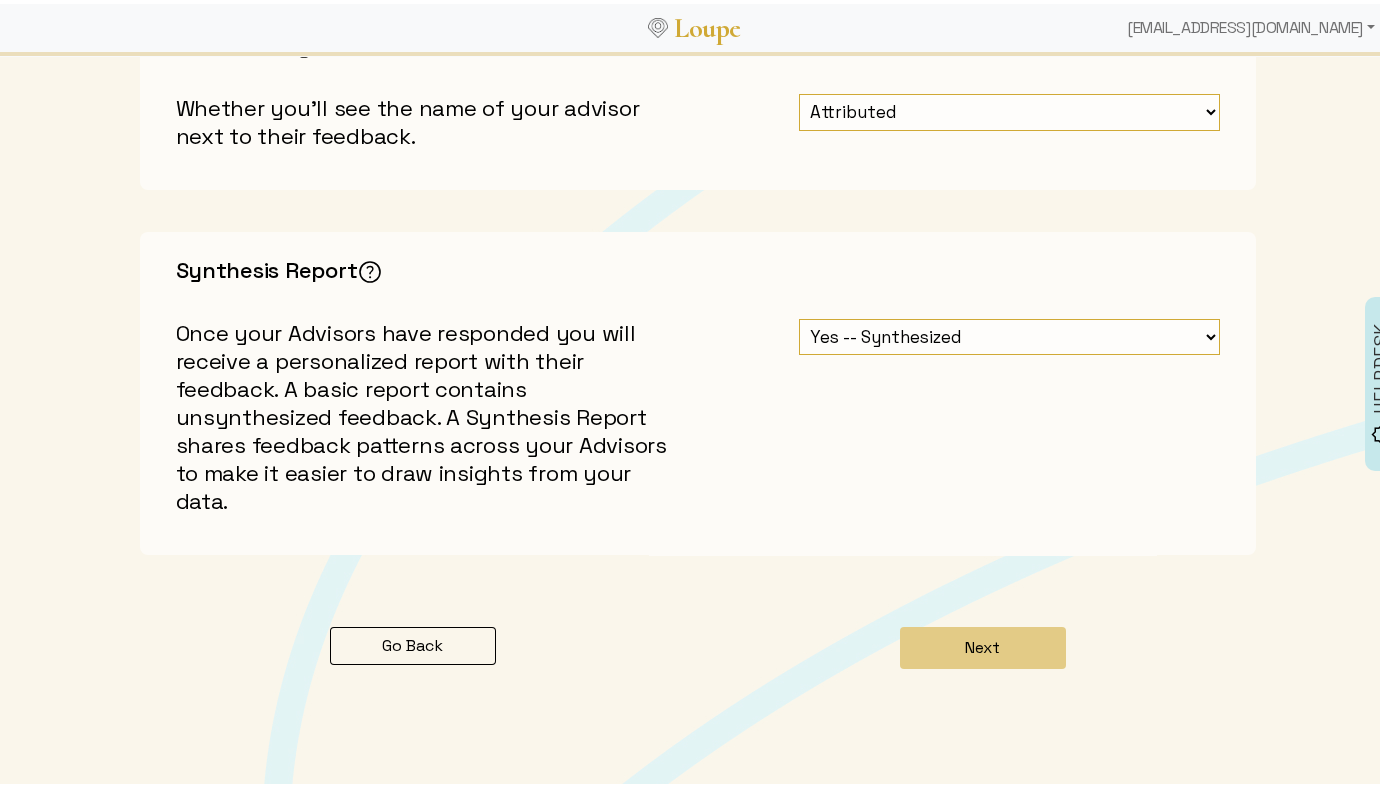 scroll, scrollTop: 892, scrollLeft: 0, axis: vertical 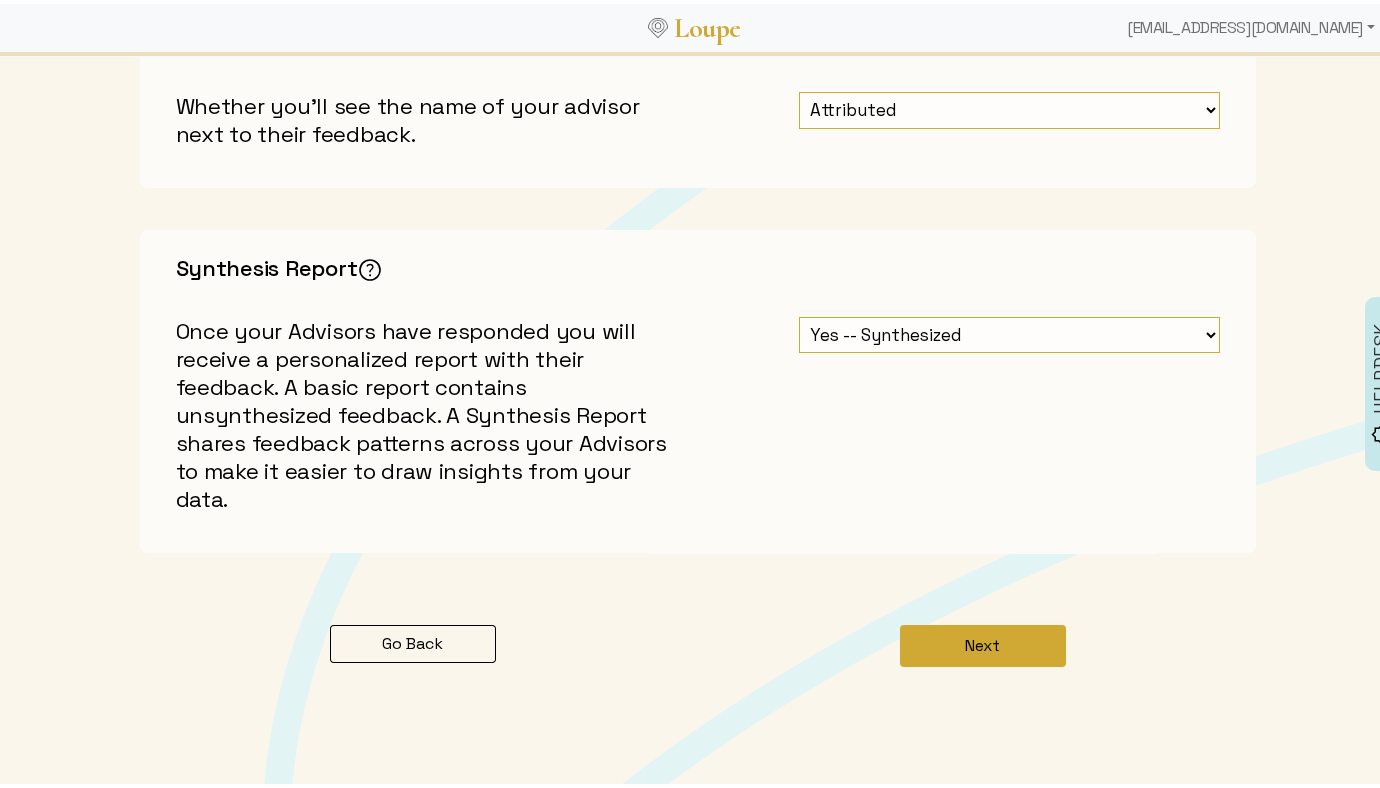click on "Next" 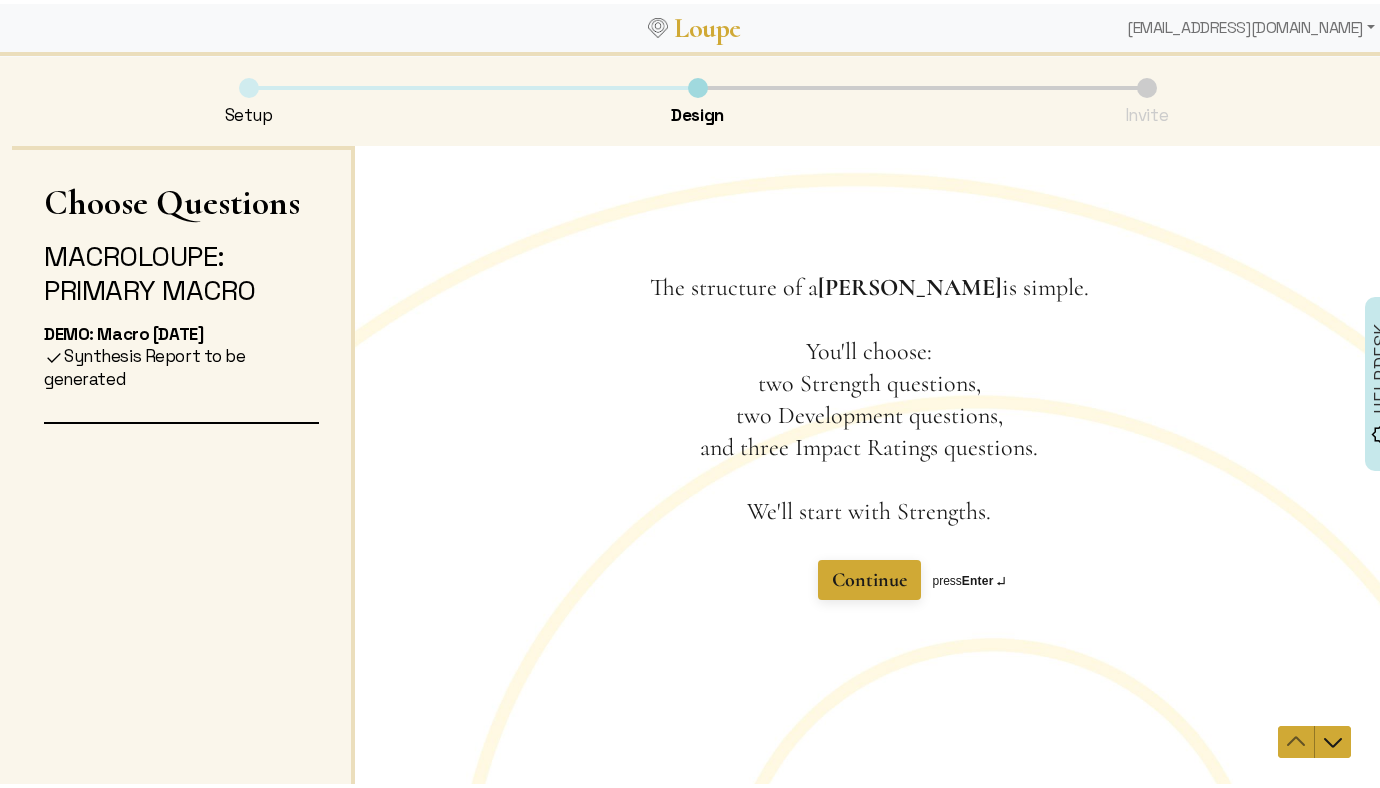 scroll, scrollTop: 0, scrollLeft: 0, axis: both 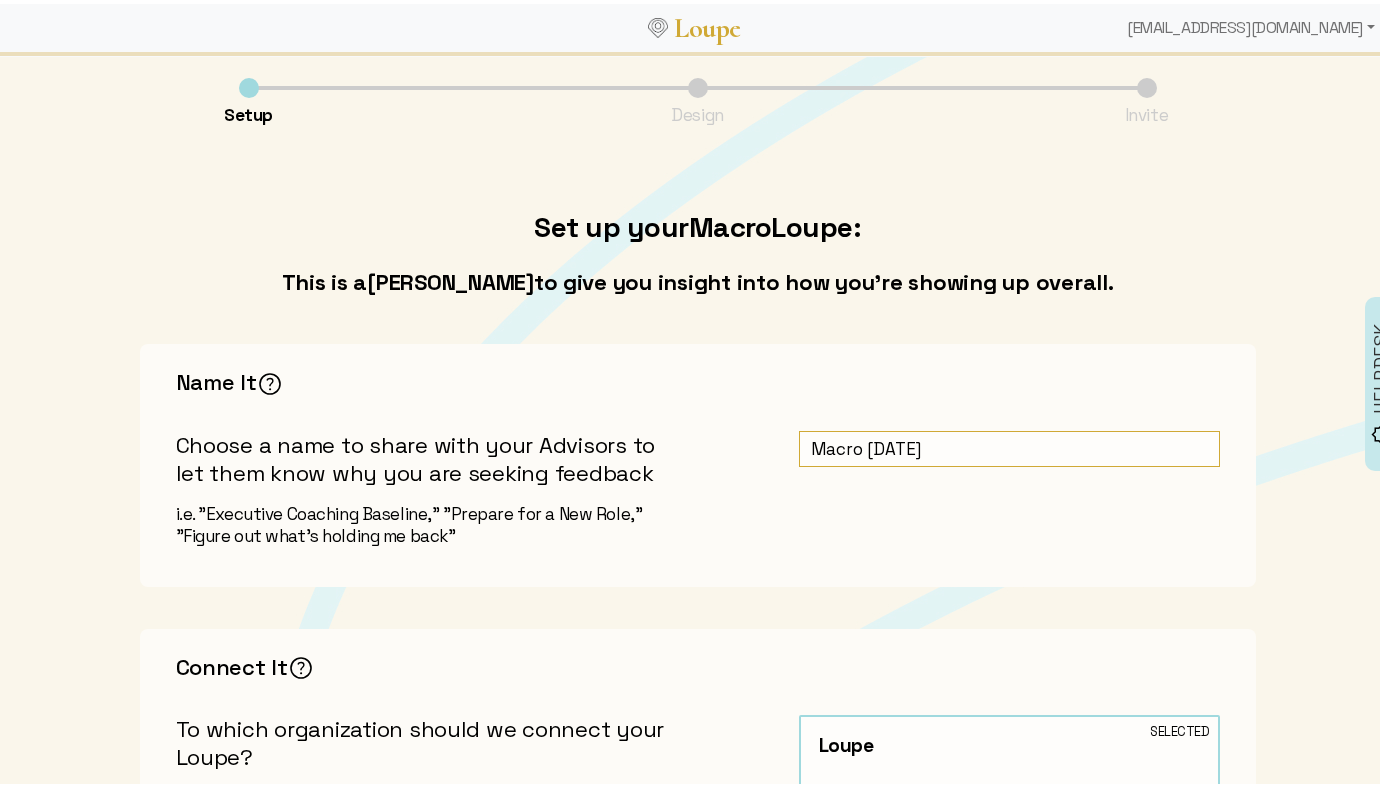 click on "Macro [DATE]" 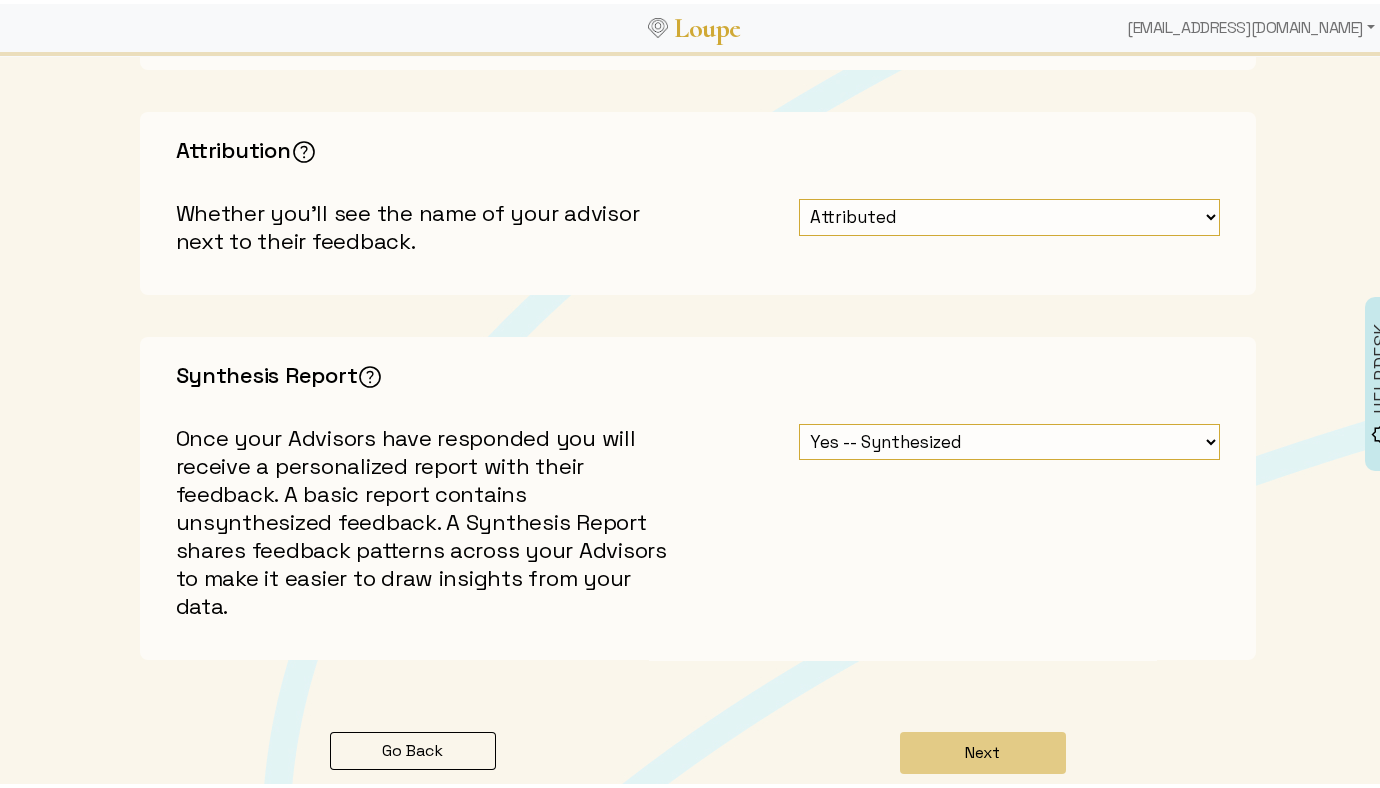 scroll, scrollTop: 820, scrollLeft: 0, axis: vertical 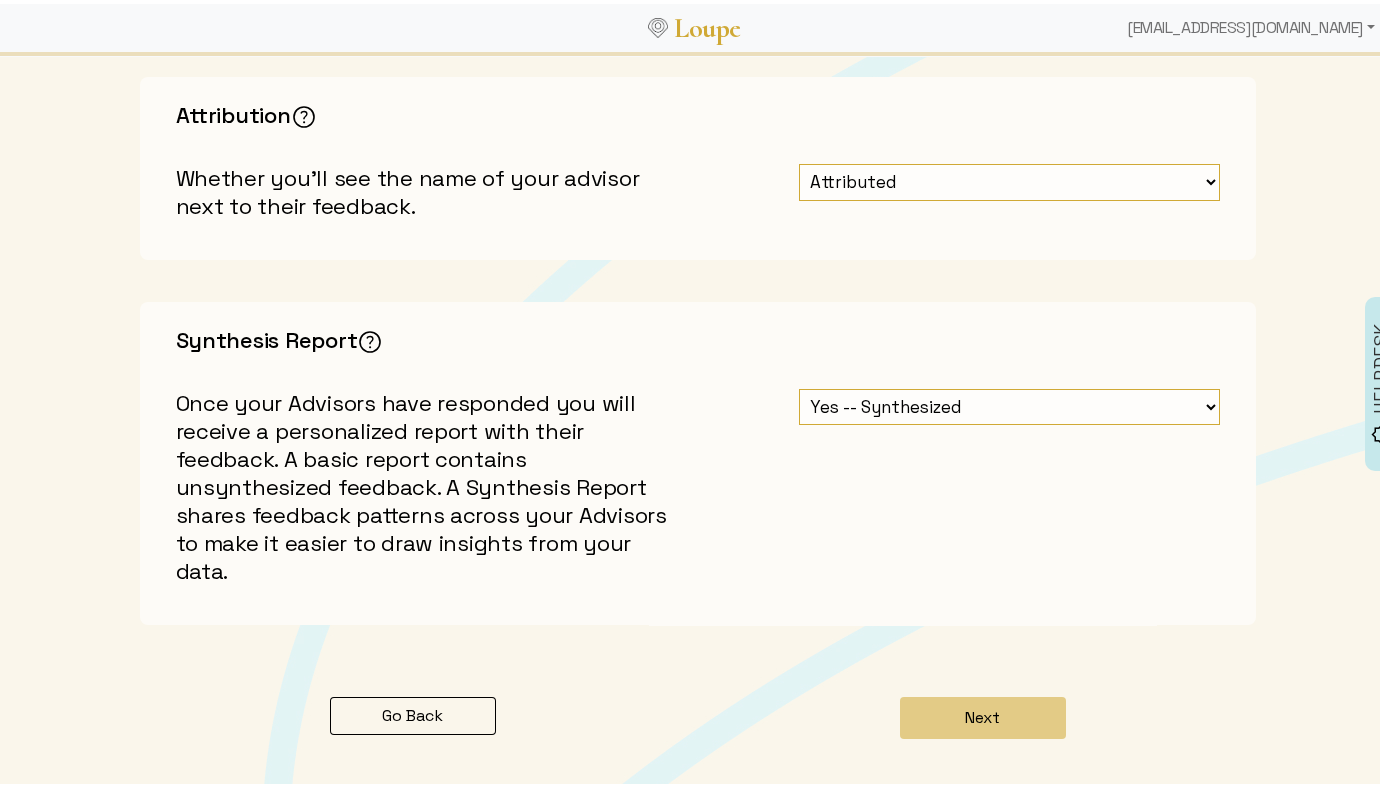 type on "DEMO: Macro [DATE]" 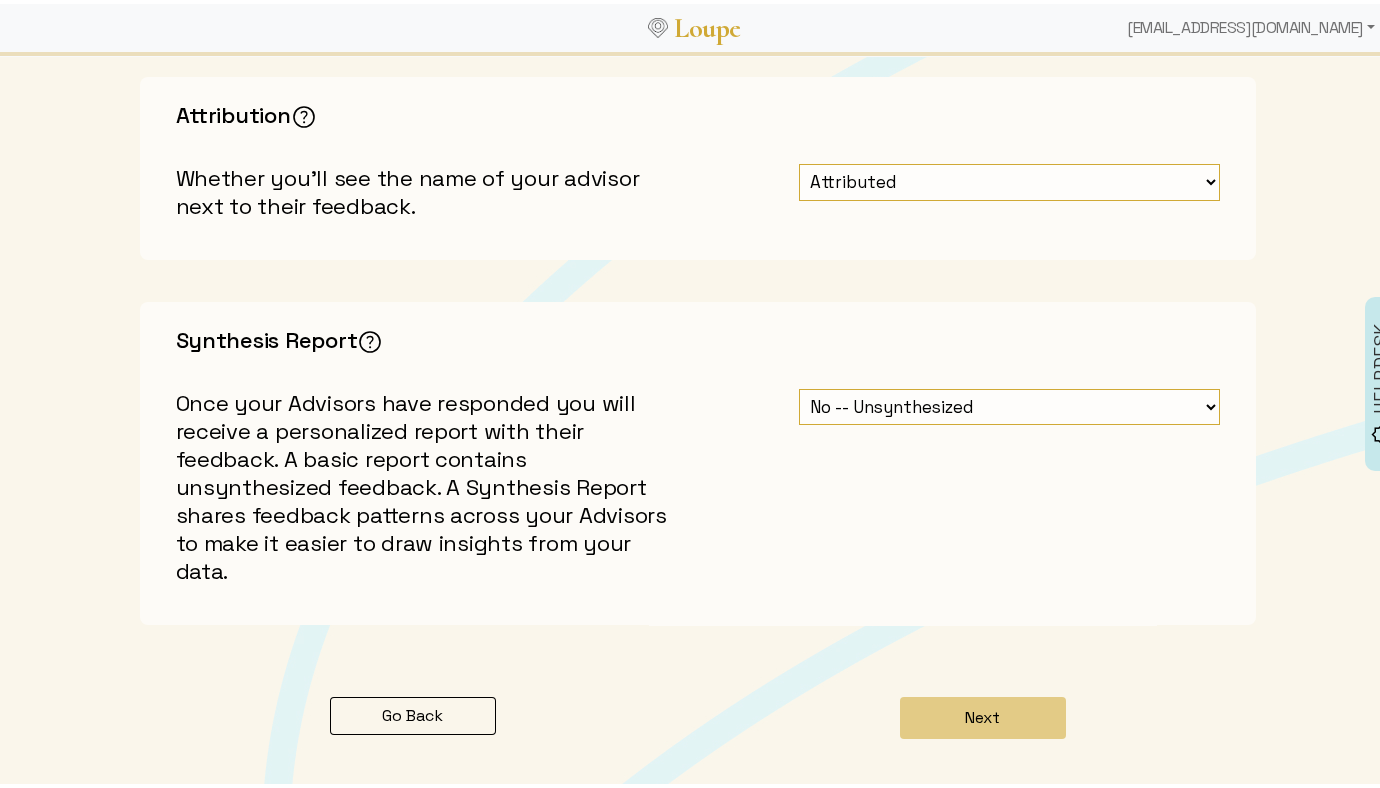 click on "Yes -- Synthesized No -- Unsynthesized" 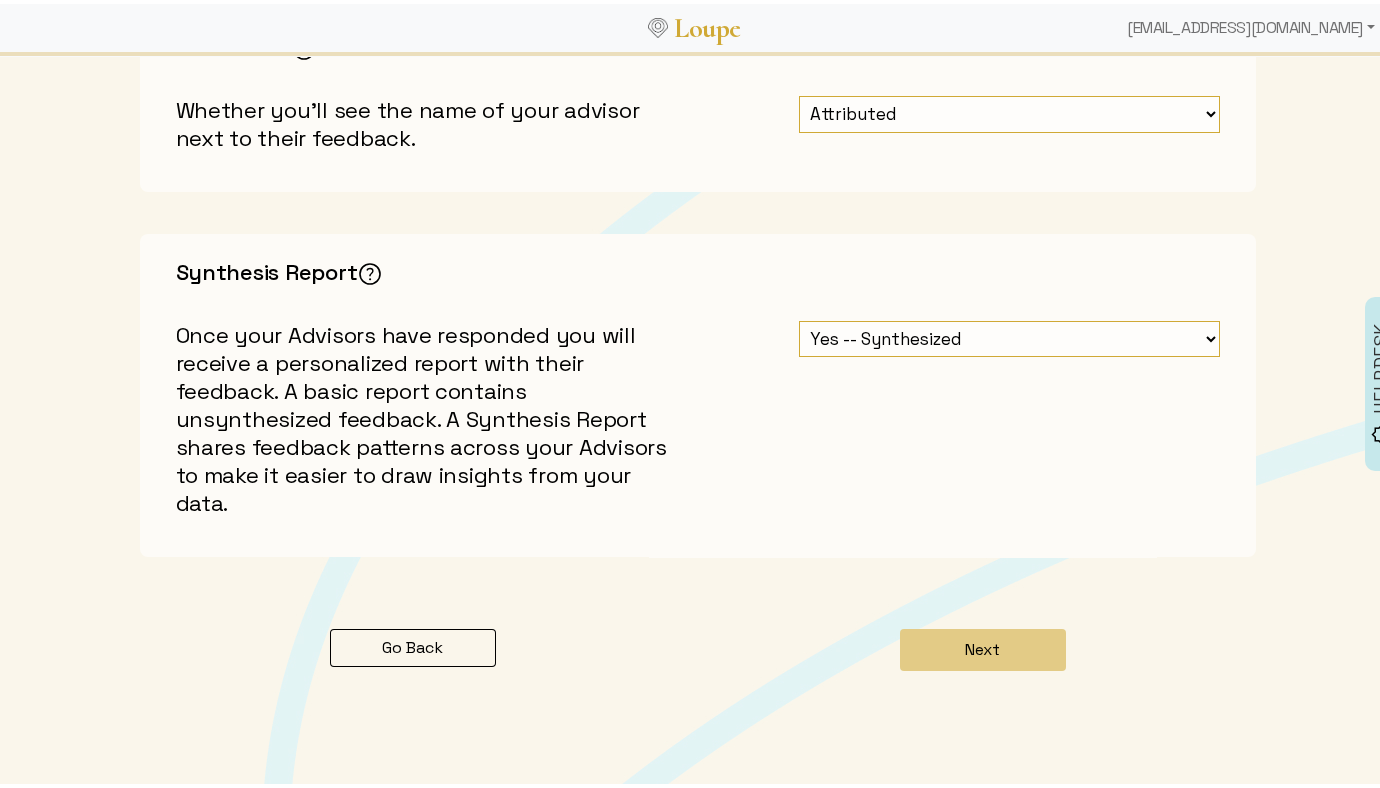 scroll, scrollTop: 914, scrollLeft: 0, axis: vertical 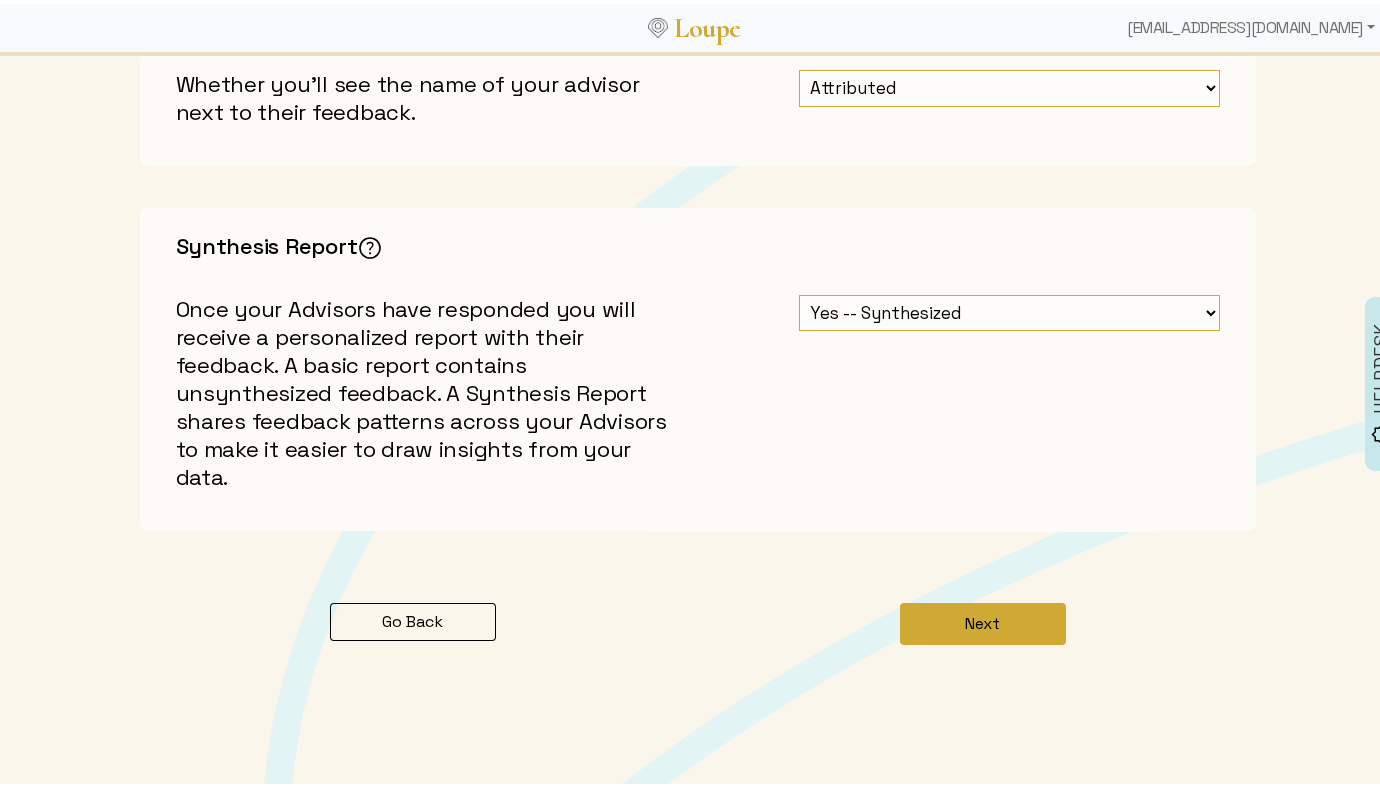 click on "Next" 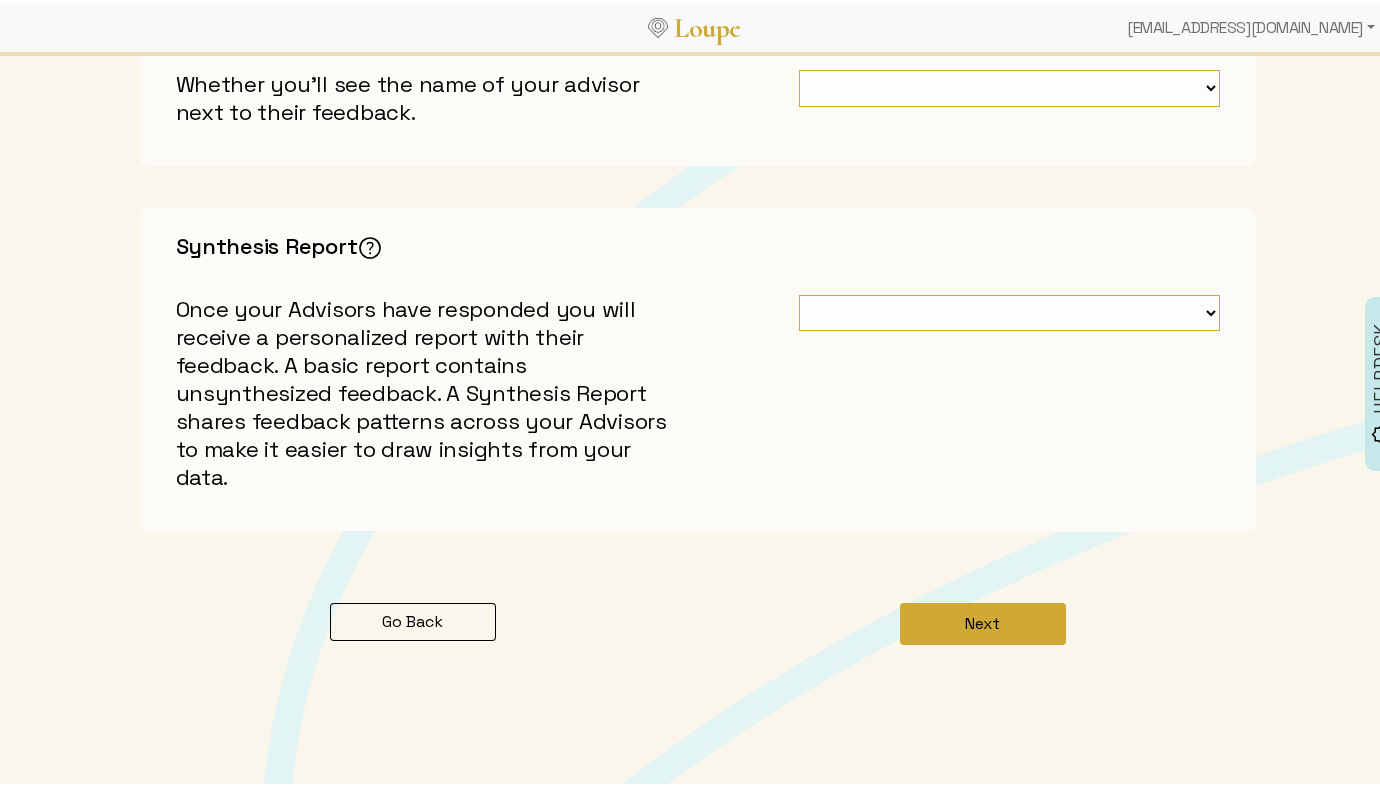 scroll, scrollTop: 0, scrollLeft: 0, axis: both 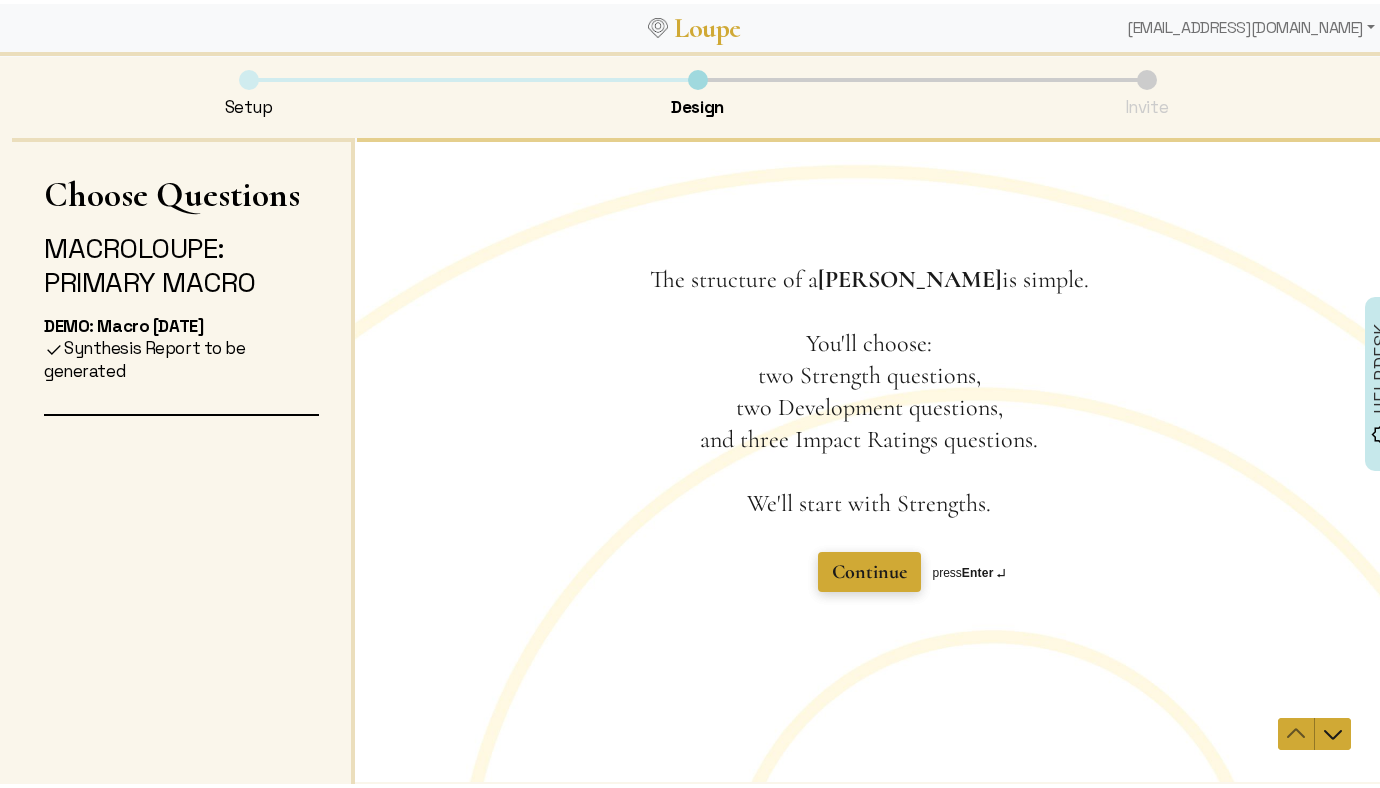 click on "Continue" at bounding box center [868, 572] 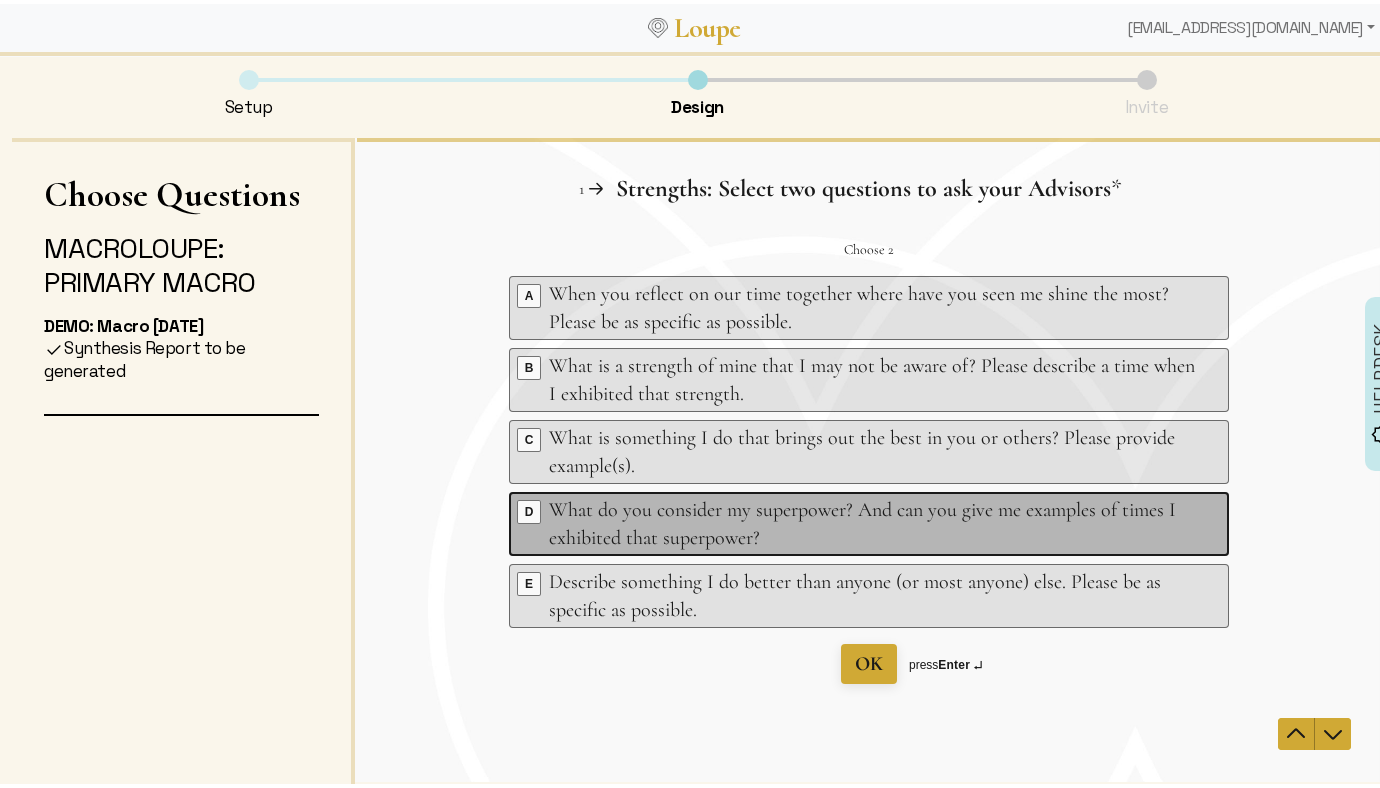 click on "What do you consider my superpower? And can you give me examples of times I exhibited that superpower?" at bounding box center (871, 524) 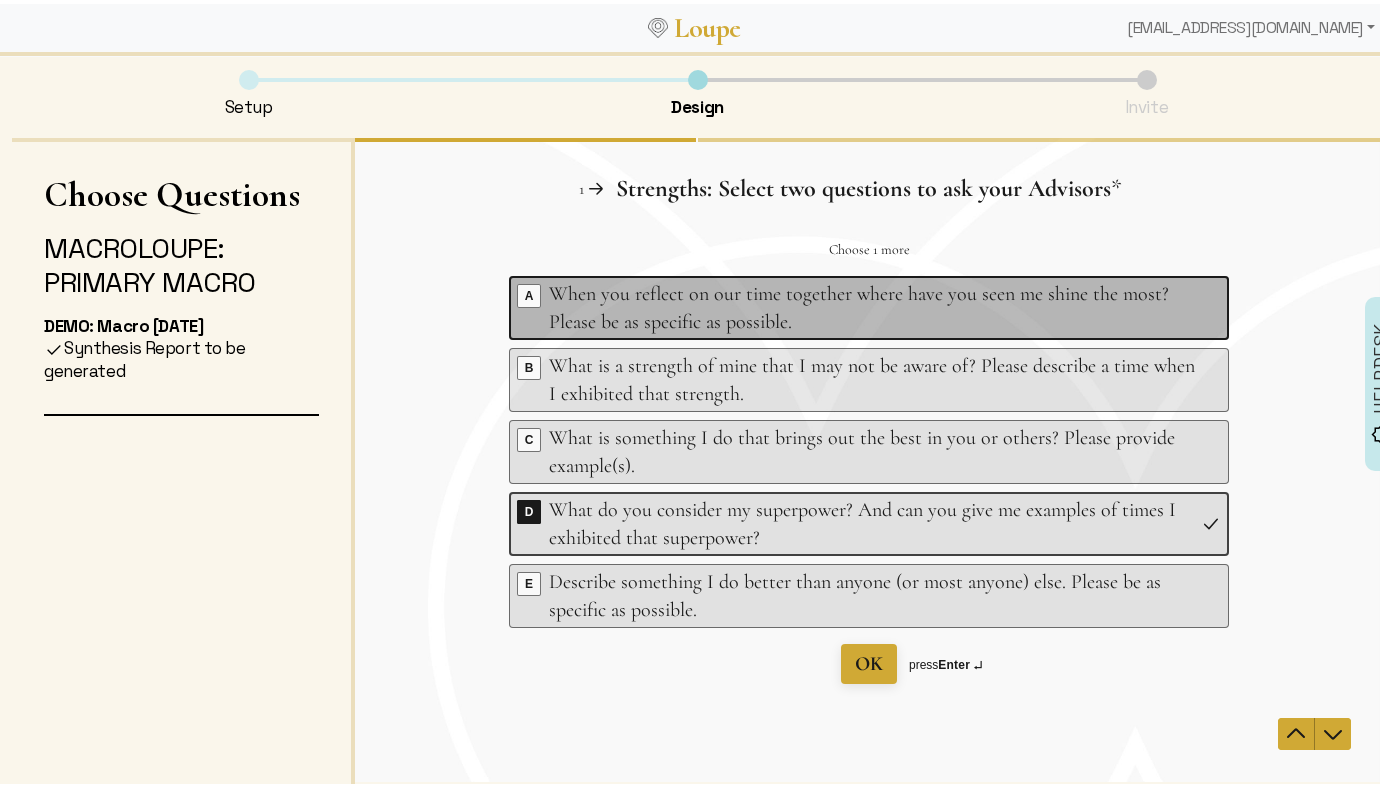 click on "When you reflect on our time together where have you seen me shine the most? Please be as specific as possible." at bounding box center [871, 308] 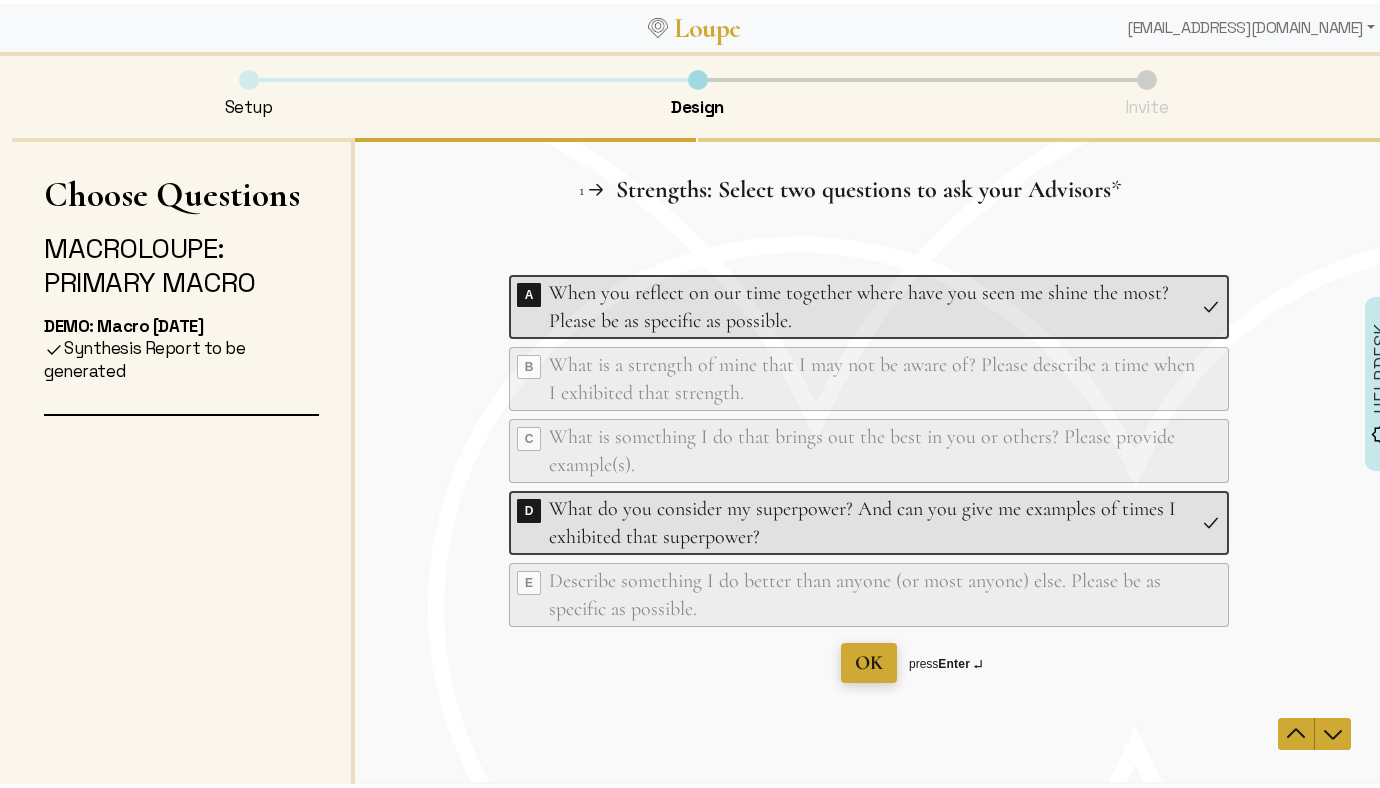 click on "OK" at bounding box center [868, 663] 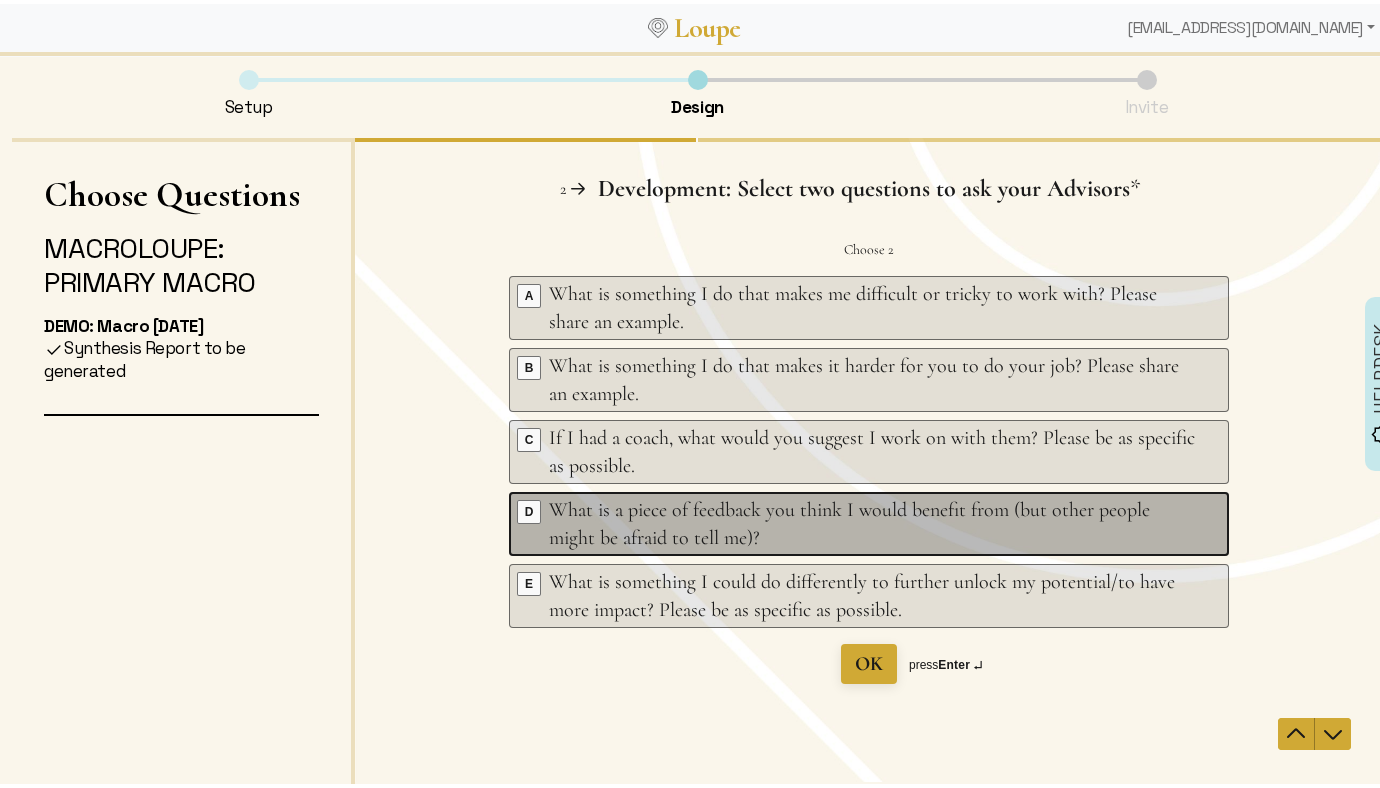 click on "What is a piece of feedback you think I would benefit from (but other people might be afraid to tell me)?" at bounding box center (871, 524) 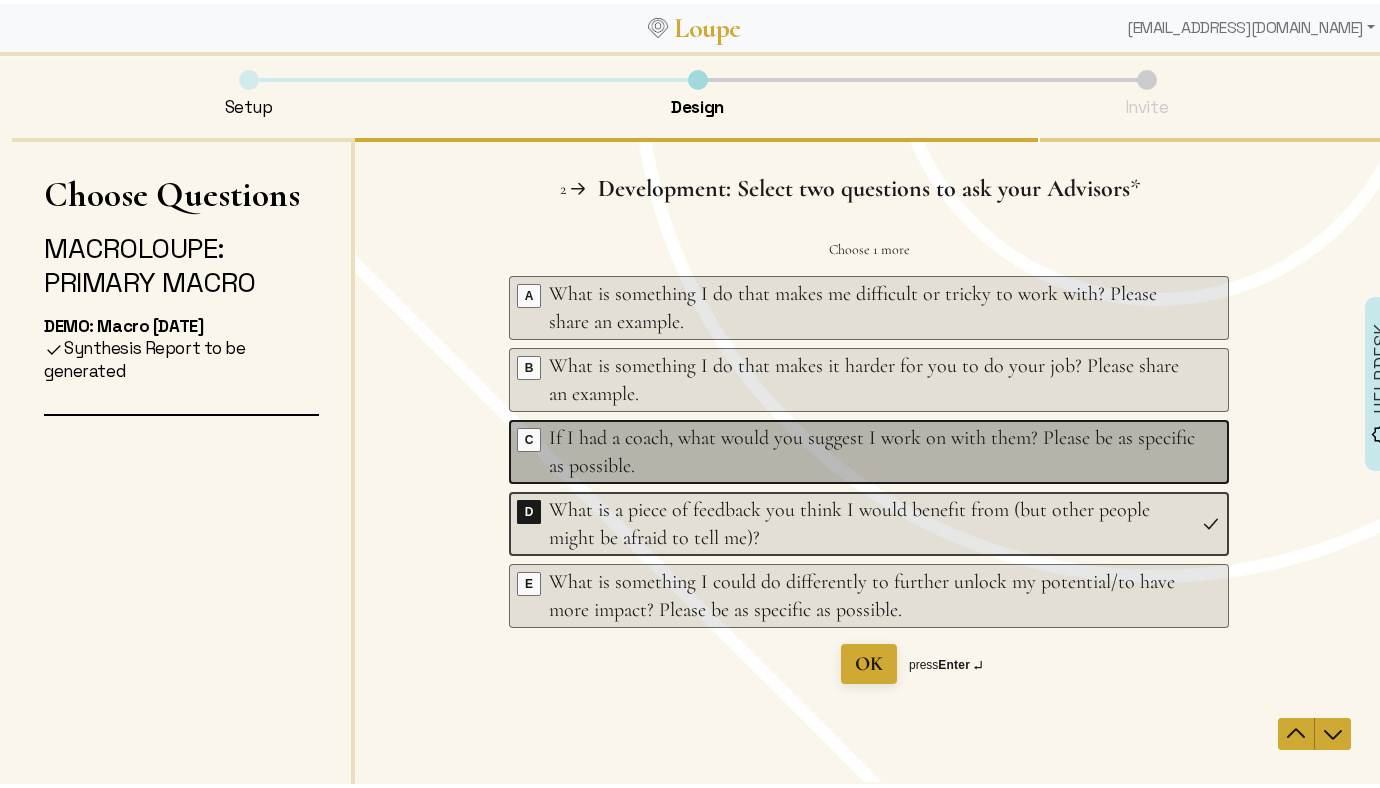 click on "If I had a coach, what would you suggest I work on with them? Please be as specific as possible." at bounding box center (871, 452) 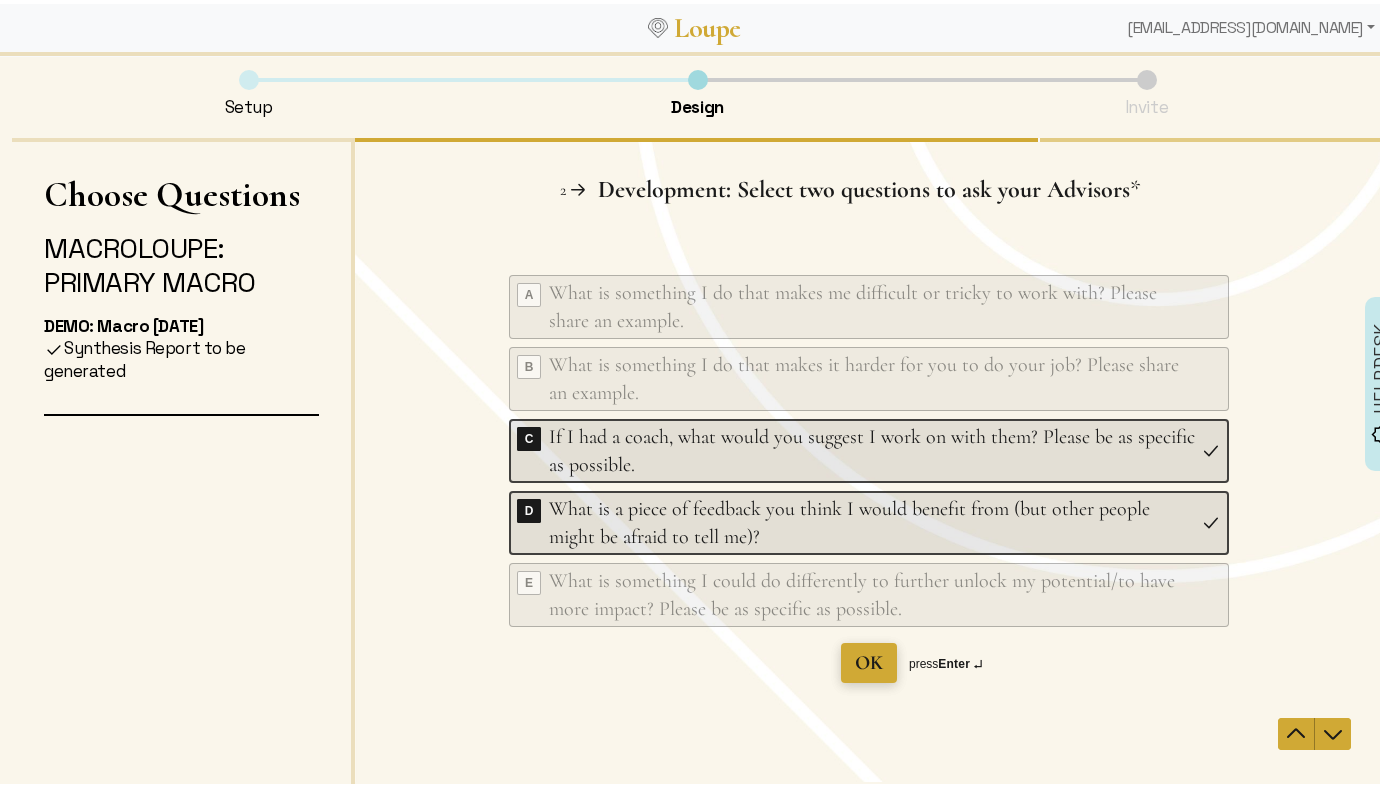 click on "OK" at bounding box center [868, 663] 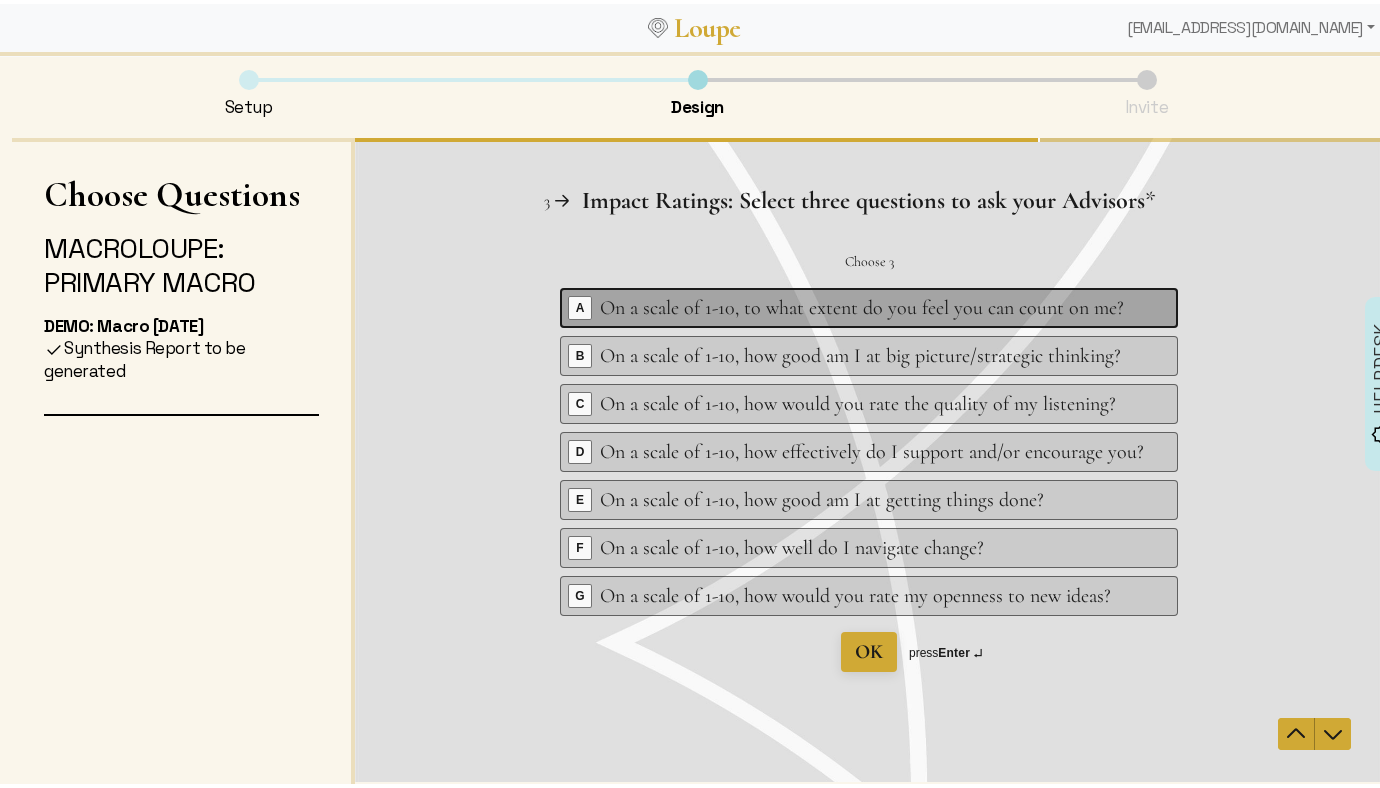 click on "On a scale of 1-10, to what extent do you feel you can count on me?" at bounding box center (871, 308) 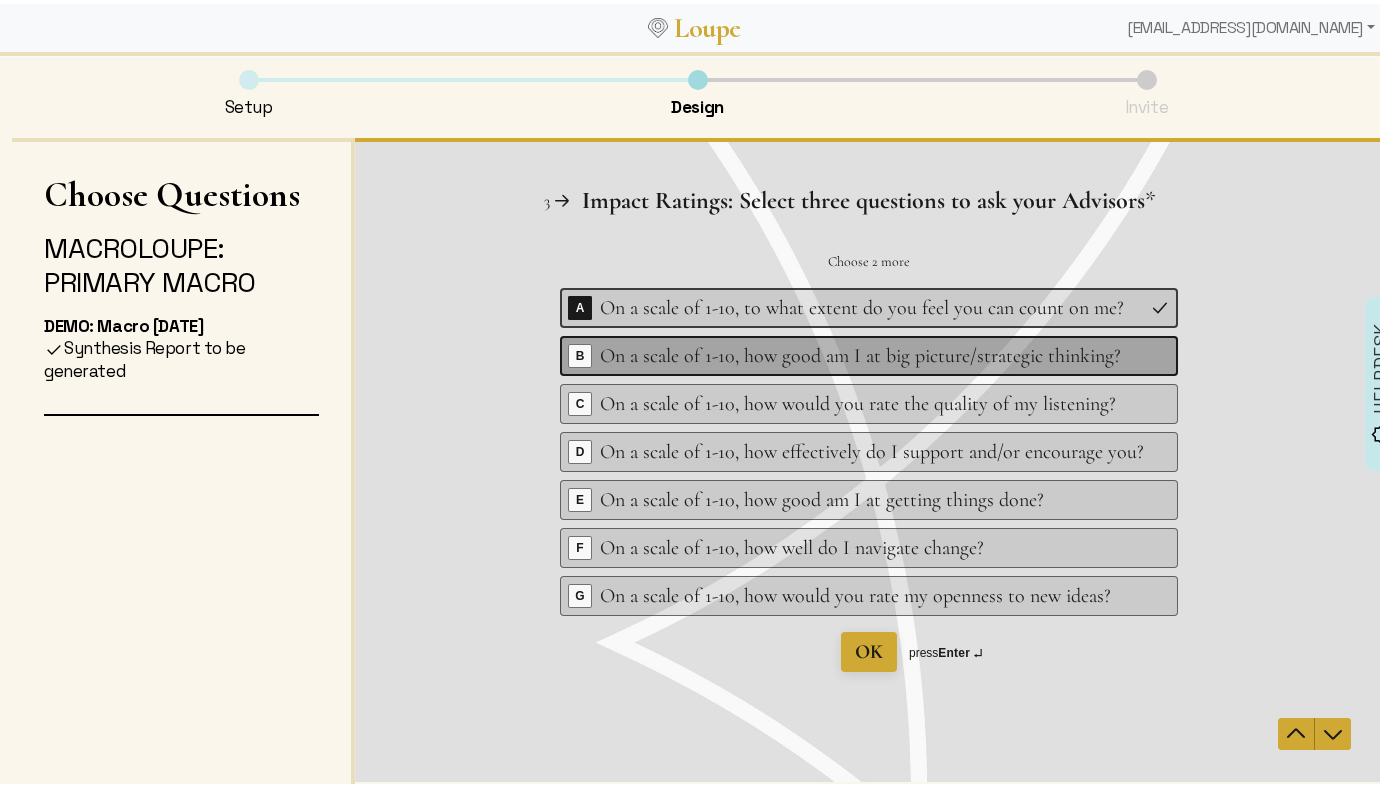 click on "On a scale of 1-10, how good am I at big picture/strategic thinking?" at bounding box center [871, 356] 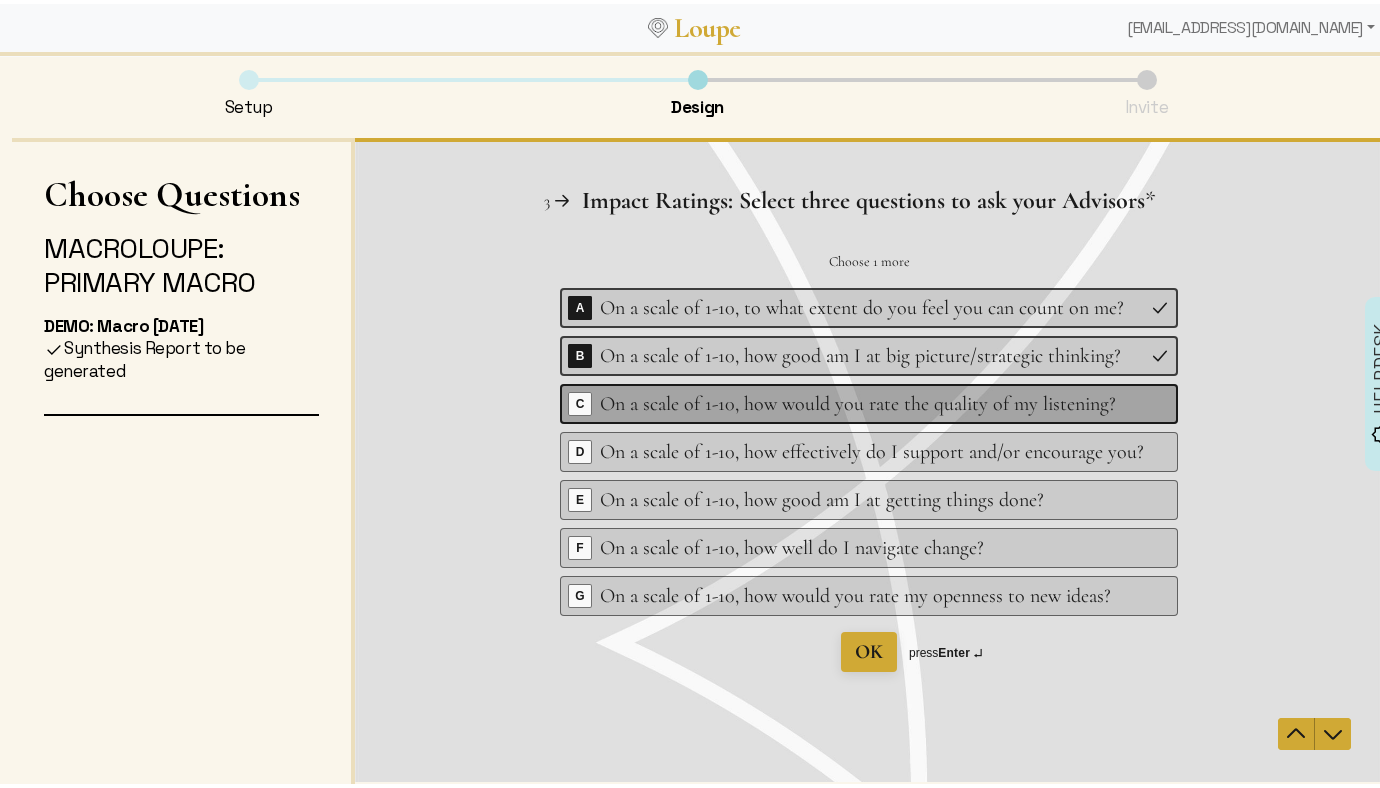 click on "On a scale of 1-10, how would you rate the quality of my listening?" at bounding box center (871, 404) 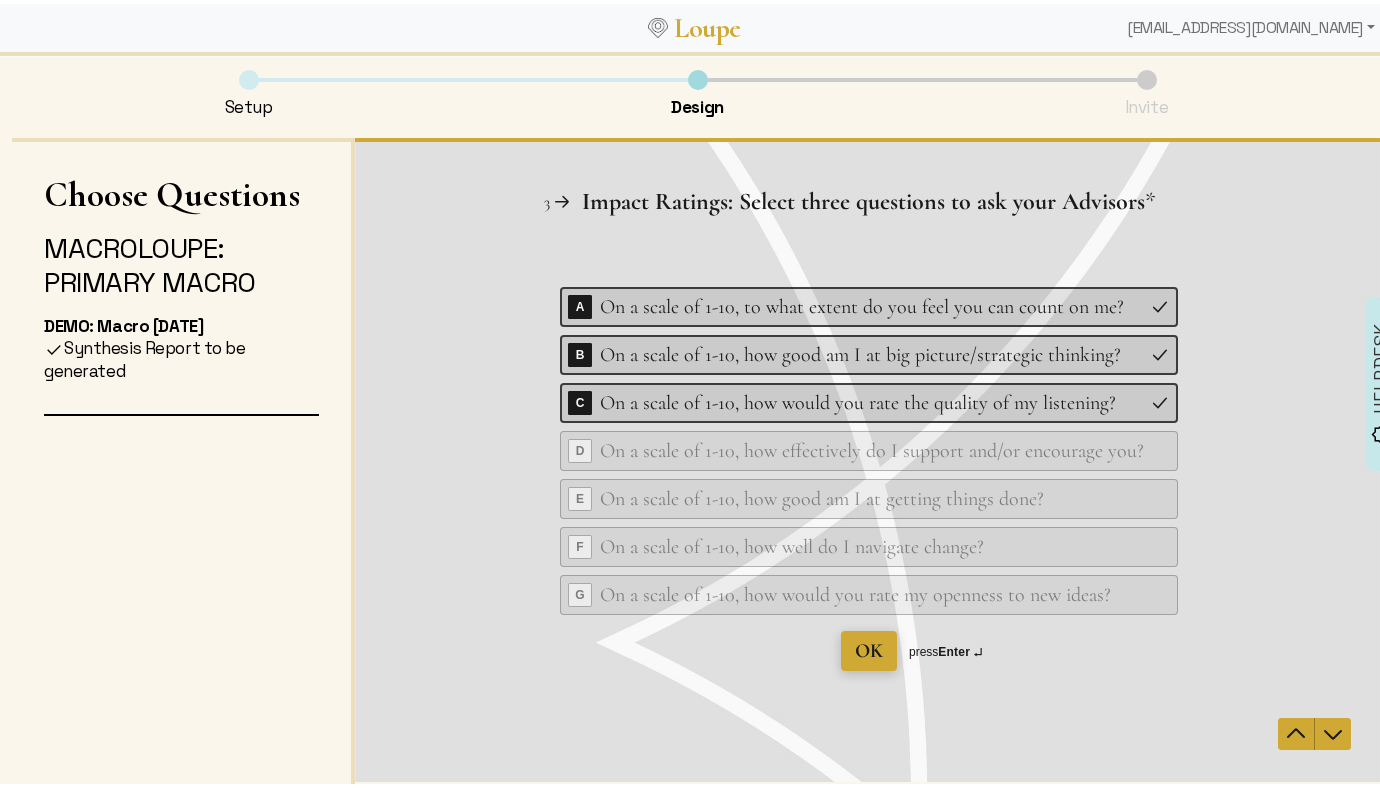 click on "OK" at bounding box center [868, 651] 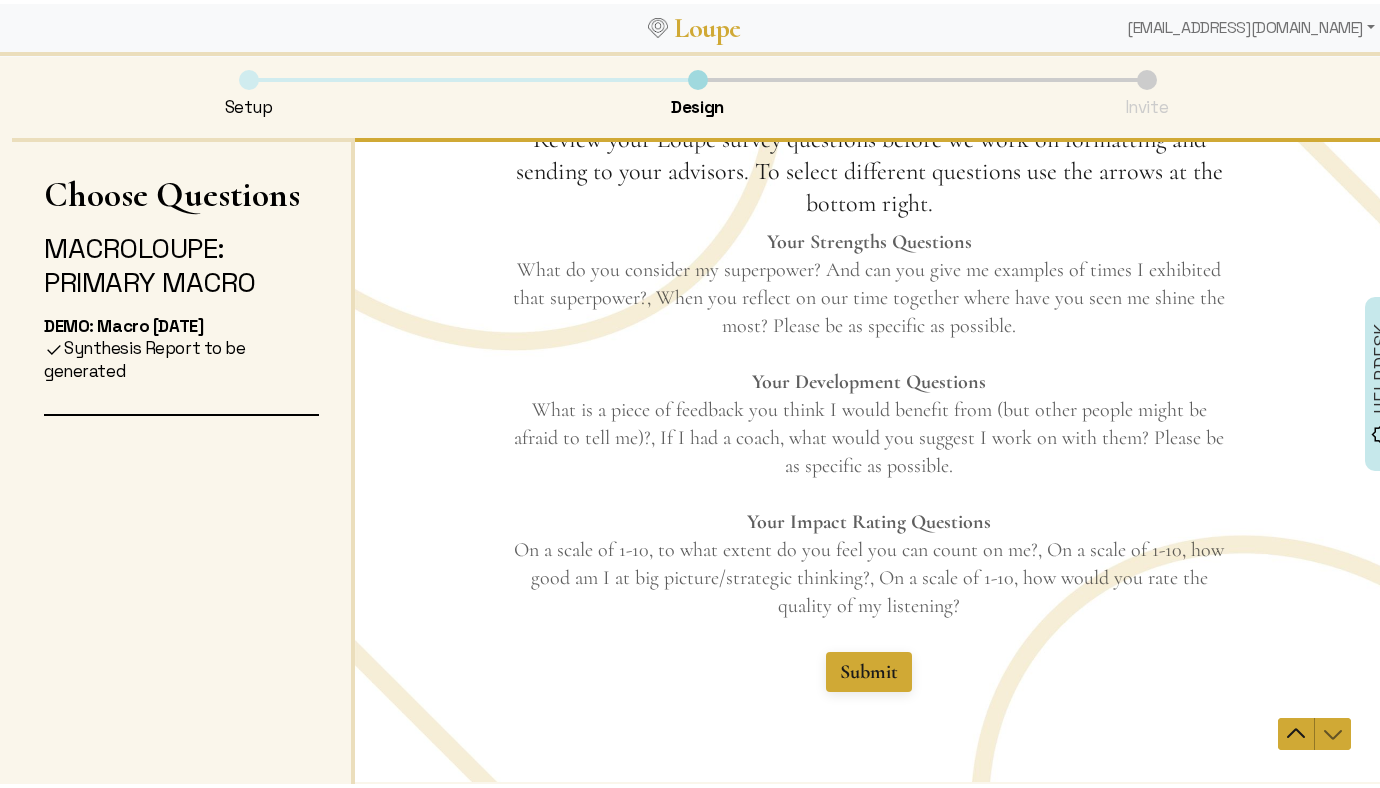scroll, scrollTop: 111, scrollLeft: 0, axis: vertical 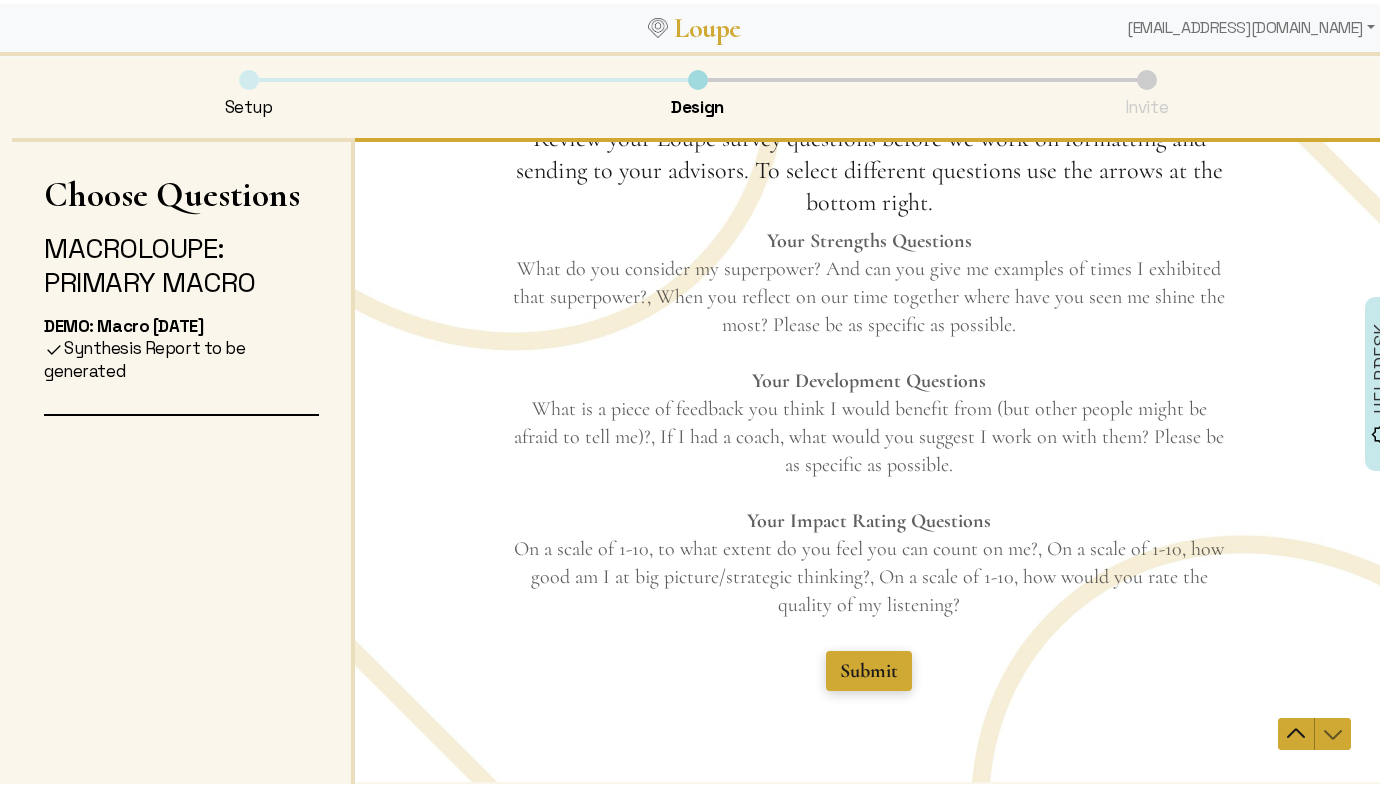 click on "Submit" at bounding box center [868, 671] 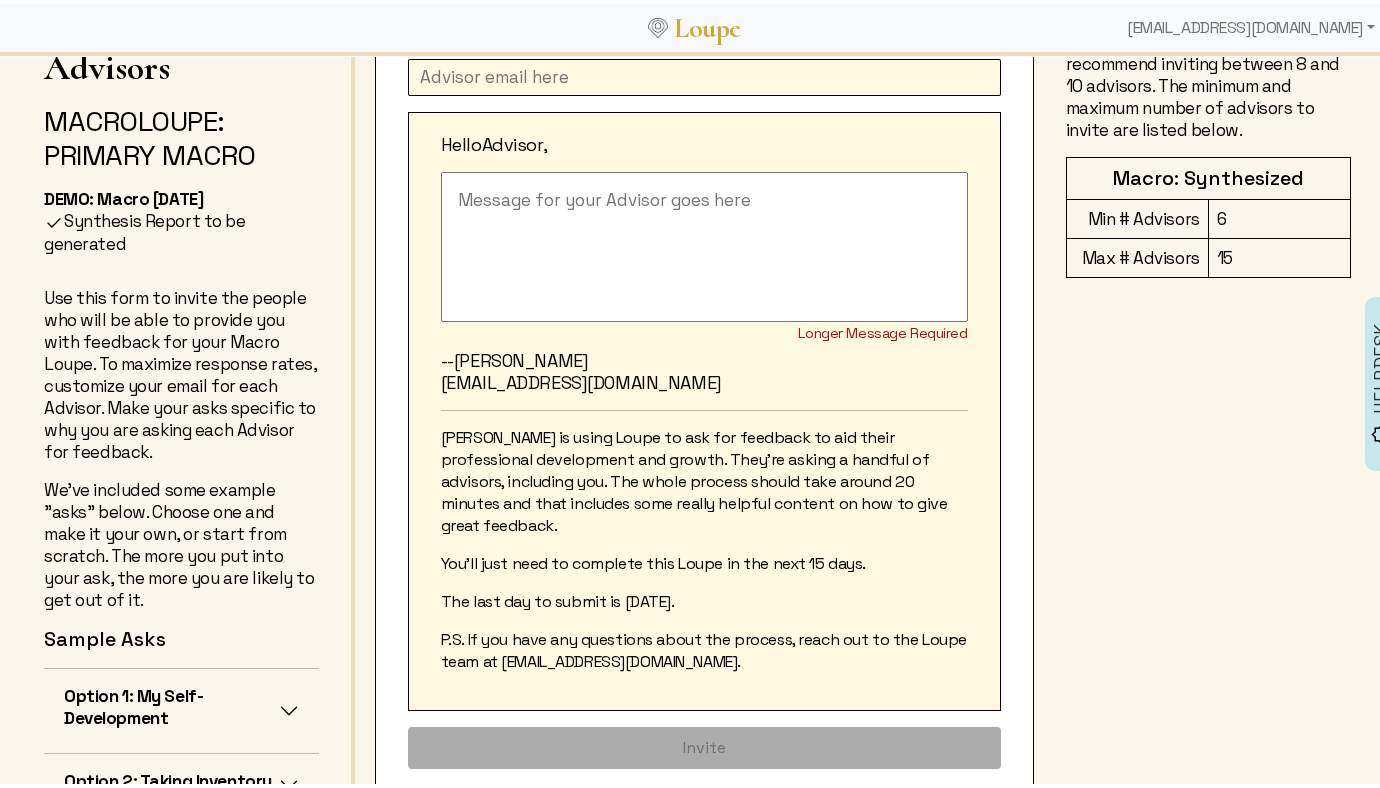 scroll, scrollTop: 230, scrollLeft: 0, axis: vertical 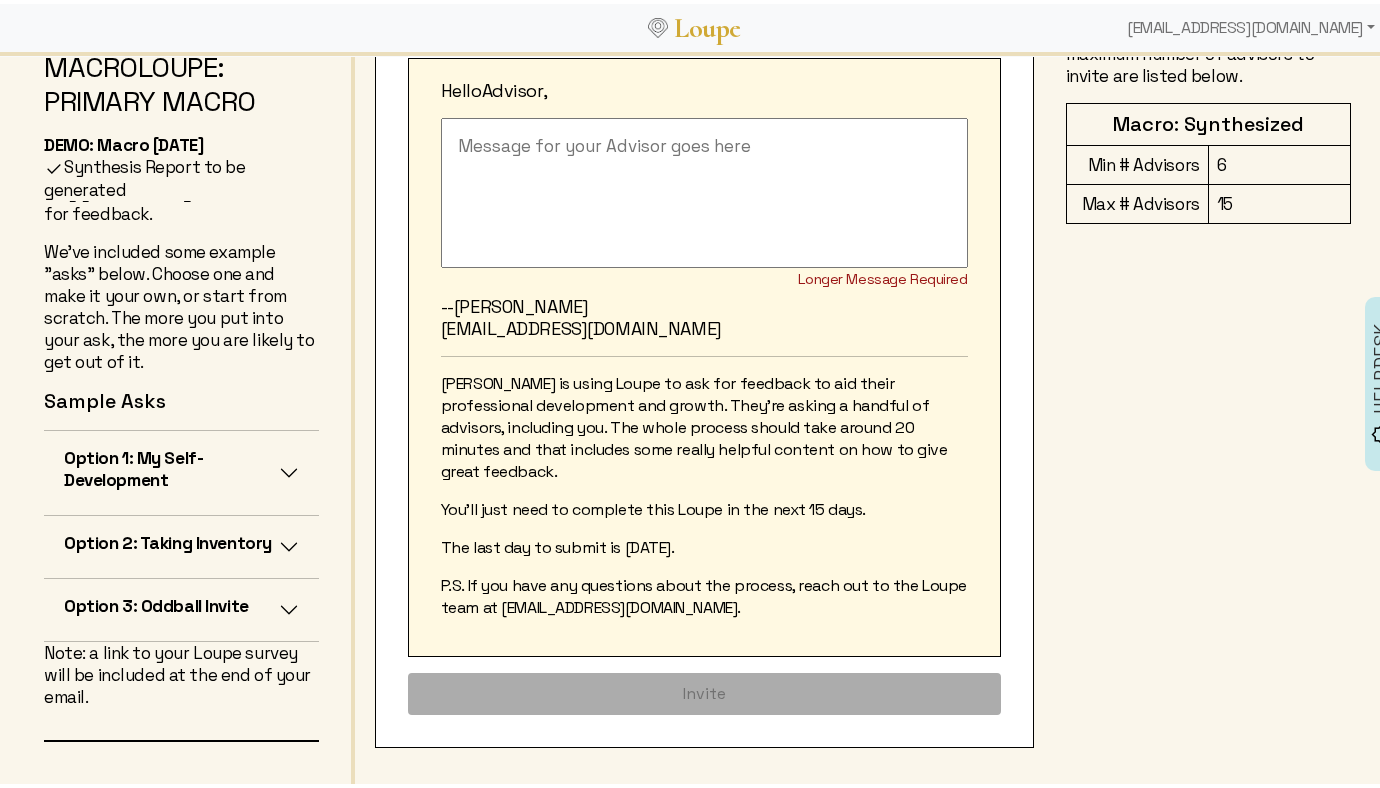click on "Option 1: My Self-Development" at bounding box center (181, 469) 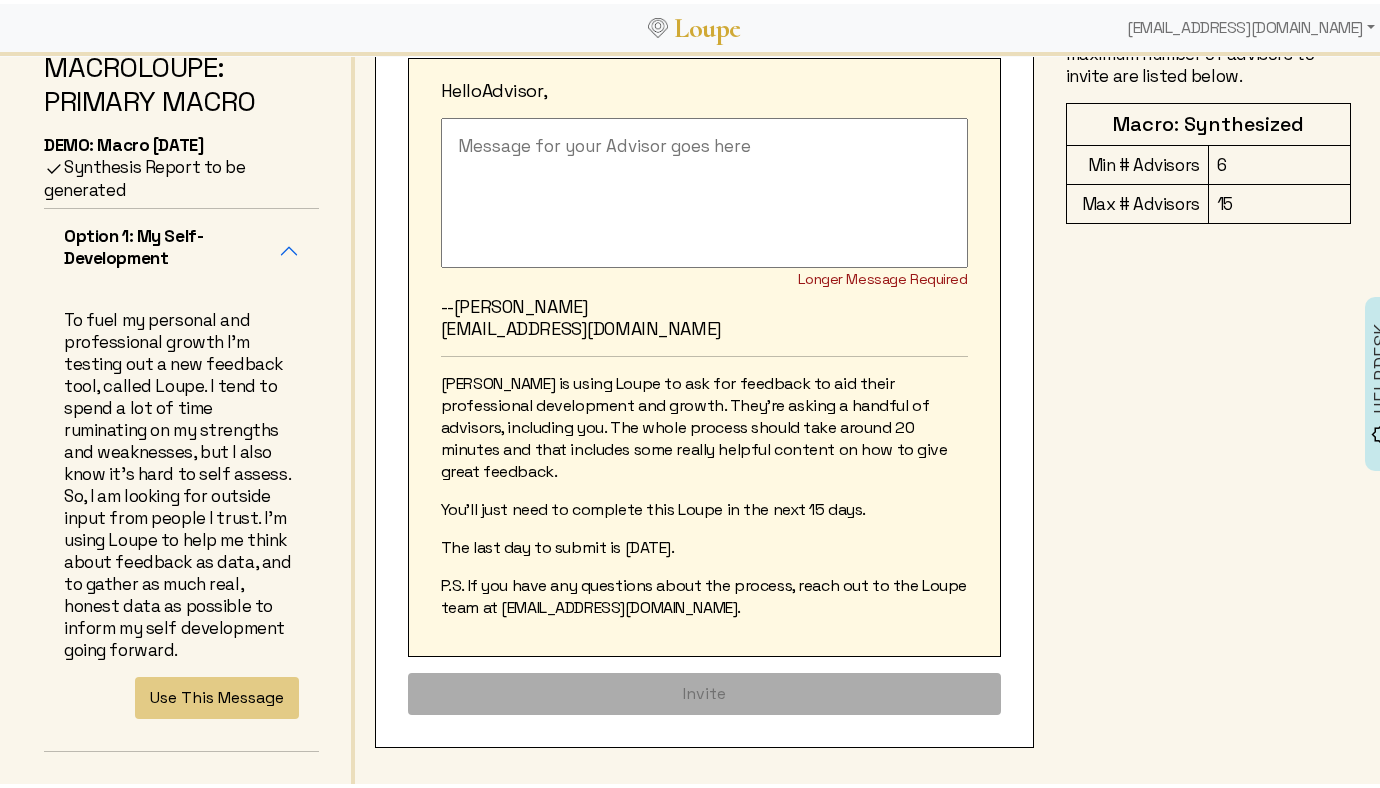 scroll, scrollTop: 447, scrollLeft: 0, axis: vertical 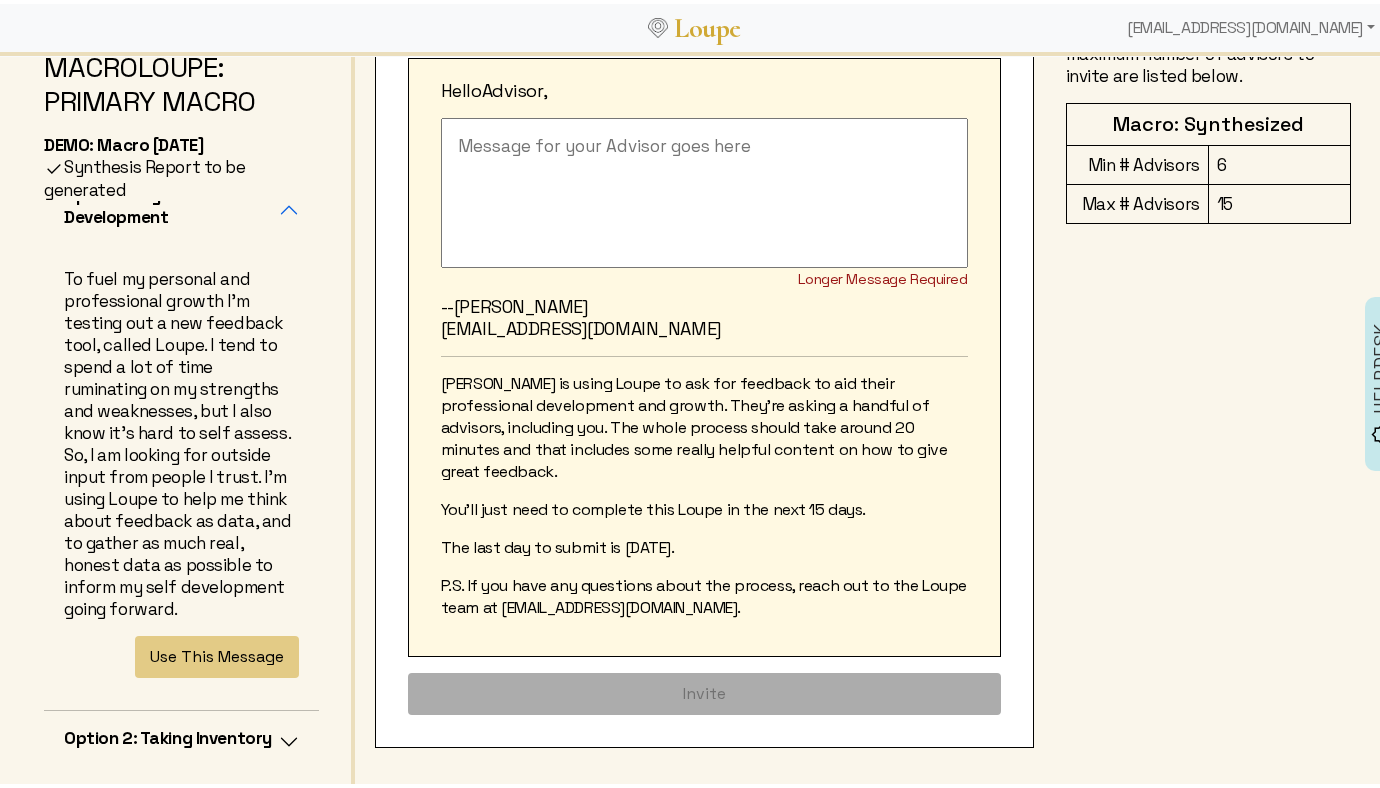 click on "Option 1: My Self-Development" at bounding box center (181, 206) 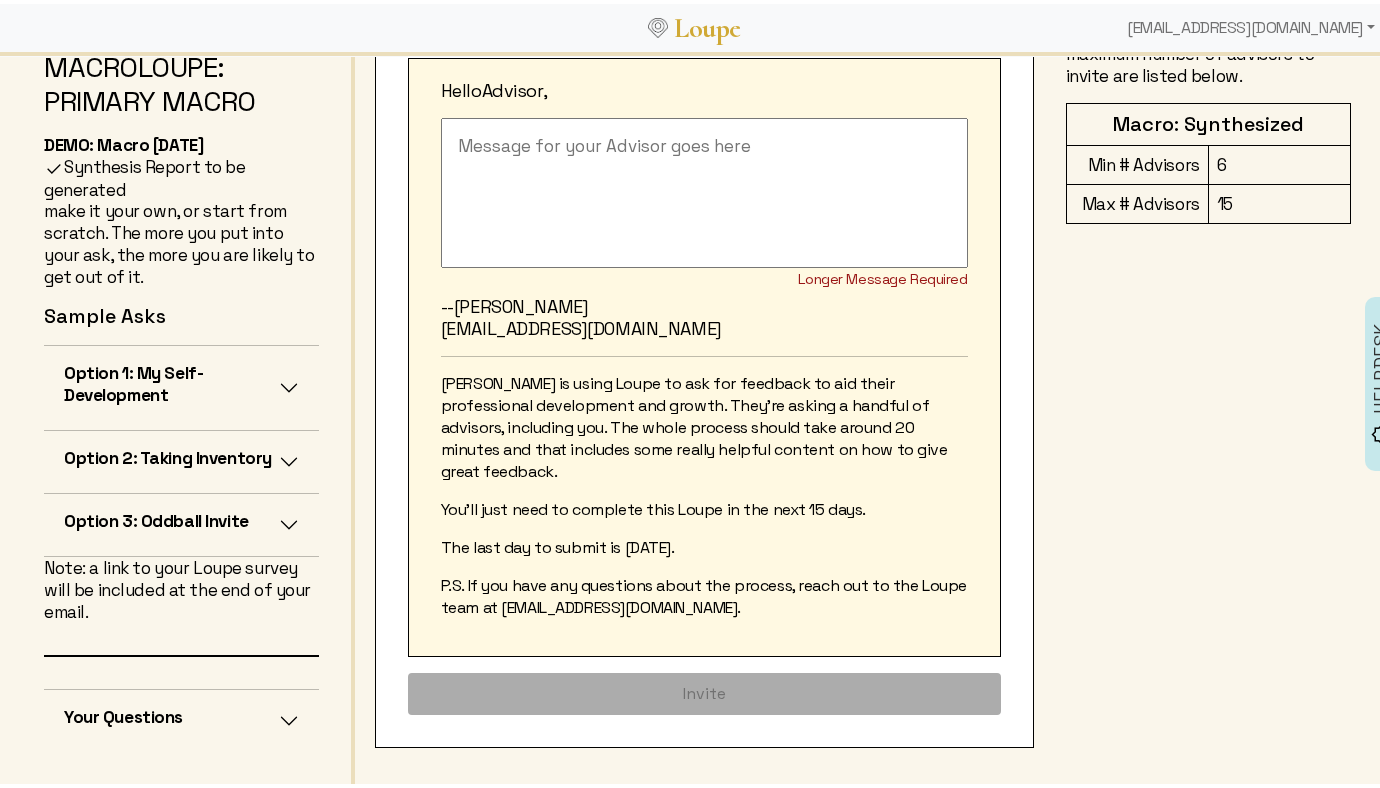 scroll, scrollTop: 313, scrollLeft: 0, axis: vertical 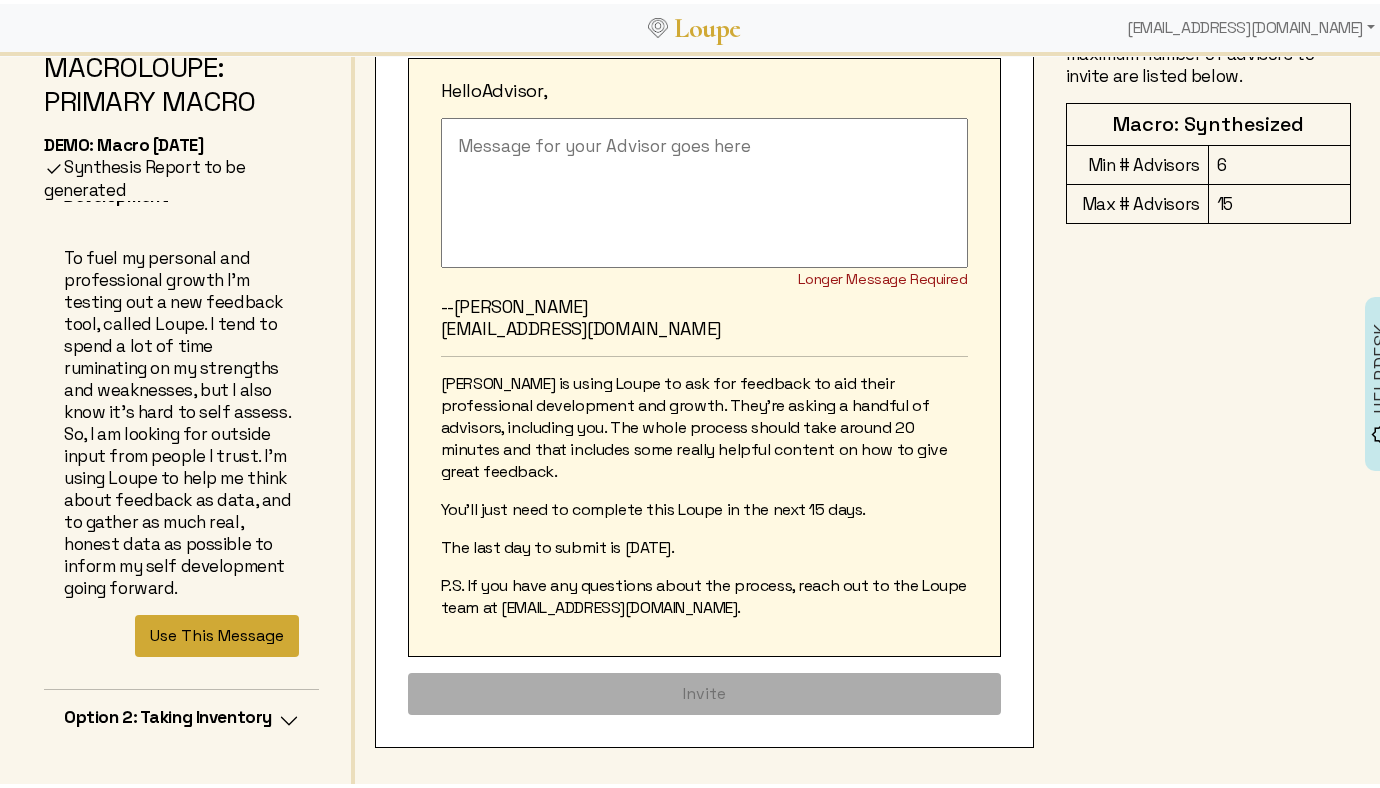 click on "Use This Message" at bounding box center [217, 632] 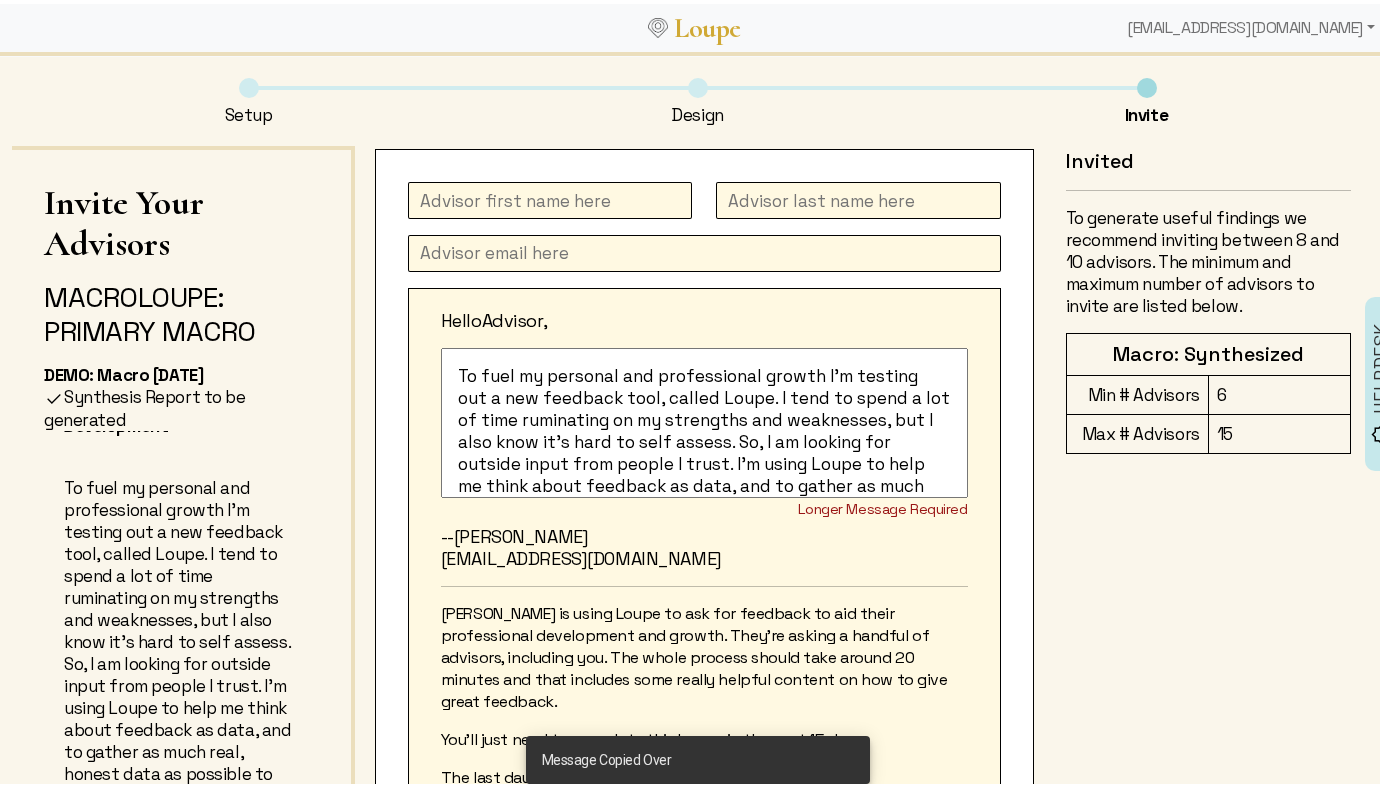 scroll, scrollTop: 0, scrollLeft: 0, axis: both 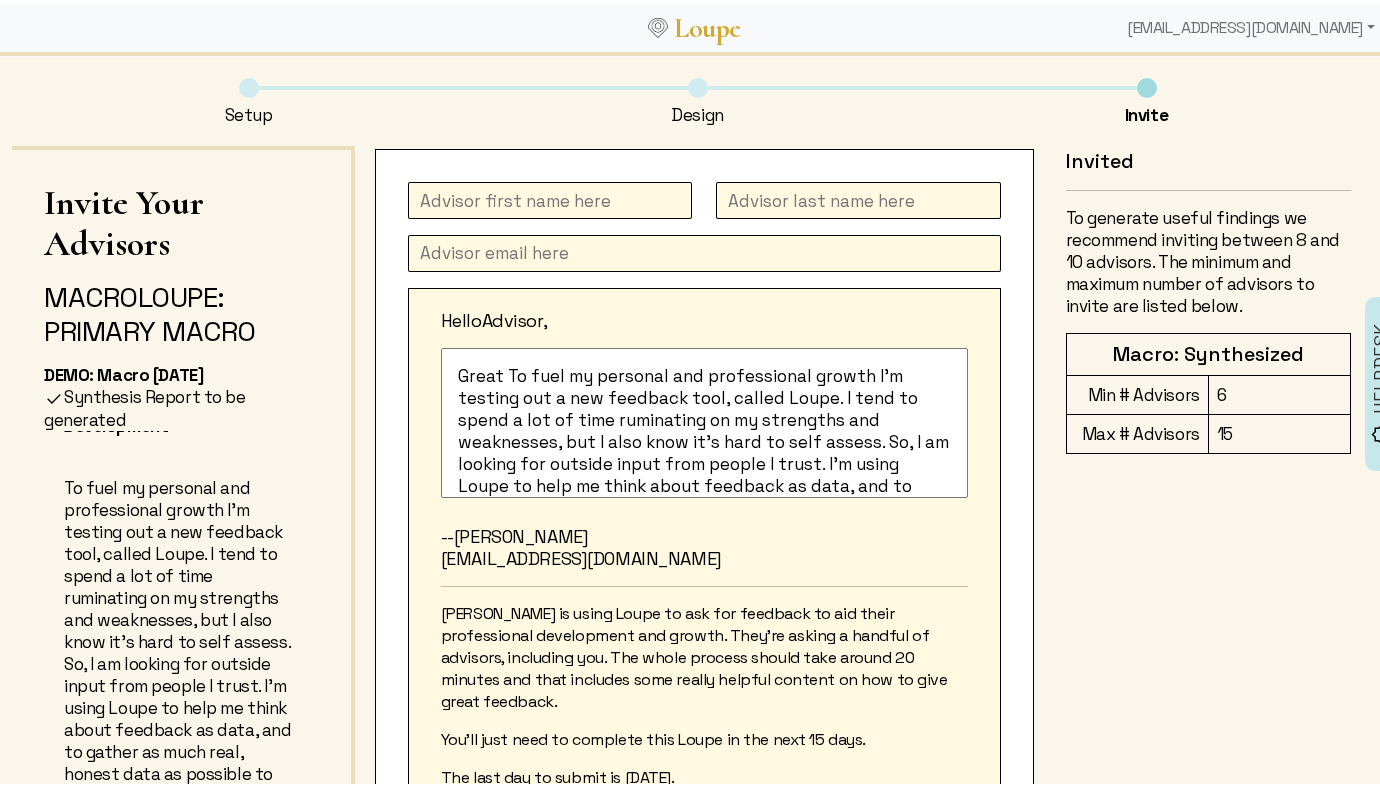 drag, startPoint x: 507, startPoint y: 373, endPoint x: 416, endPoint y: 365, distance: 91.350975 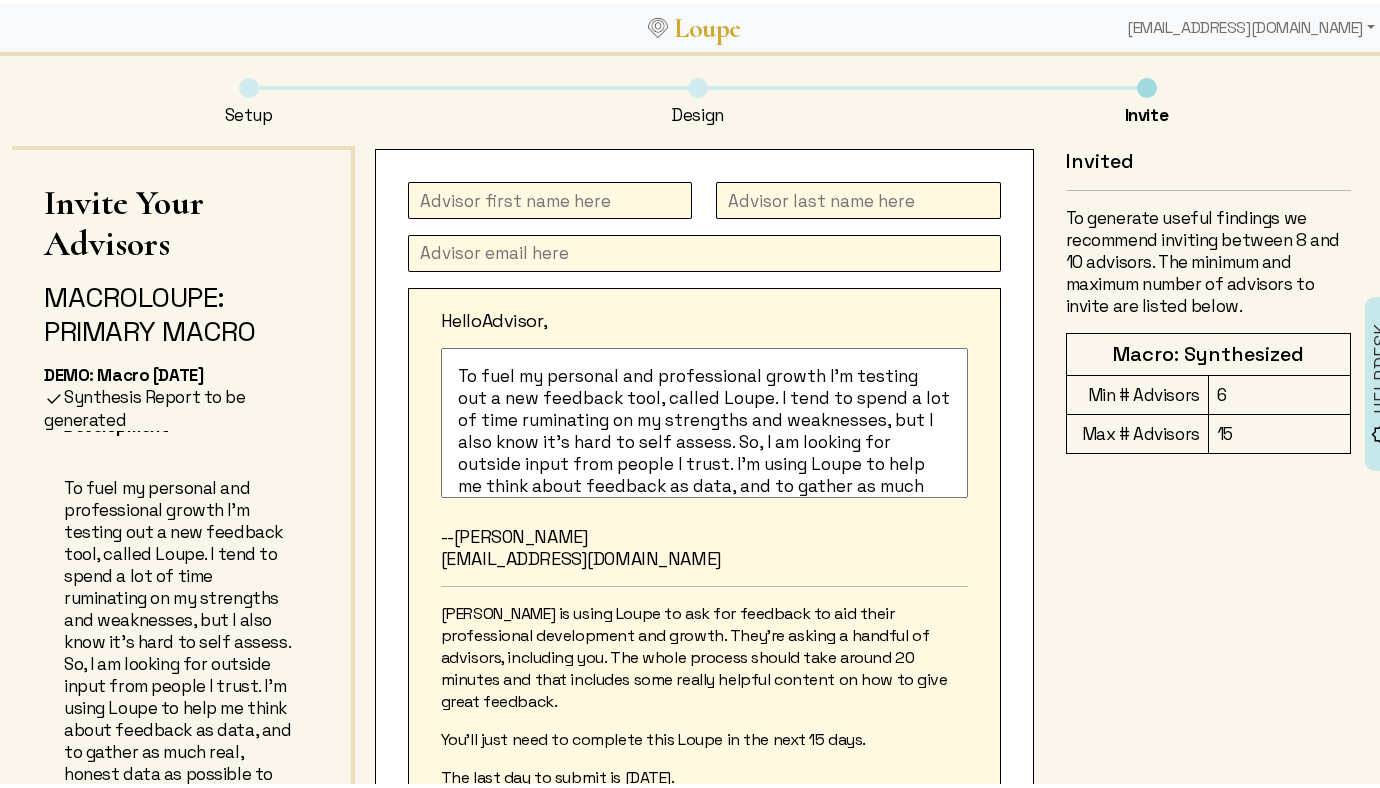 click on "To fuel my personal and professional growth I'm testing out a new feedback tool, called Loupe. I tend to spend a lot of time ruminating on my strengths and weaknesses, but I also know it's hard to self assess. So, I am looking for outside input from people I trust. I'm using Loupe to help me think about feedback as data, and to gather as much real, honest data as possible to inform my self development going forward." 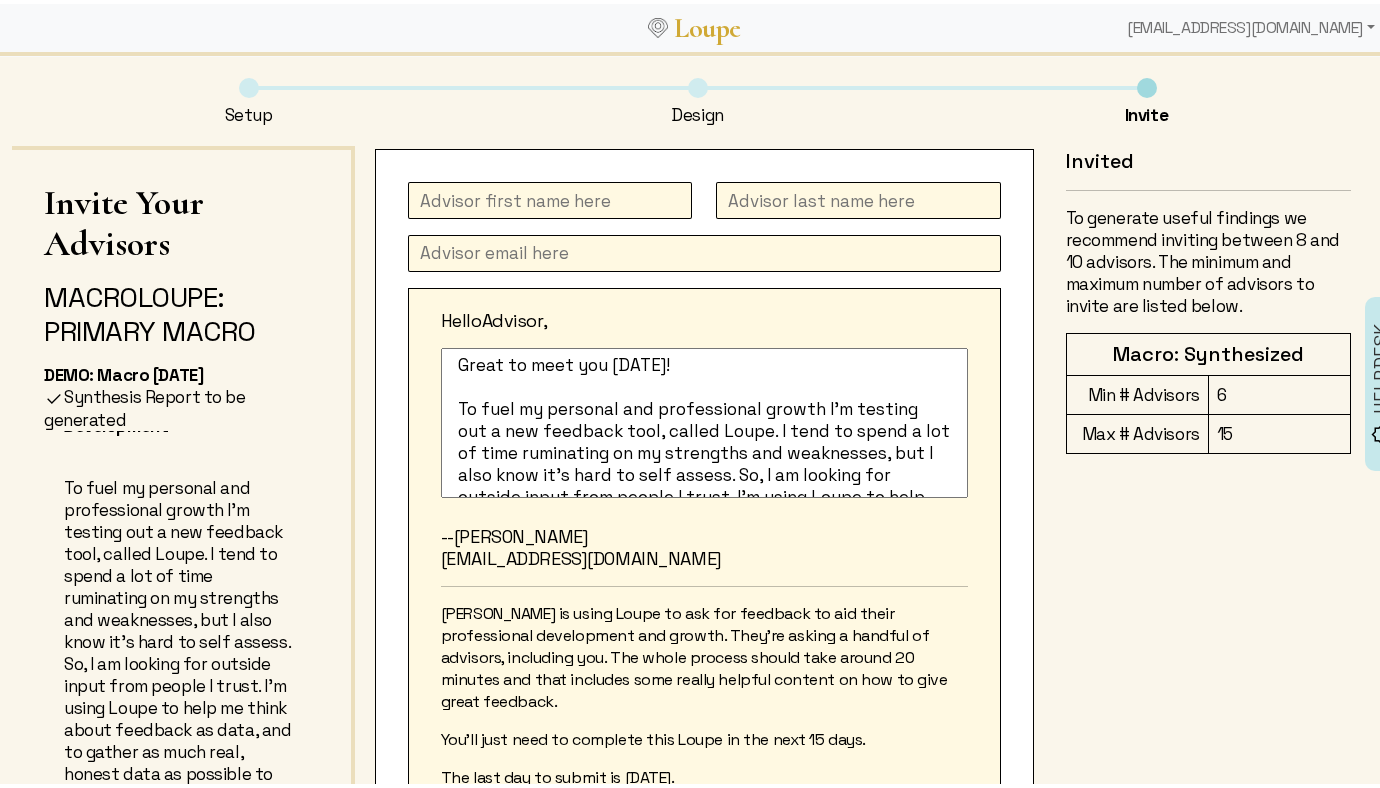 scroll, scrollTop: 25, scrollLeft: 0, axis: vertical 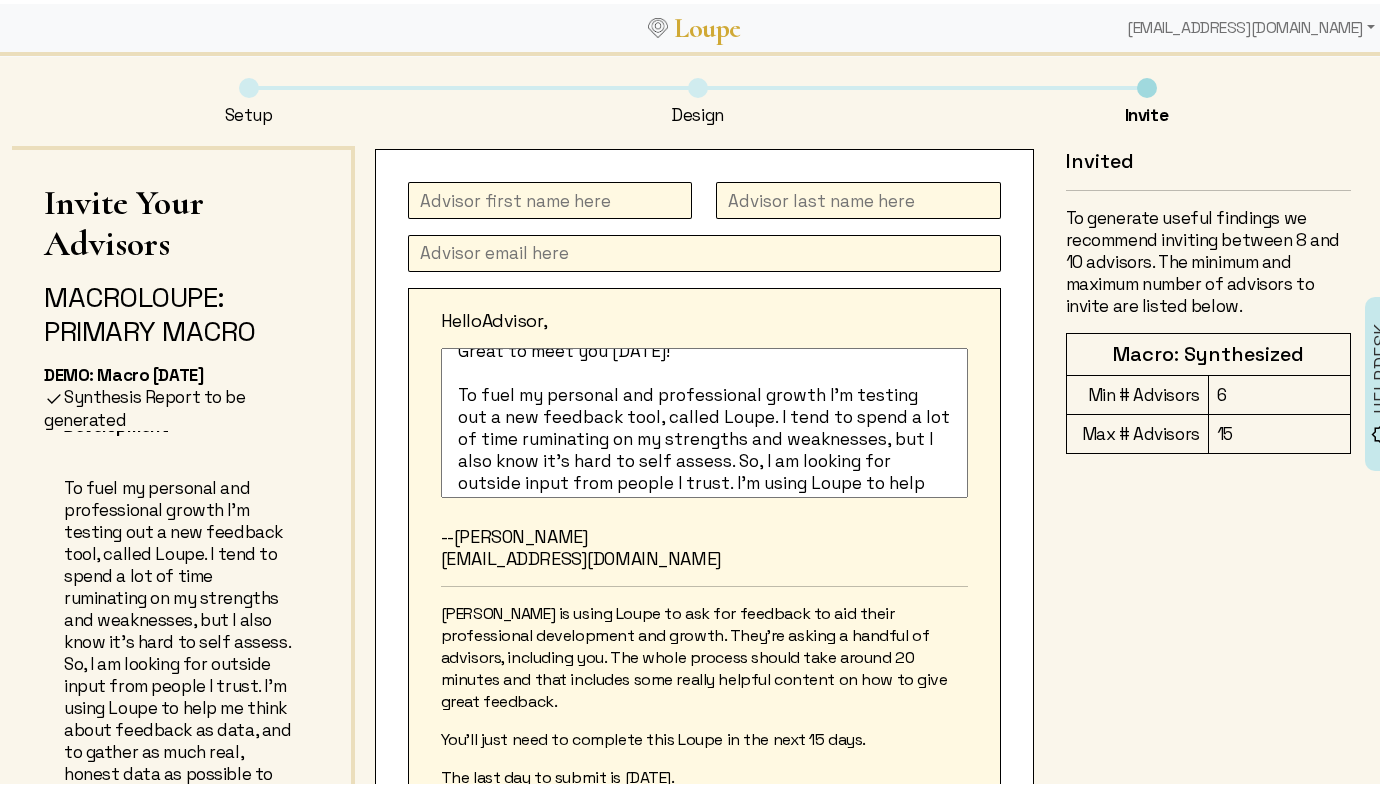 type on "Great to meet you [DATE]!
To fuel my personal and professional growth I'm testing out a new feedback tool, called Loupe. I tend to spend a lot of time ruminating on my strengths and weaknesses, but I also know it's hard to self assess. So, I am looking for outside input from people I trust. I'm using Loupe to help me think about feedback as data, and to gather as much real, honest data as possible to inform my self development going forward." 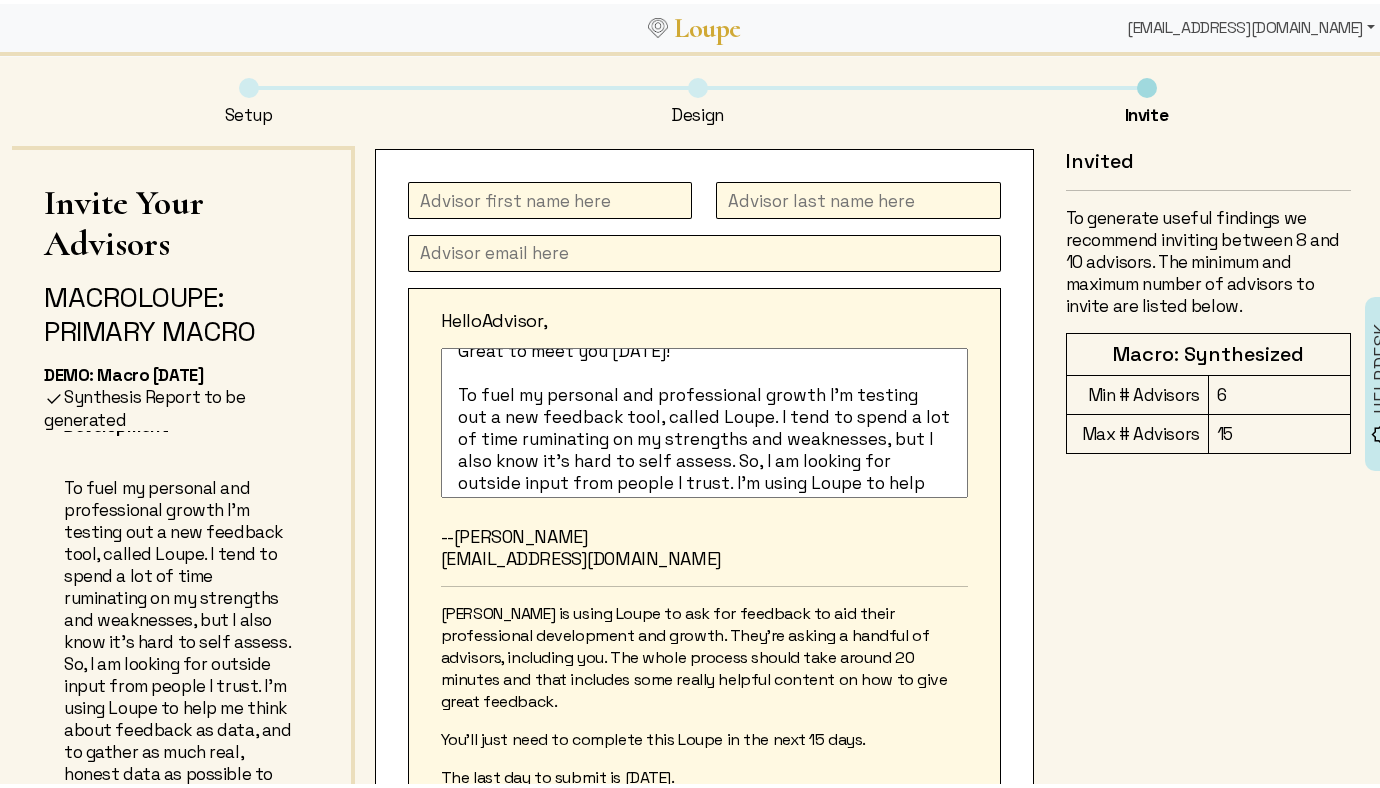 click on "[EMAIL_ADDRESS][DOMAIN_NAME]" at bounding box center (1251, 24) 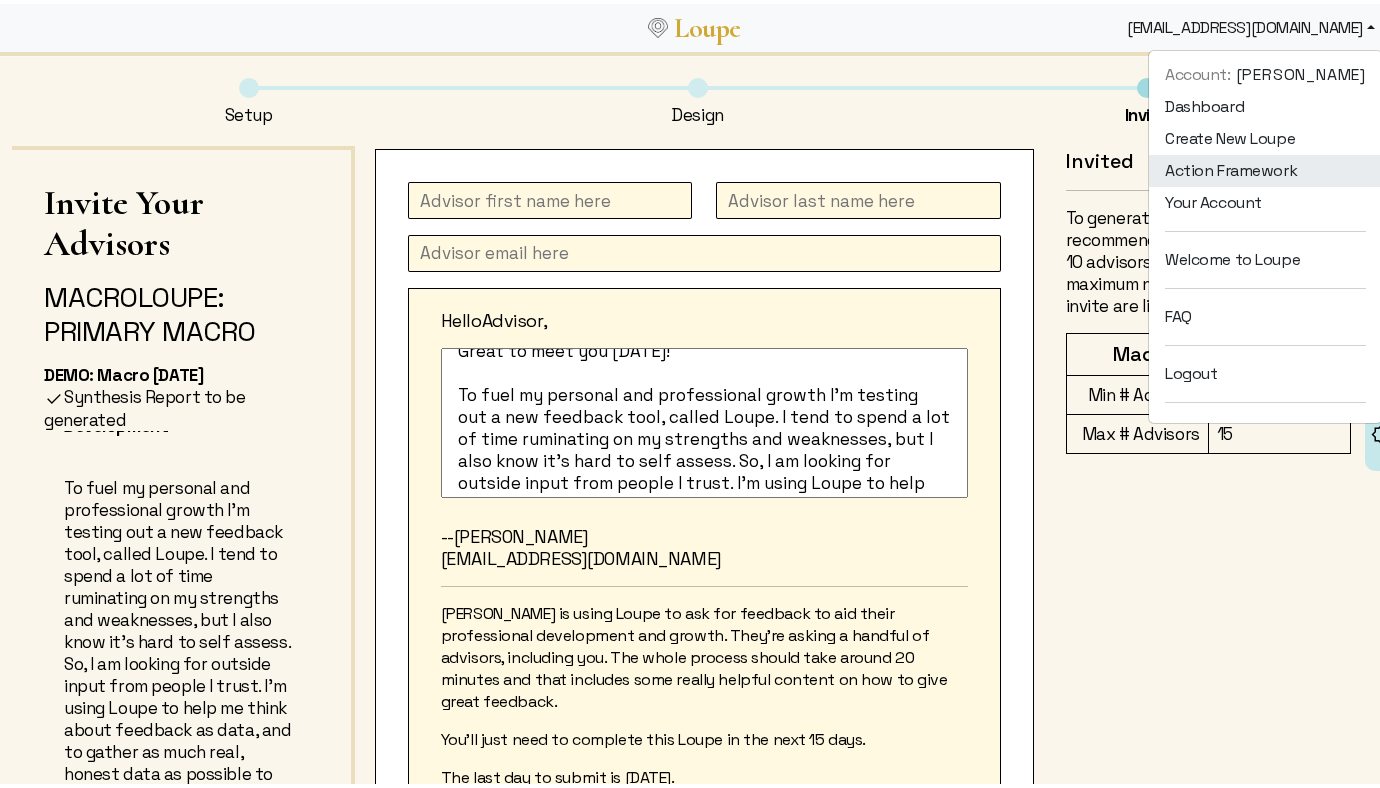 click on "Action Framework" at bounding box center [1265, 167] 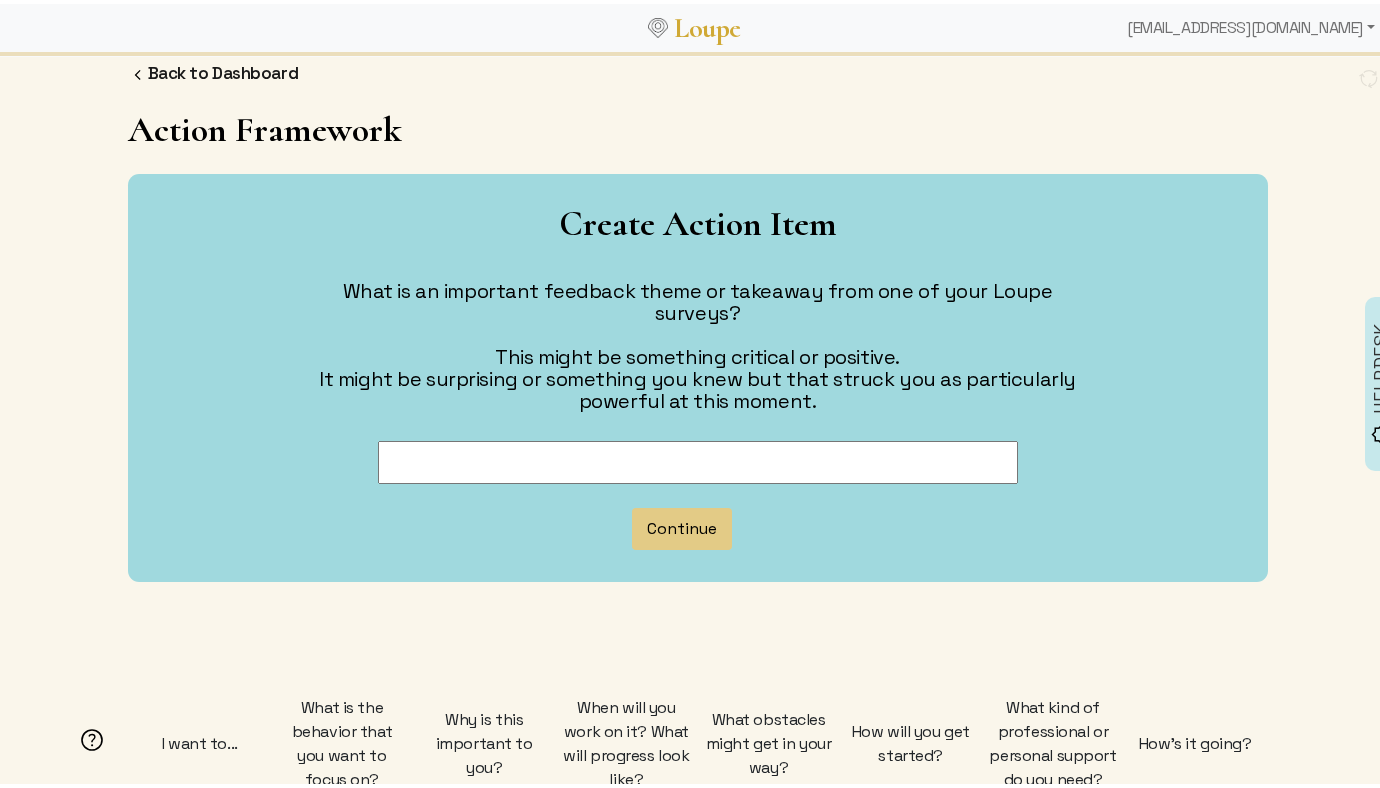 scroll, scrollTop: 29, scrollLeft: 0, axis: vertical 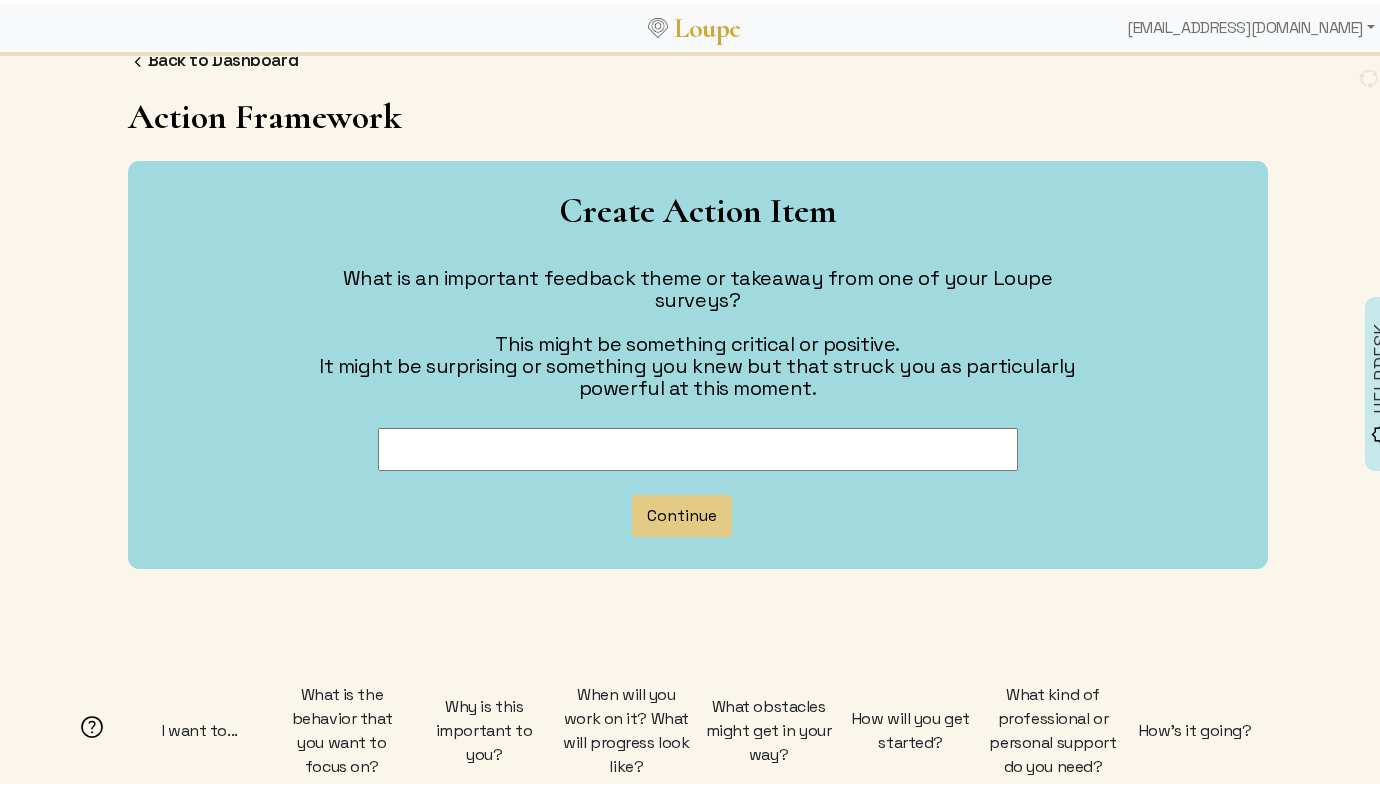 click 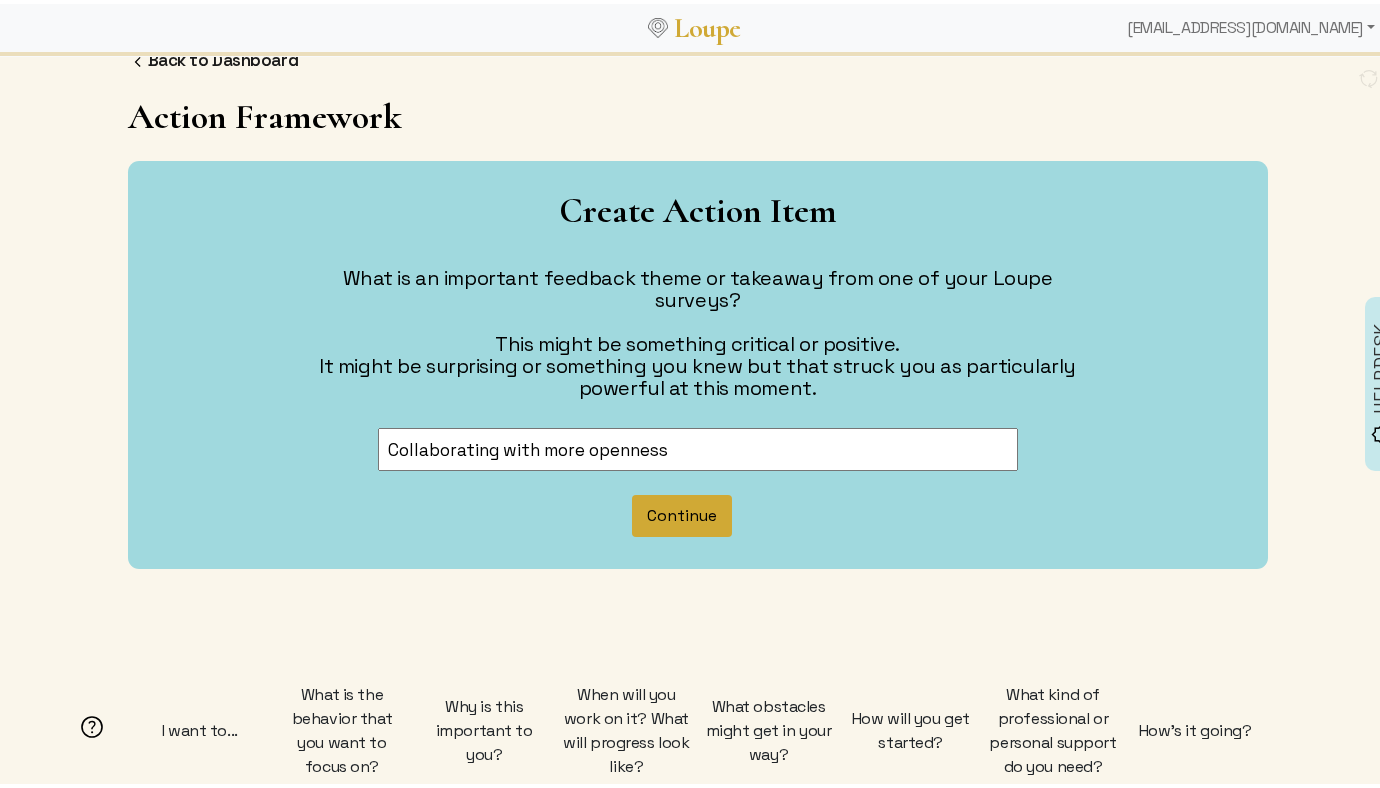 type on "Collaborating with more openness" 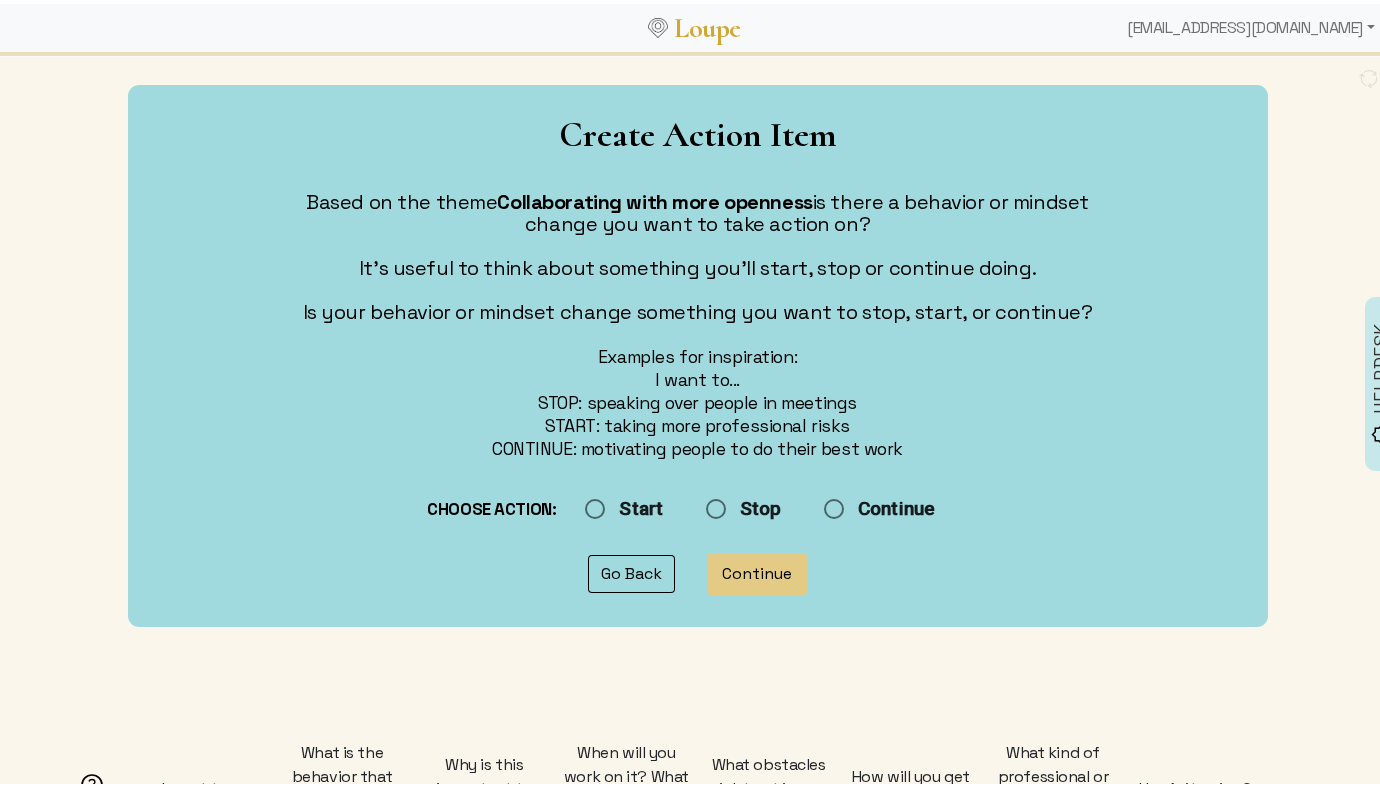 scroll, scrollTop: 127, scrollLeft: 0, axis: vertical 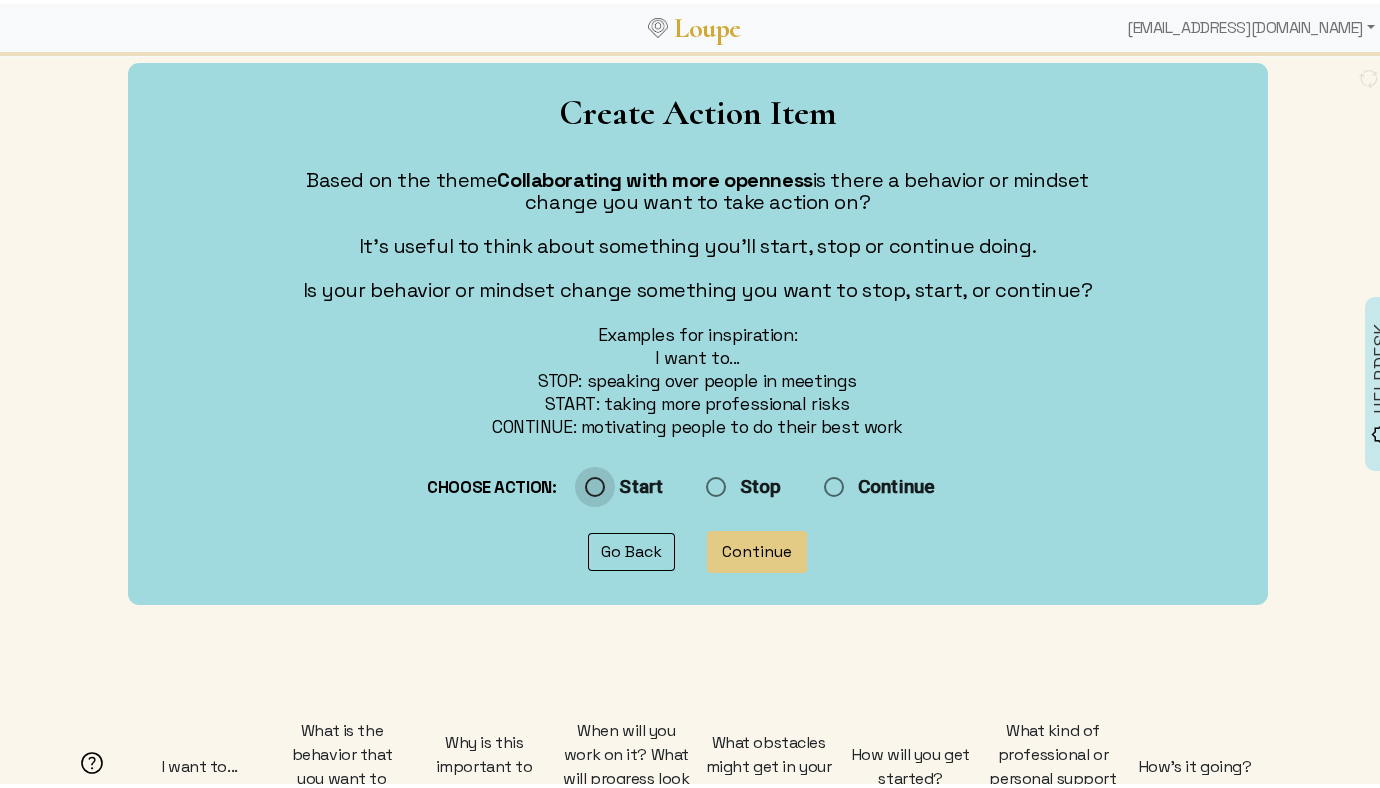 click on "Start" at bounding box center (675, 484) 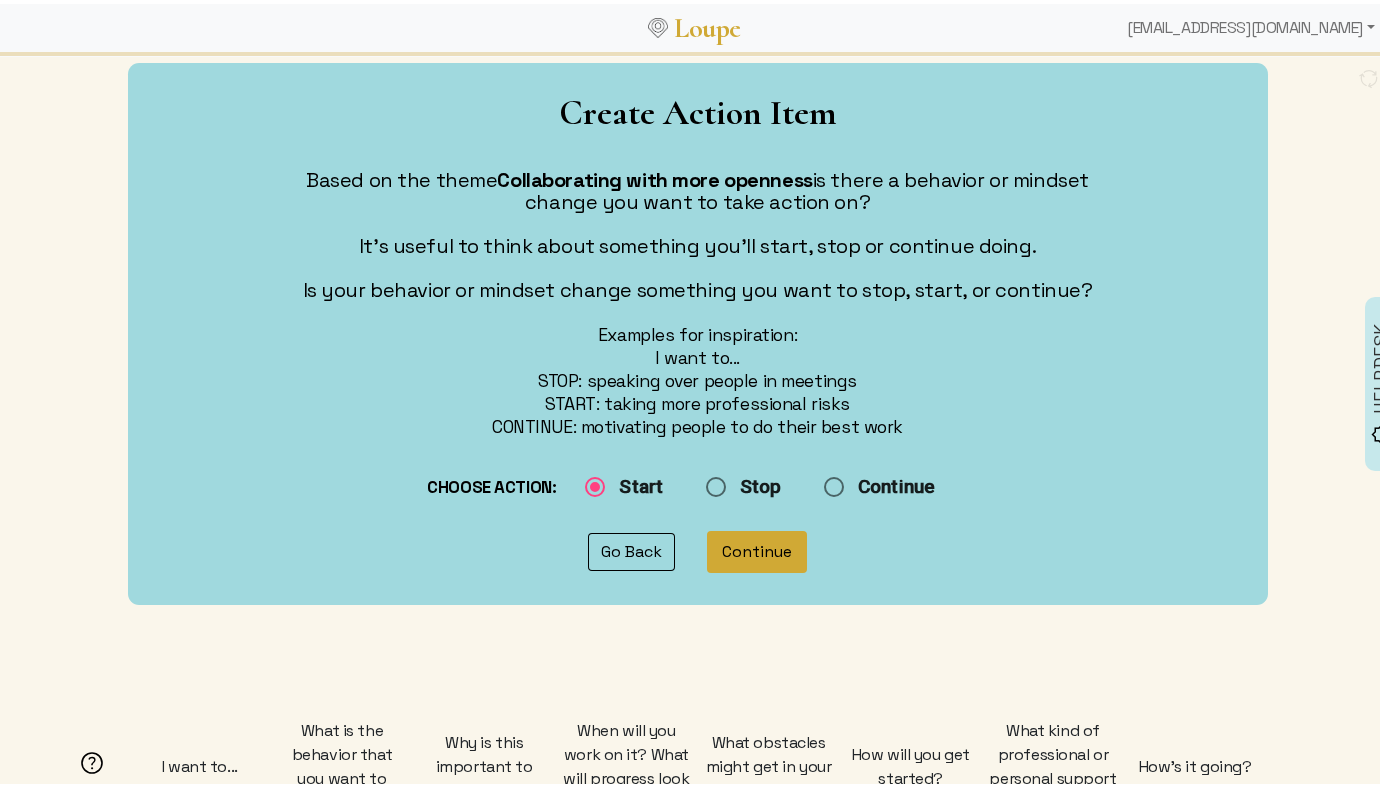 click on "Continue" 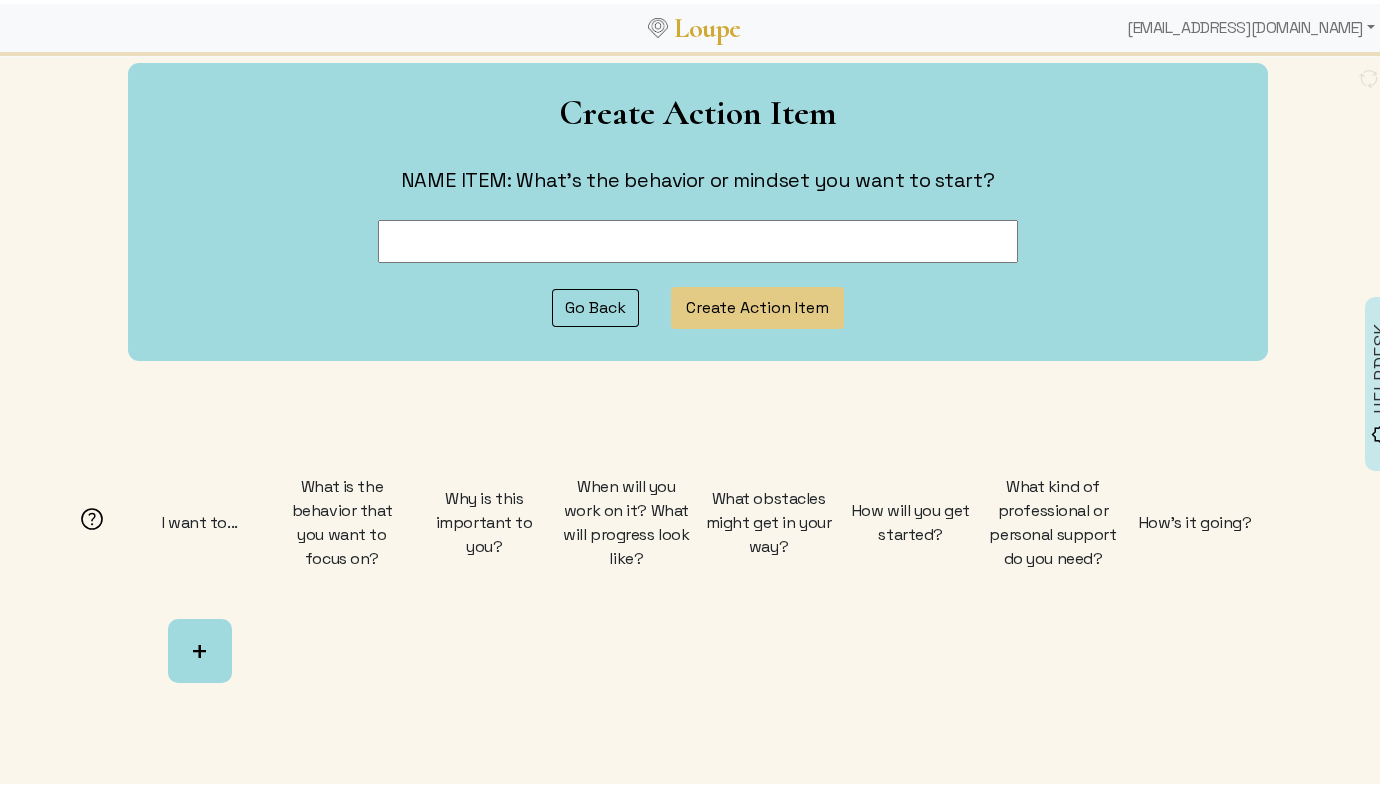 click 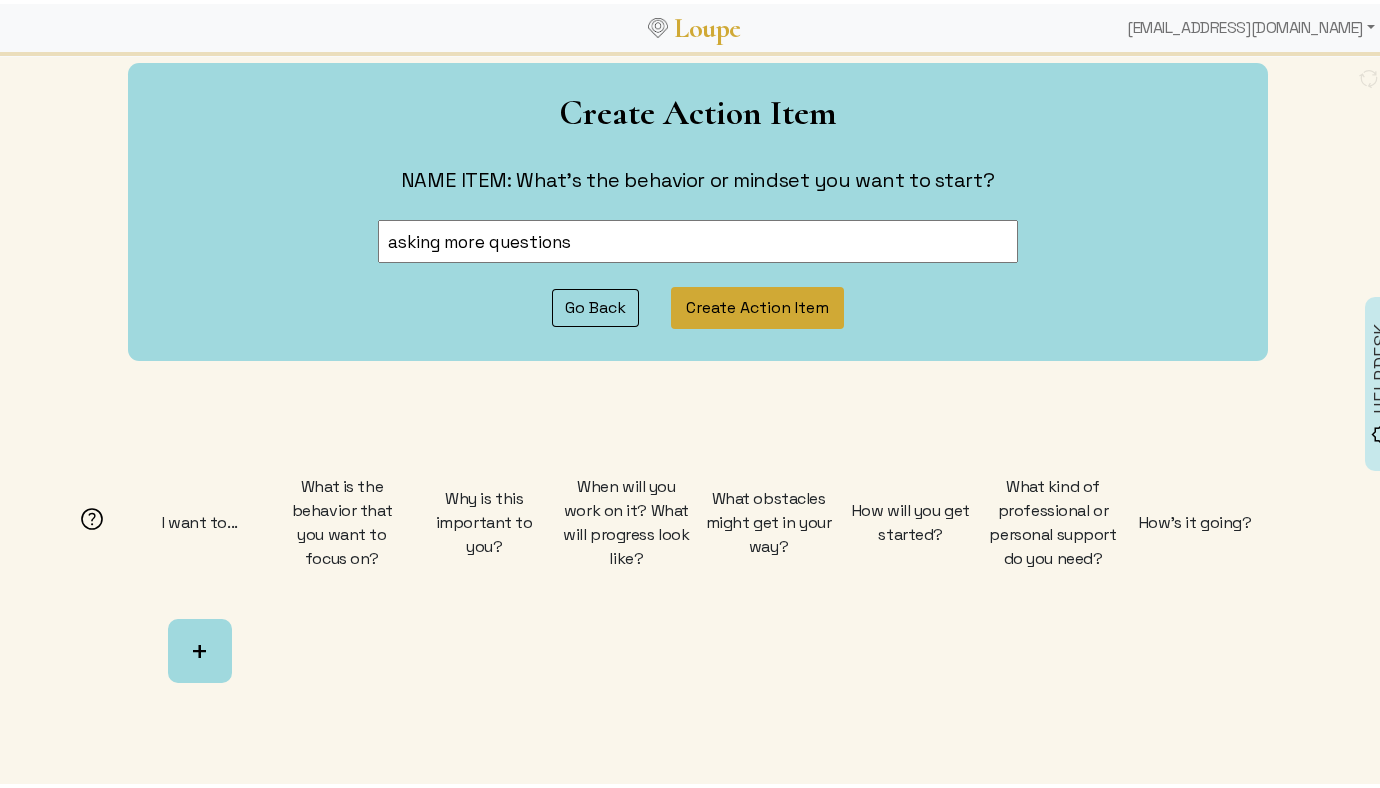 type on "asking more questions" 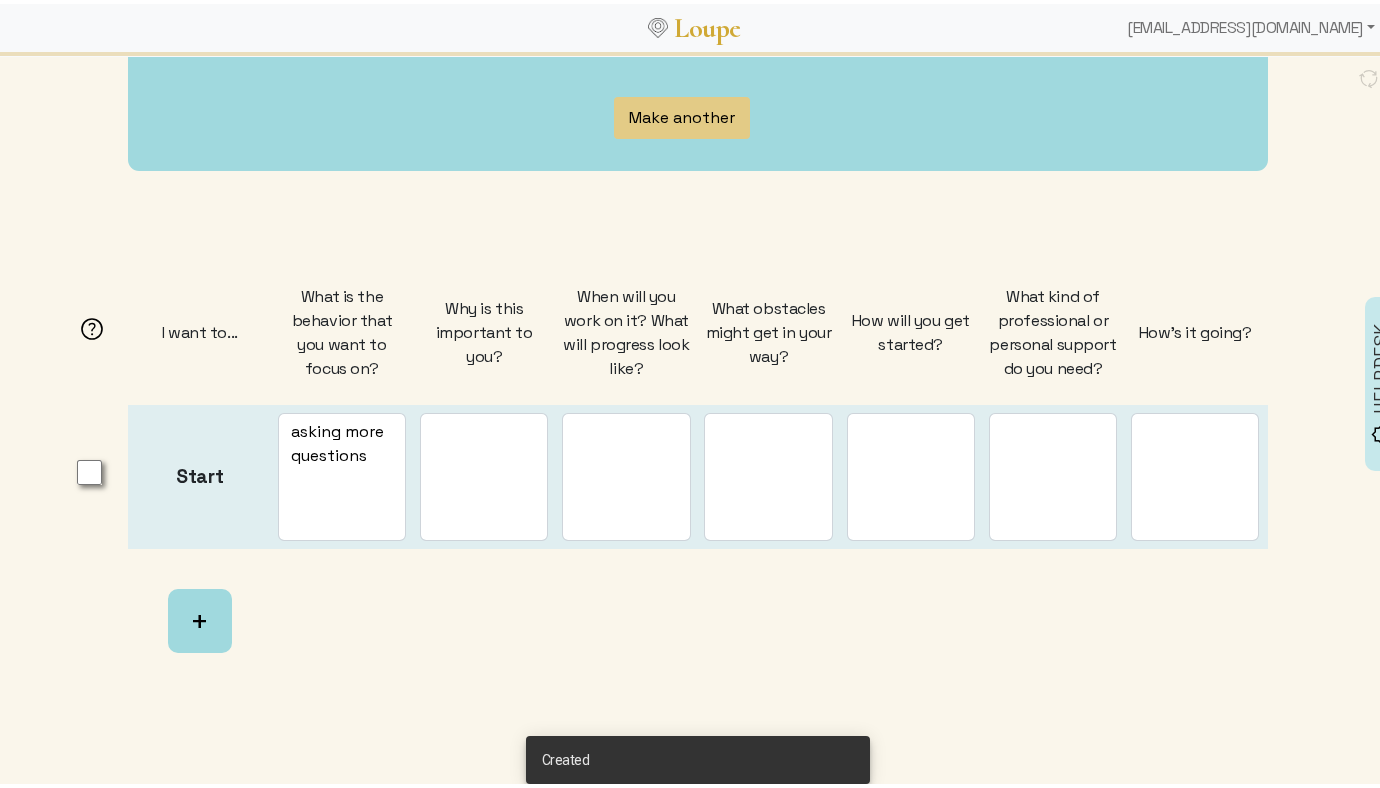 scroll, scrollTop: 371, scrollLeft: 0, axis: vertical 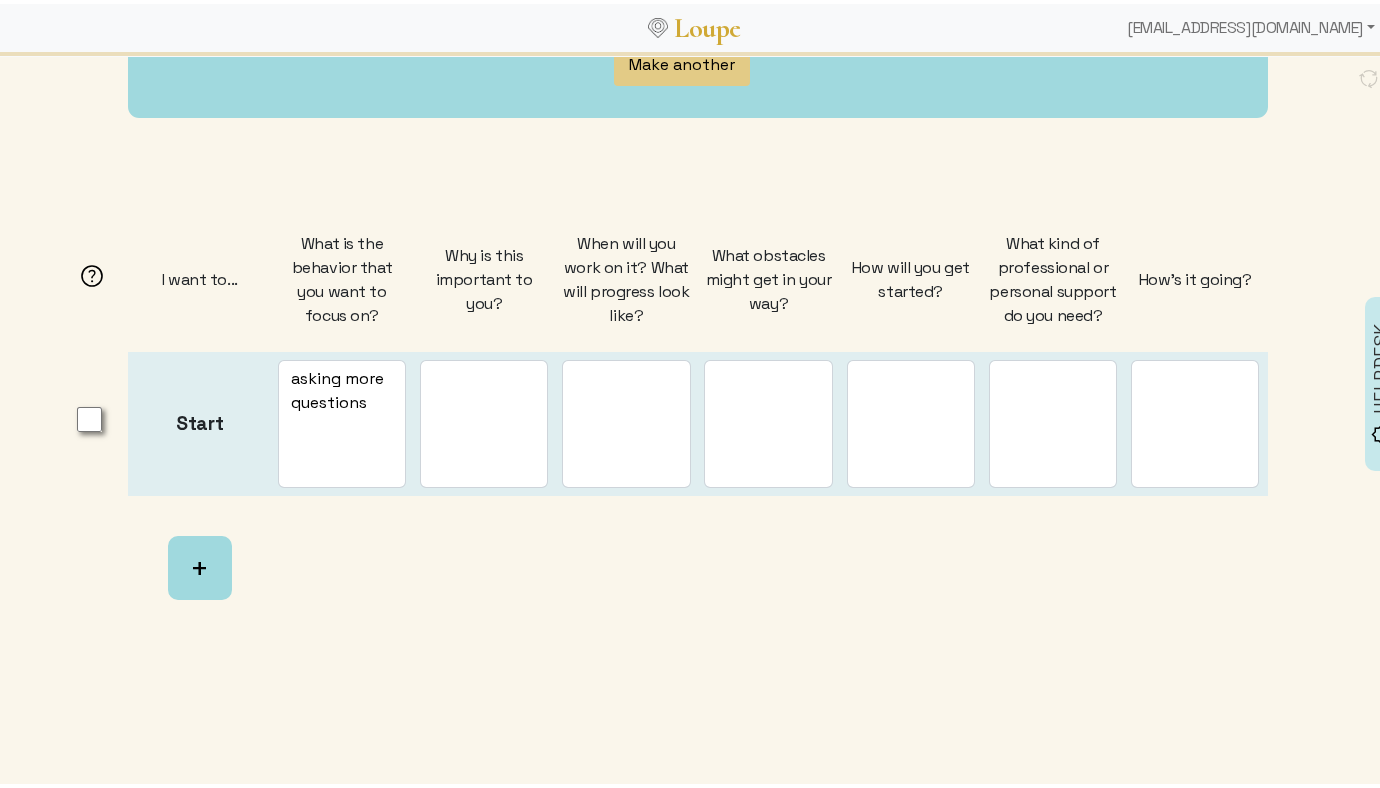 click 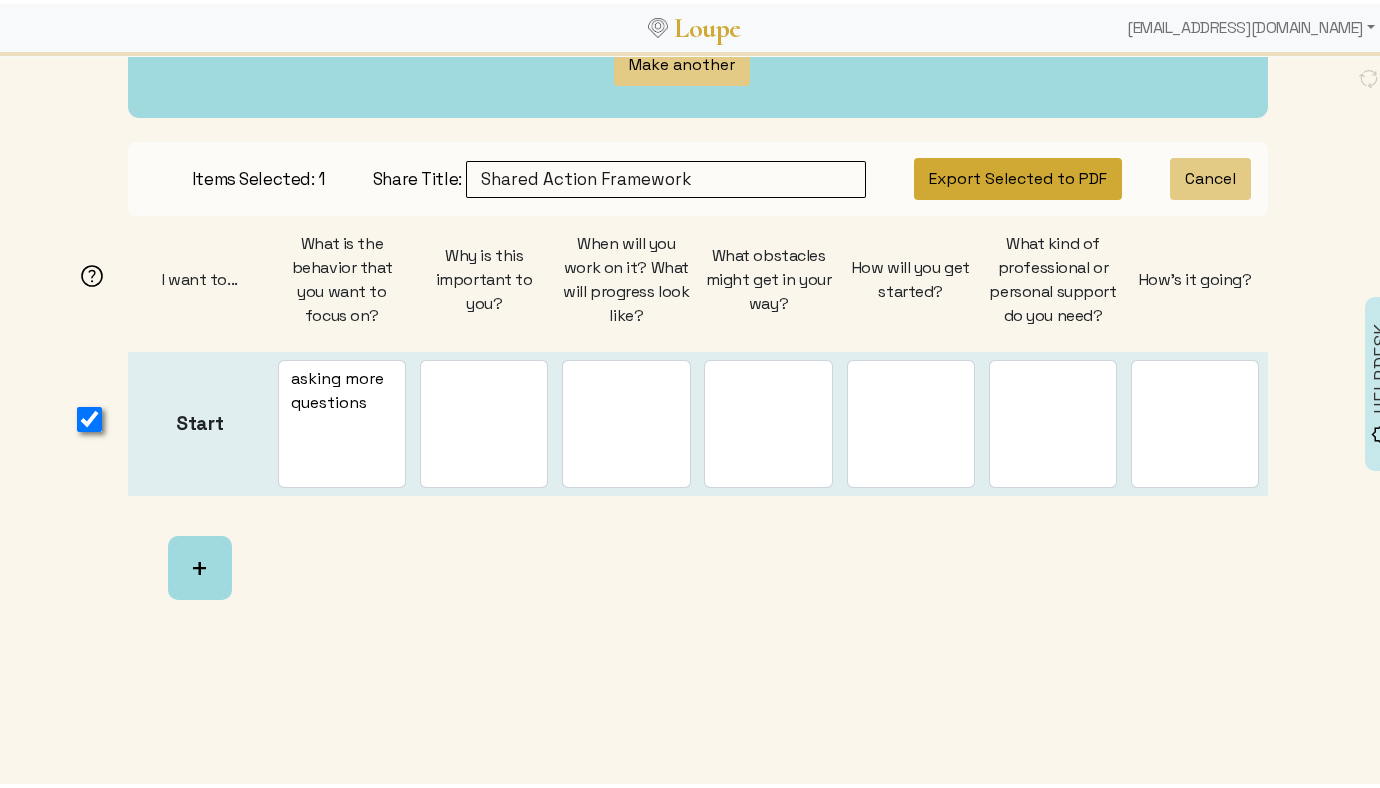 click on "Export Selected to PDF" 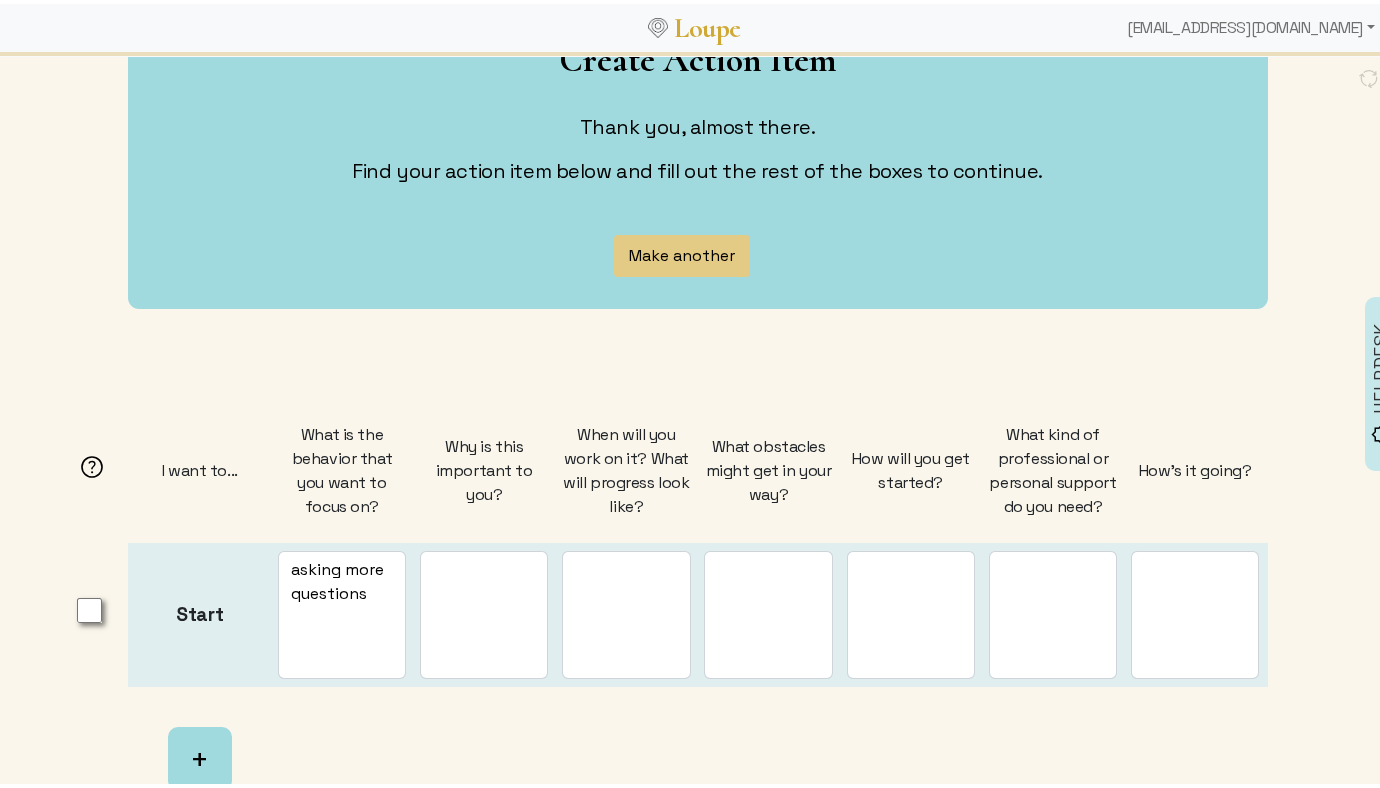 click 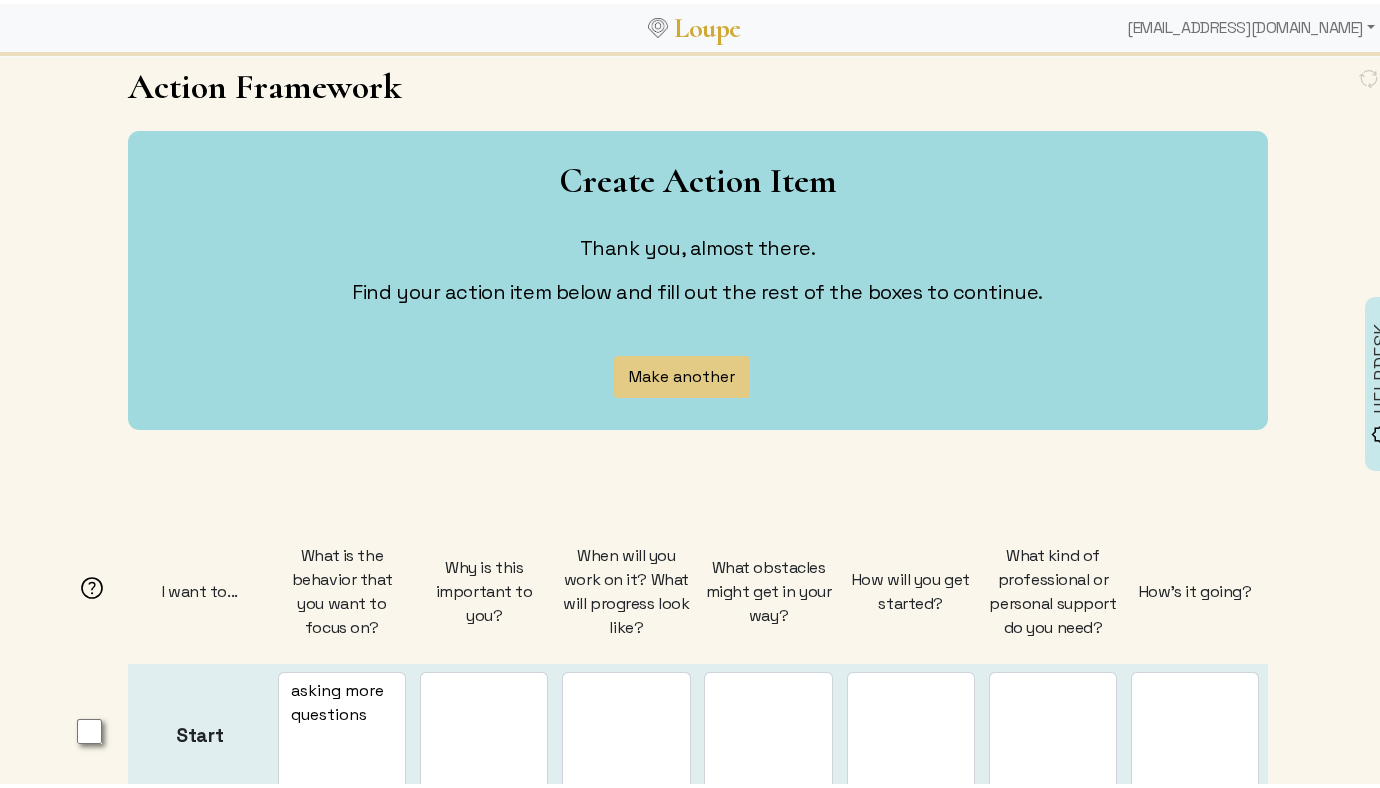 scroll, scrollTop: 0, scrollLeft: 0, axis: both 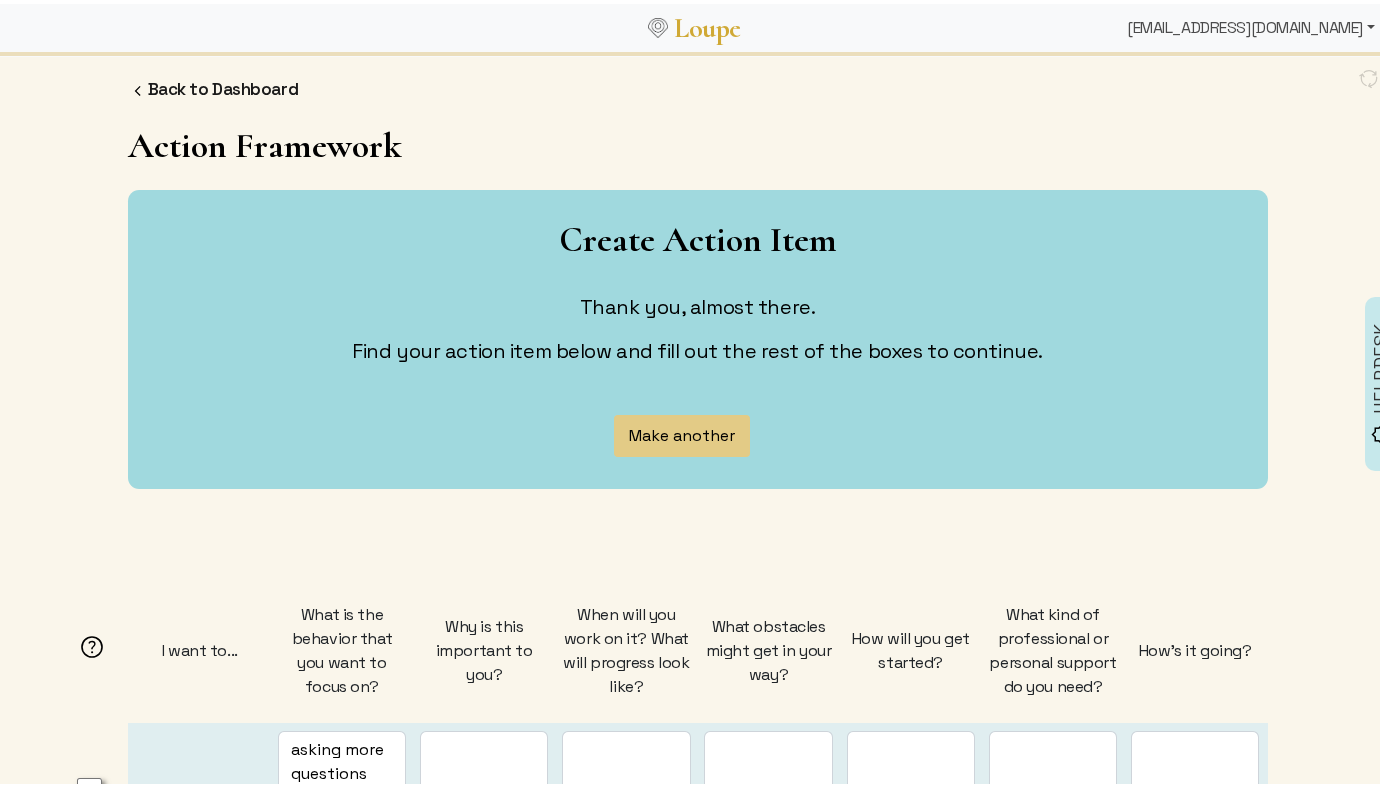 click on "[EMAIL_ADDRESS][DOMAIN_NAME]" at bounding box center (1251, 24) 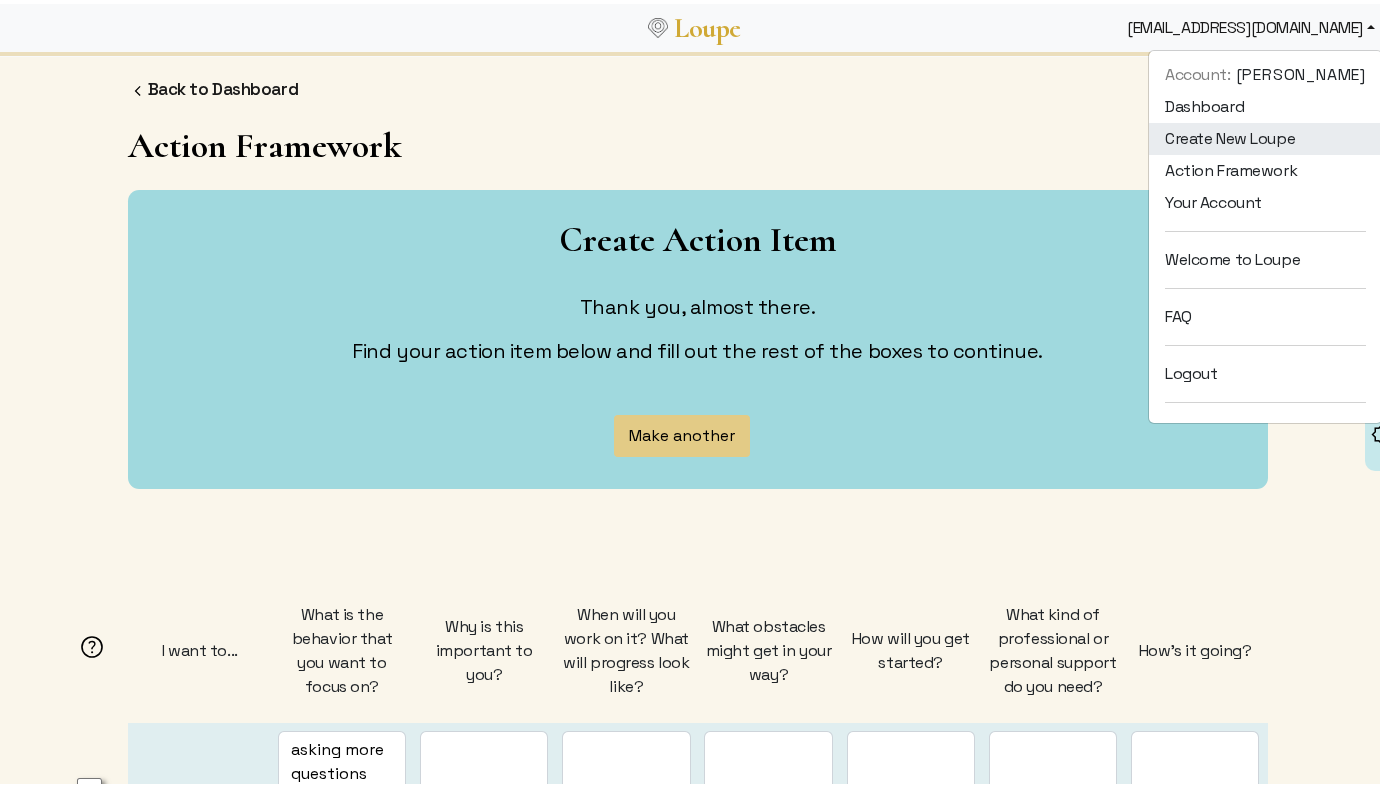 click on "Create New Loupe" at bounding box center [1265, 135] 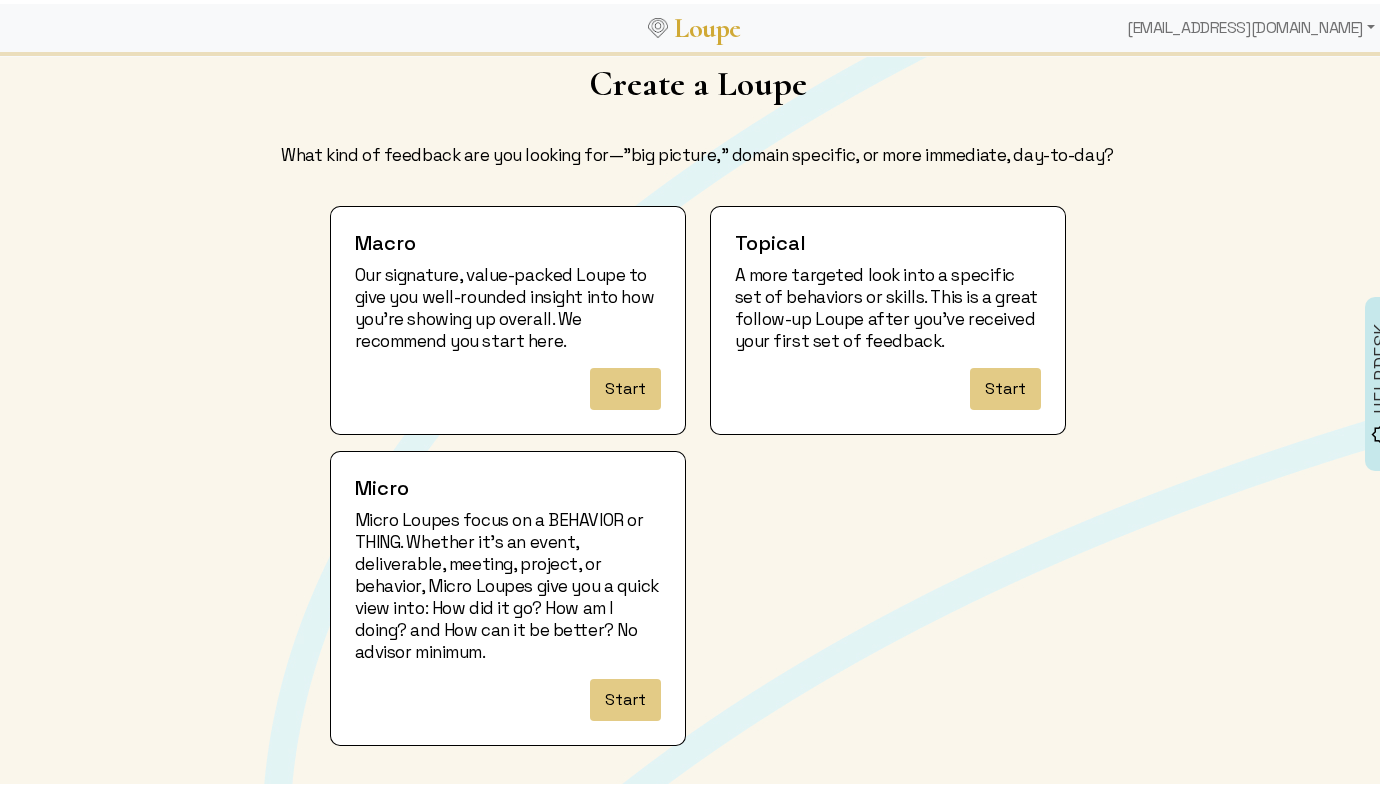 scroll, scrollTop: 150, scrollLeft: 0, axis: vertical 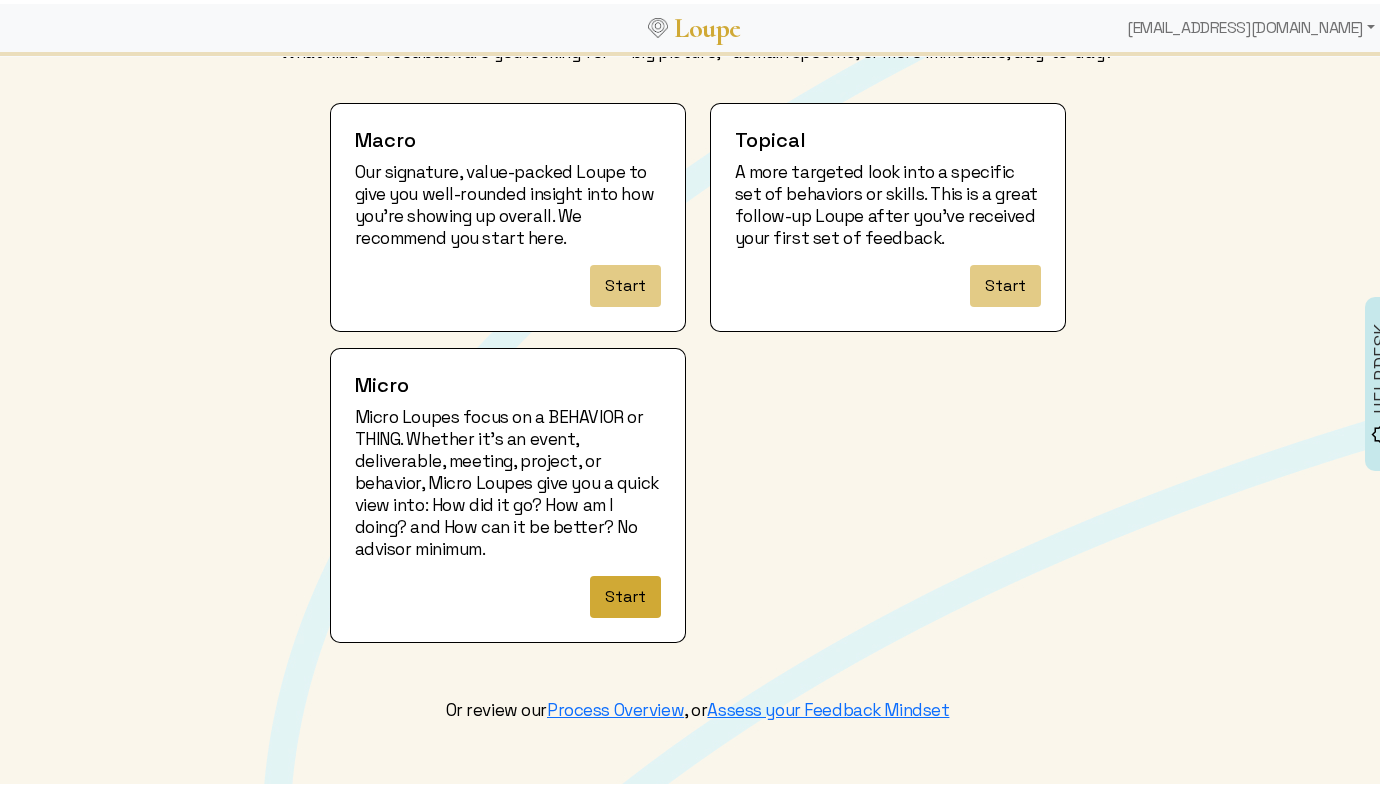 click on "Start" 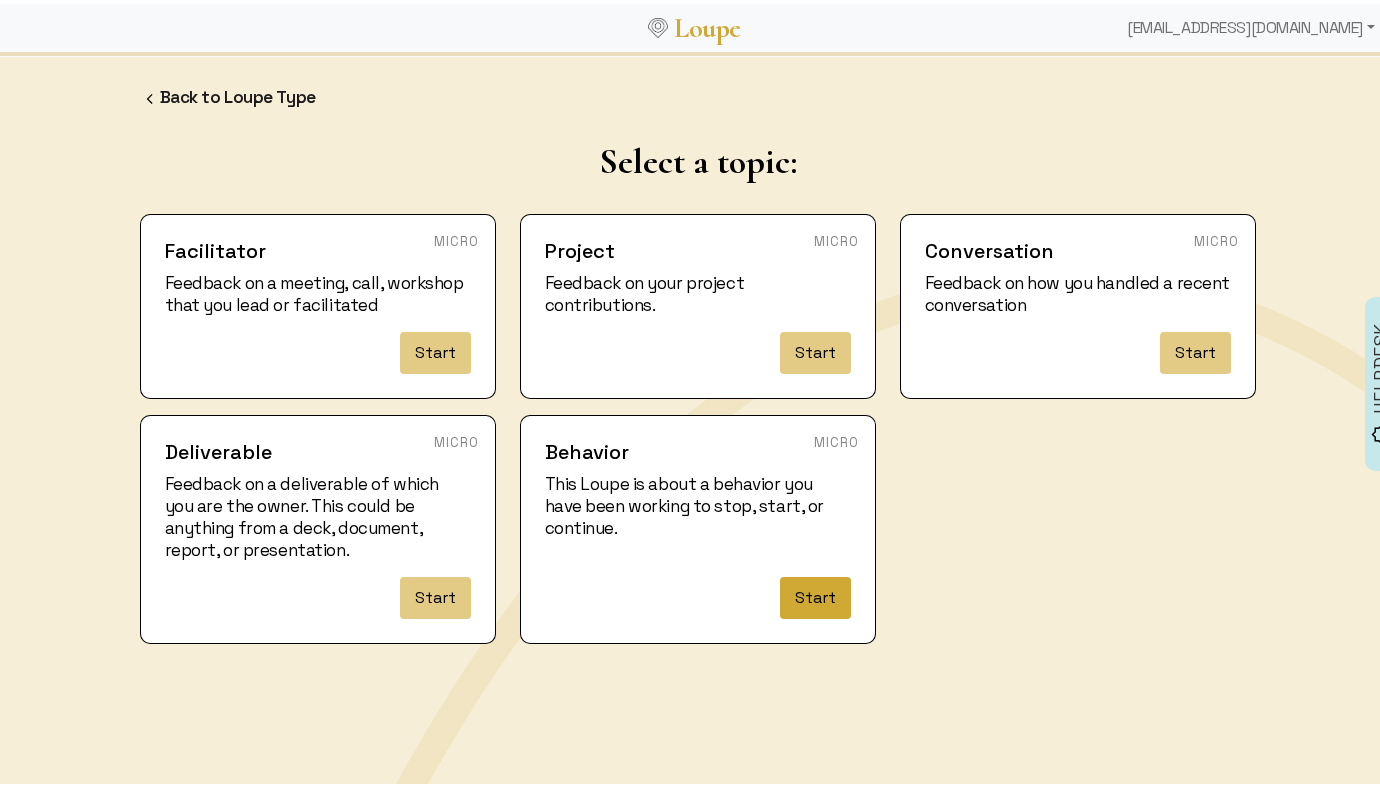 scroll, scrollTop: 25, scrollLeft: 0, axis: vertical 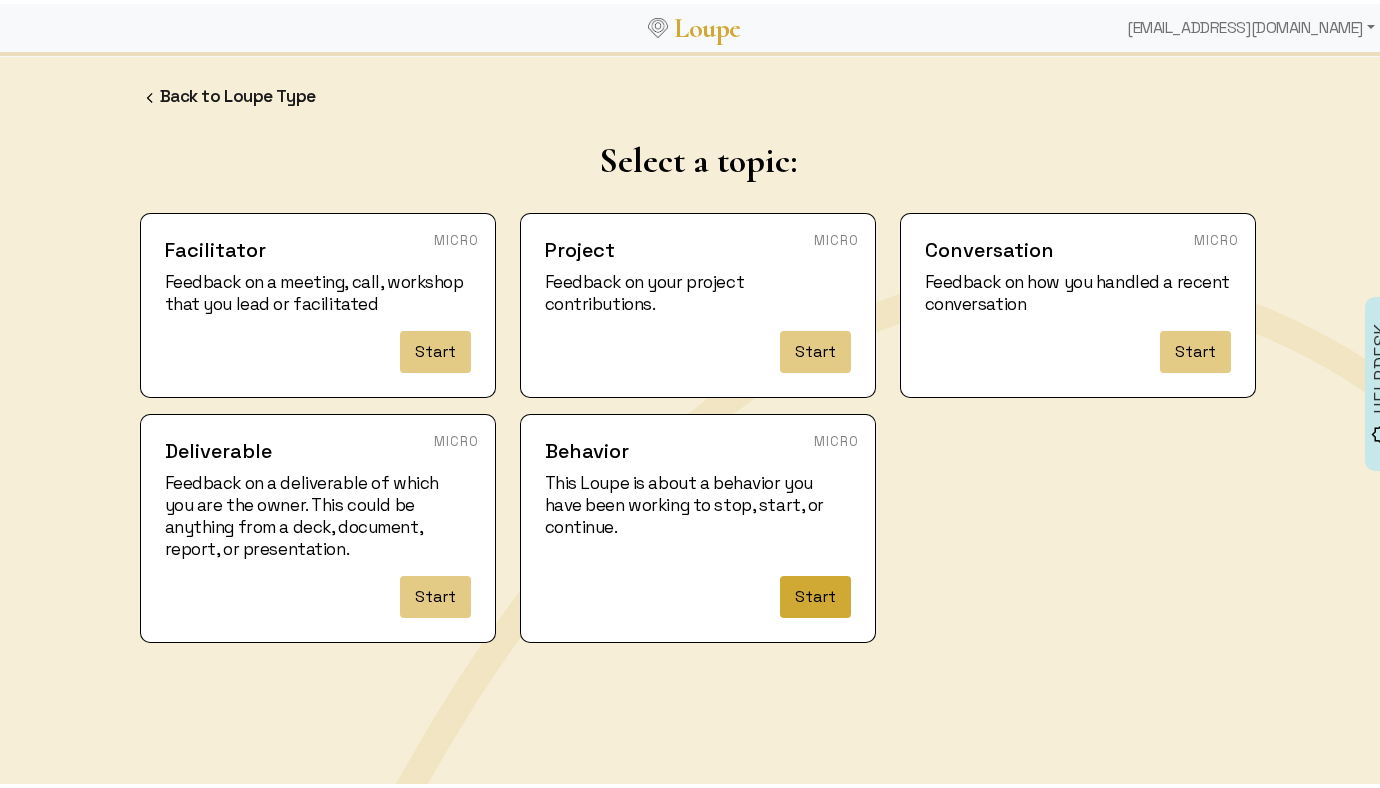 click on "Start" 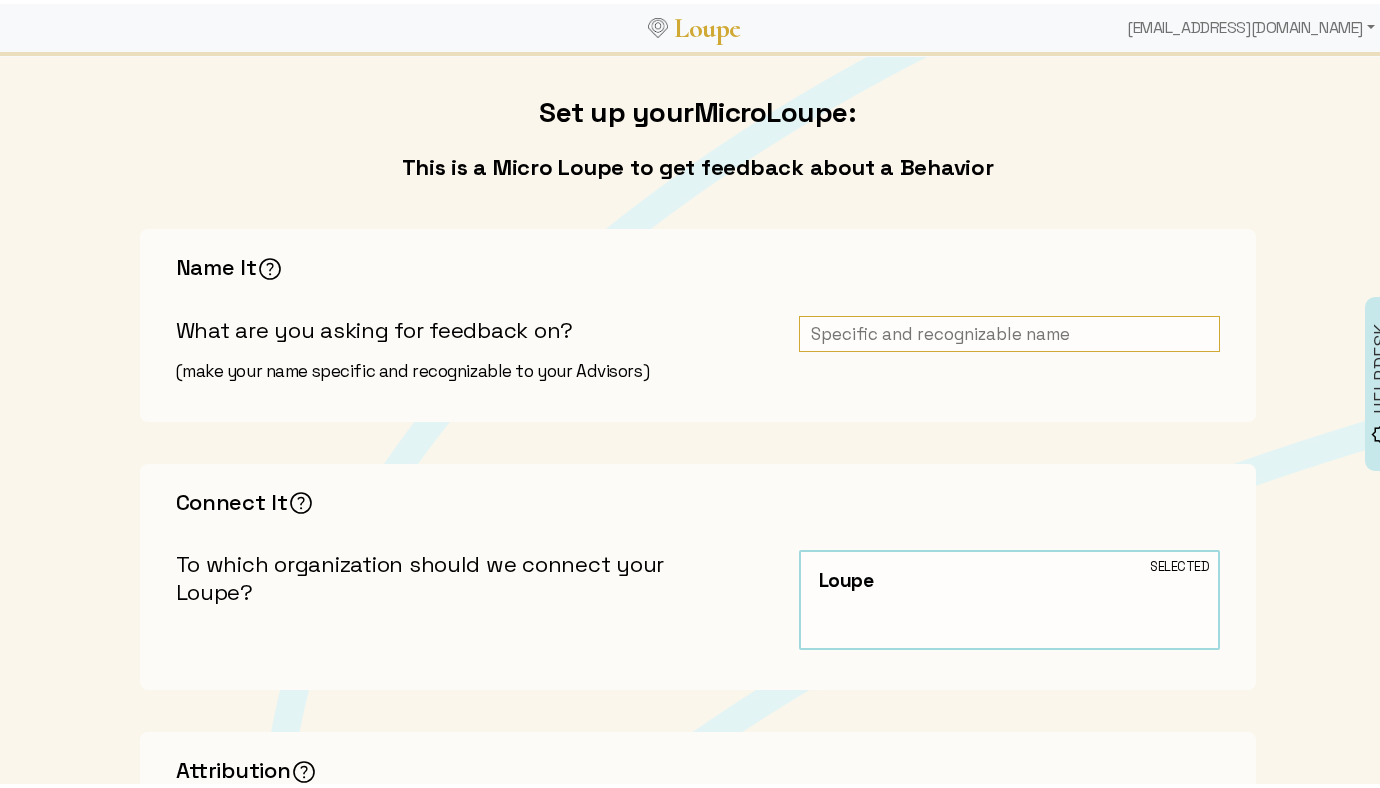 scroll, scrollTop: 121, scrollLeft: 0, axis: vertical 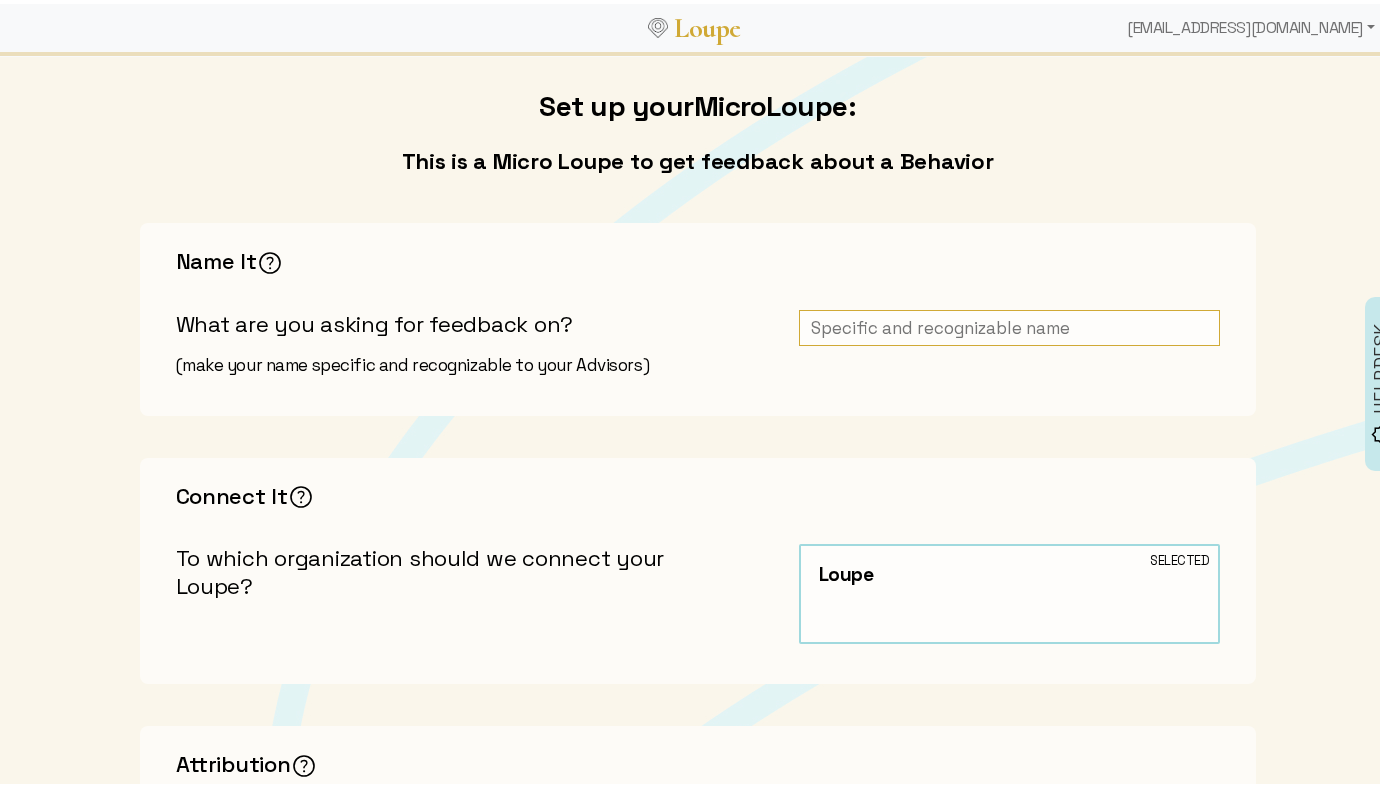 click 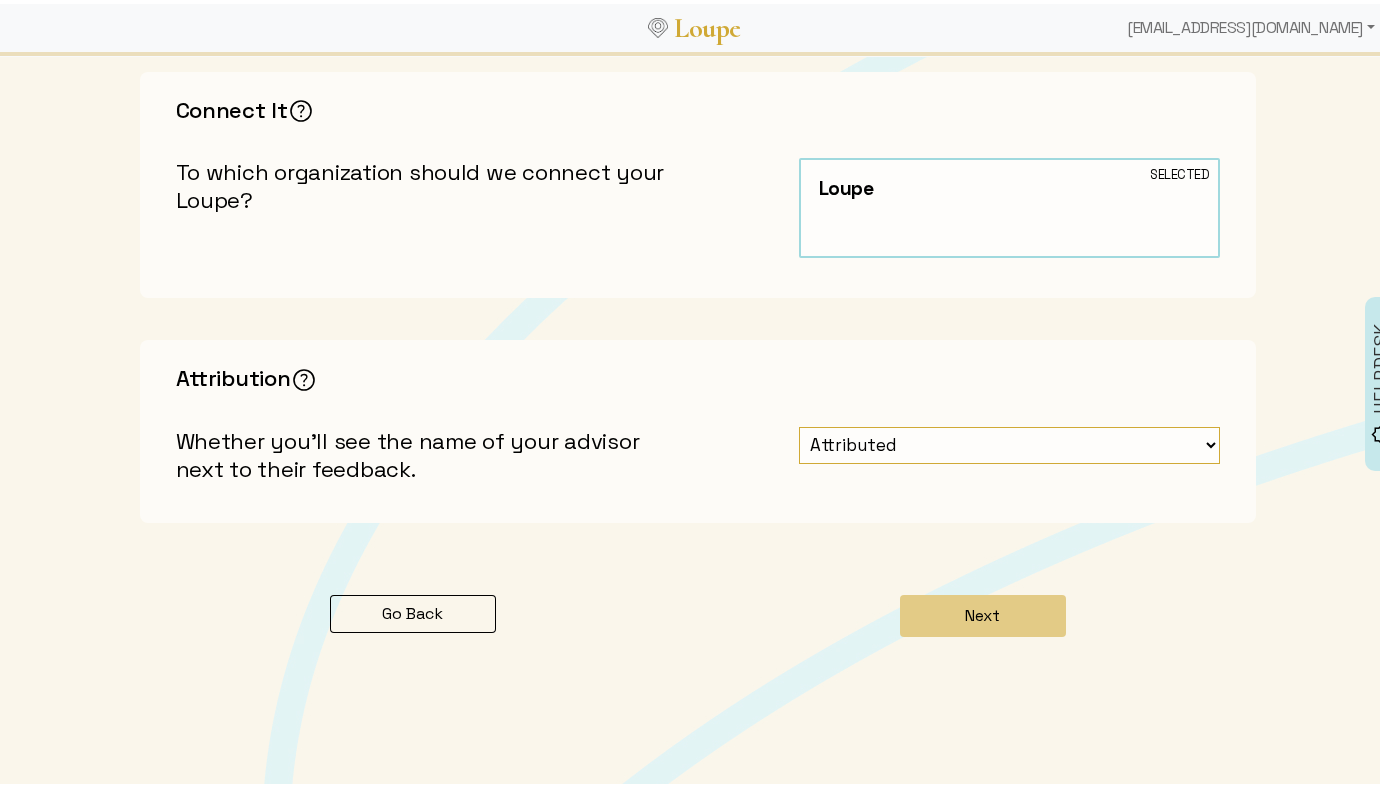 scroll, scrollTop: 522, scrollLeft: 0, axis: vertical 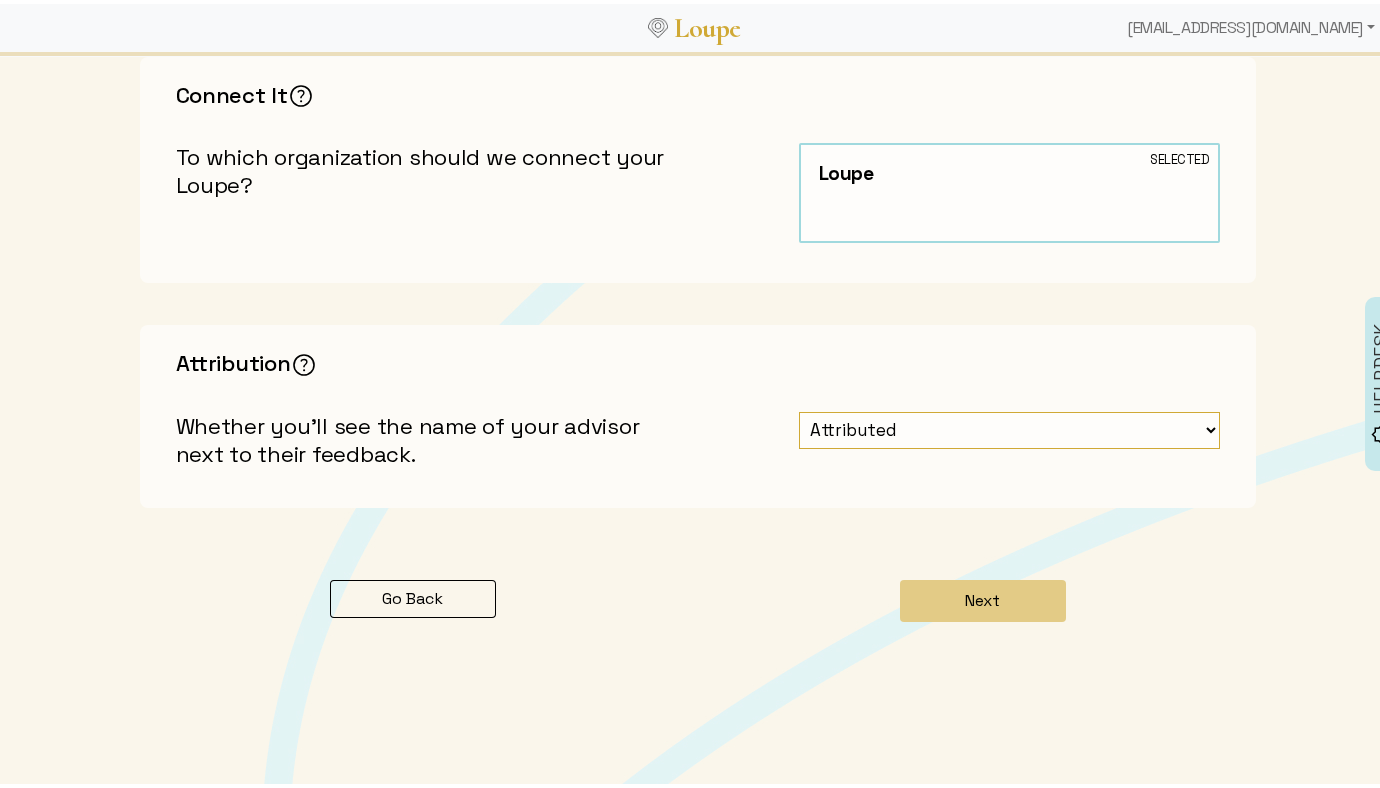 type on "DEMO: Collaboration" 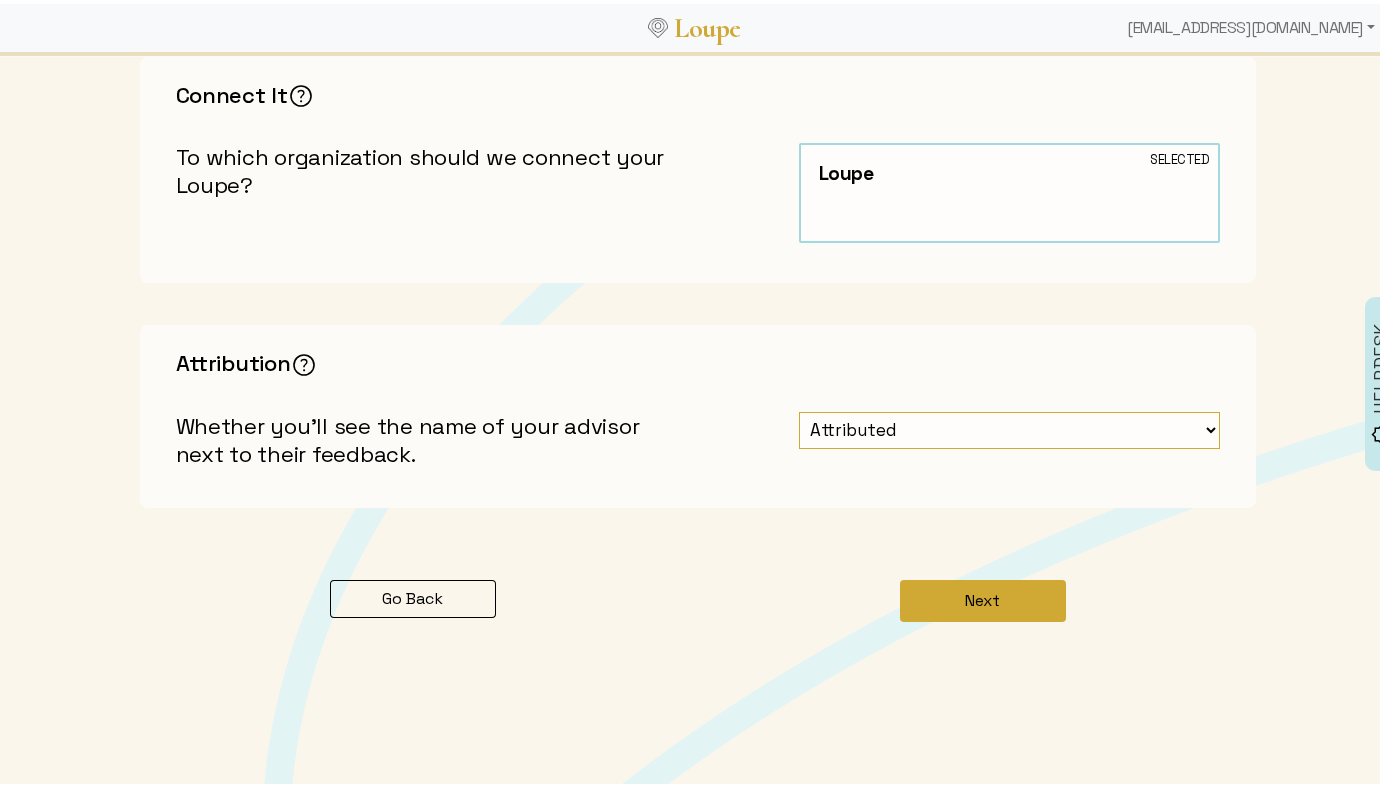 click on "Next" 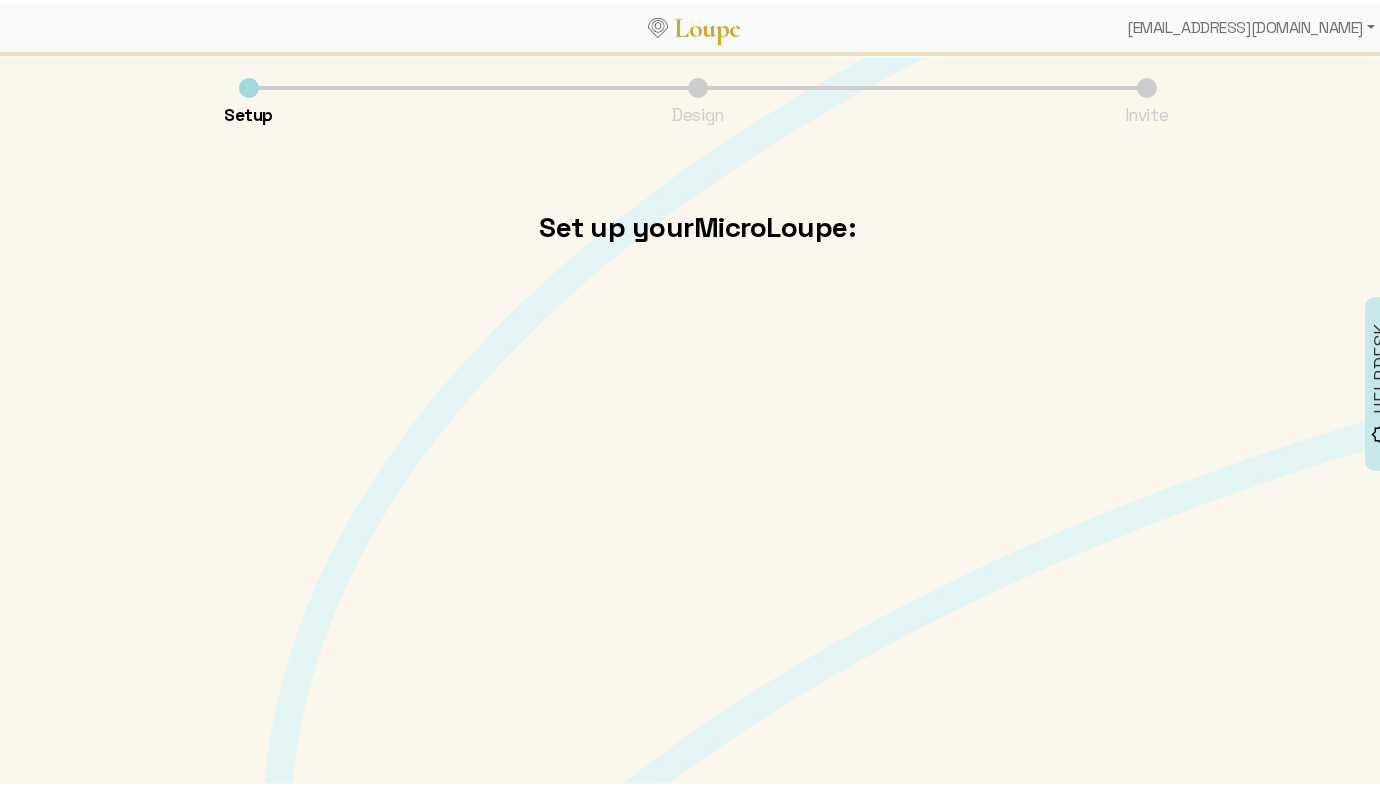 scroll, scrollTop: 0, scrollLeft: 0, axis: both 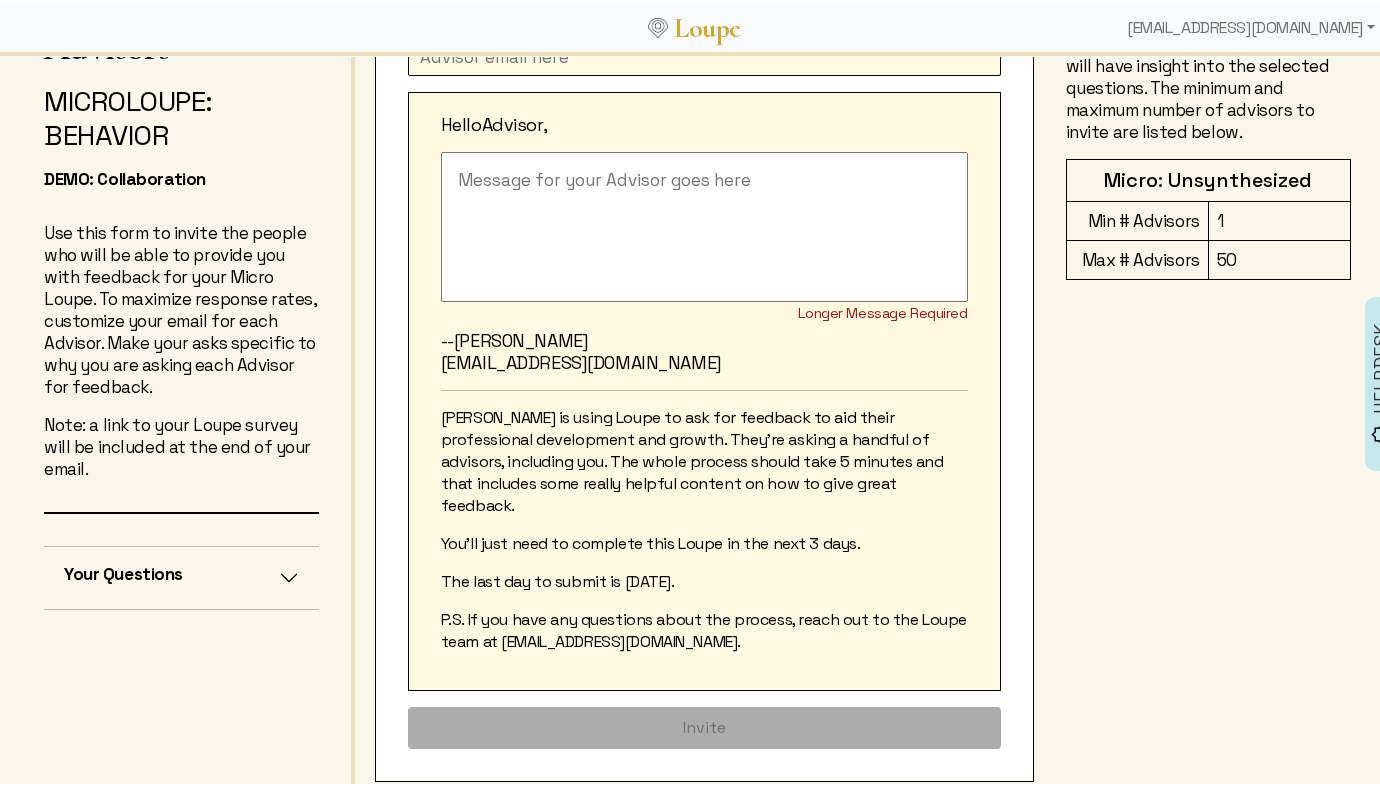 click on "Your Questions" at bounding box center [181, 574] 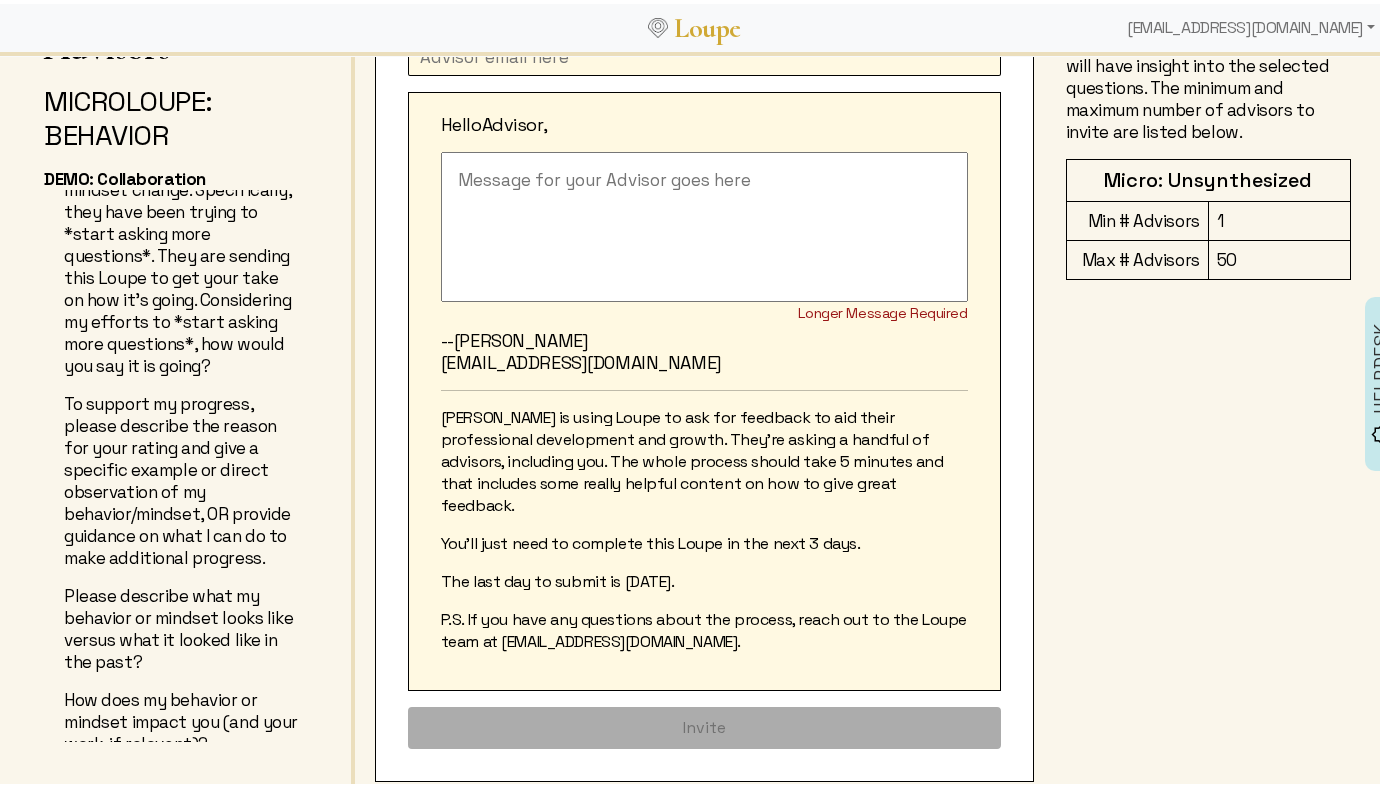 scroll, scrollTop: 0, scrollLeft: 0, axis: both 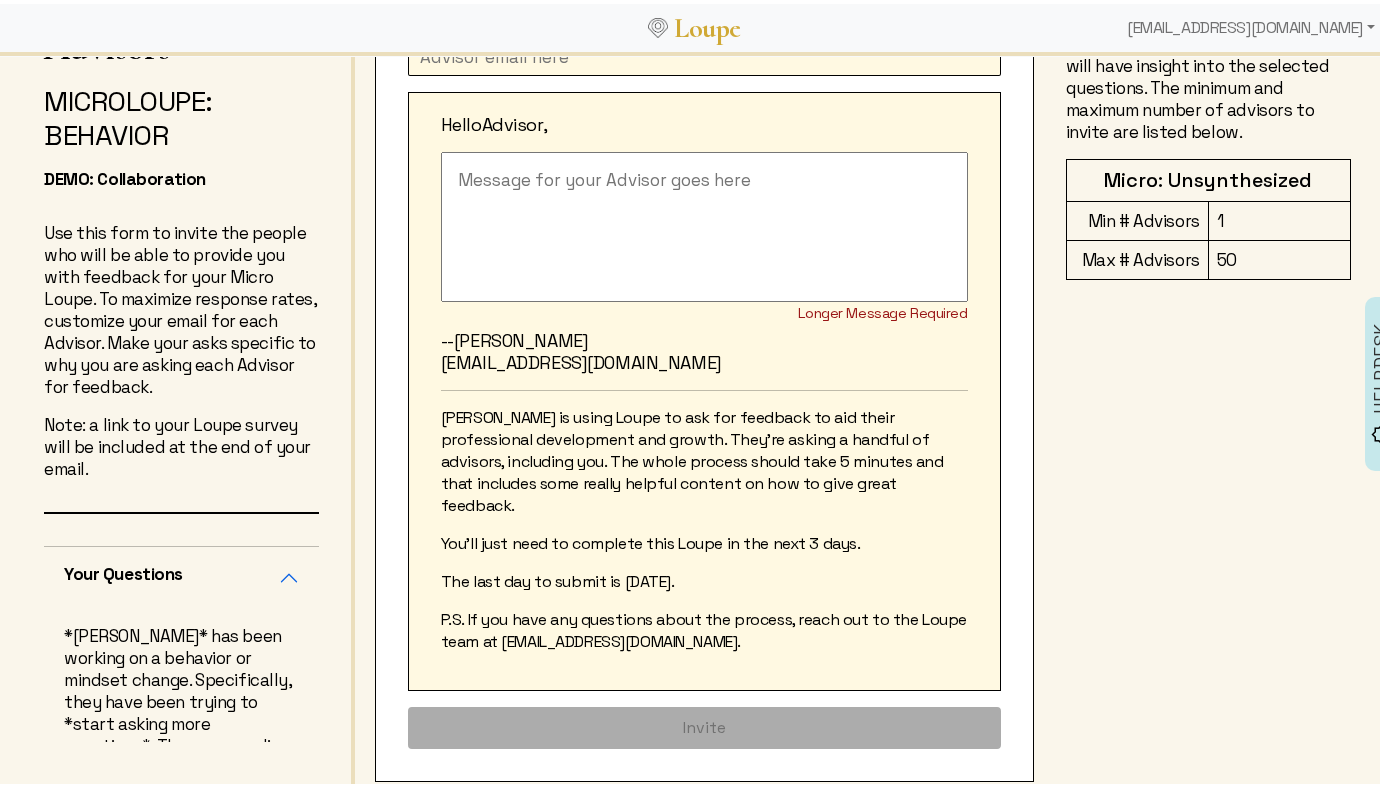 click on "Your Questions" at bounding box center [181, 574] 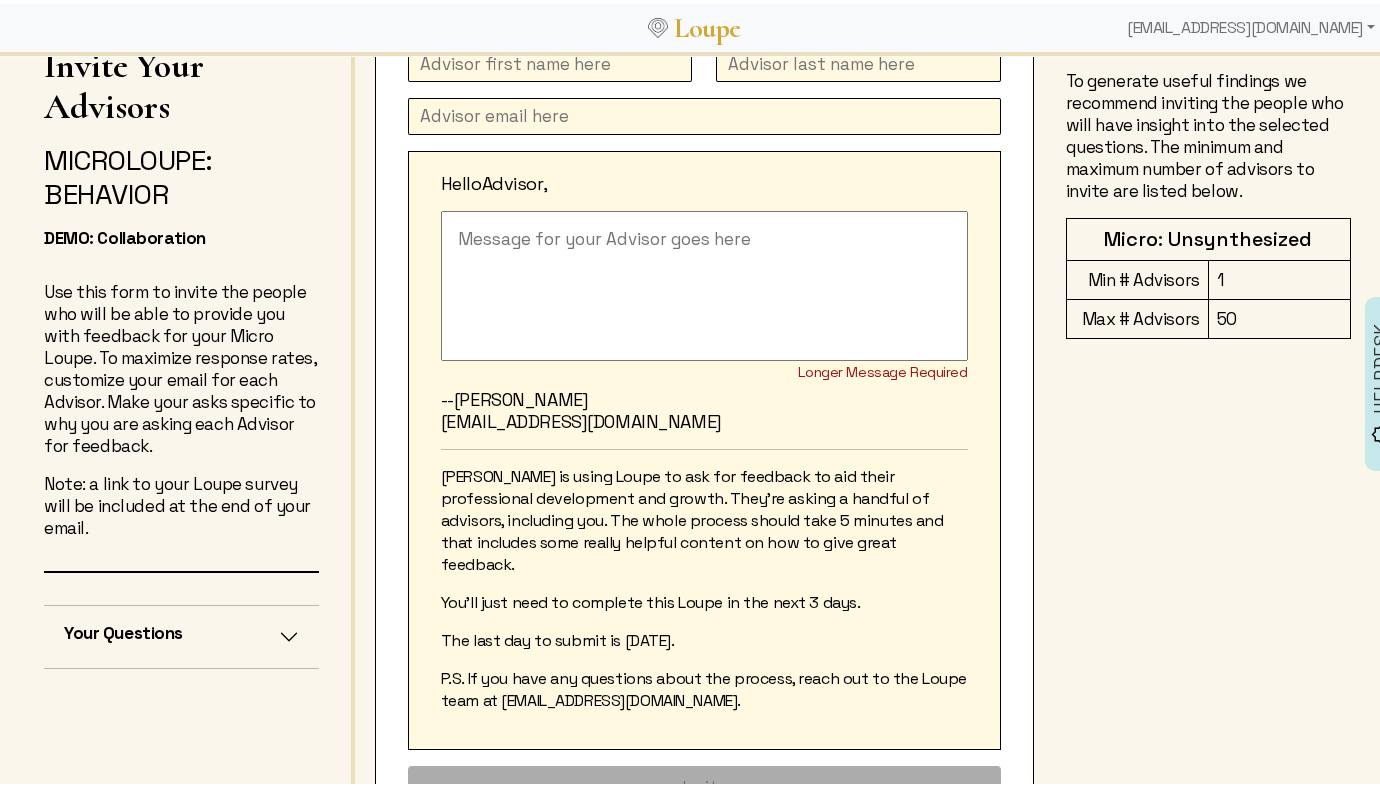 scroll, scrollTop: 0, scrollLeft: 0, axis: both 